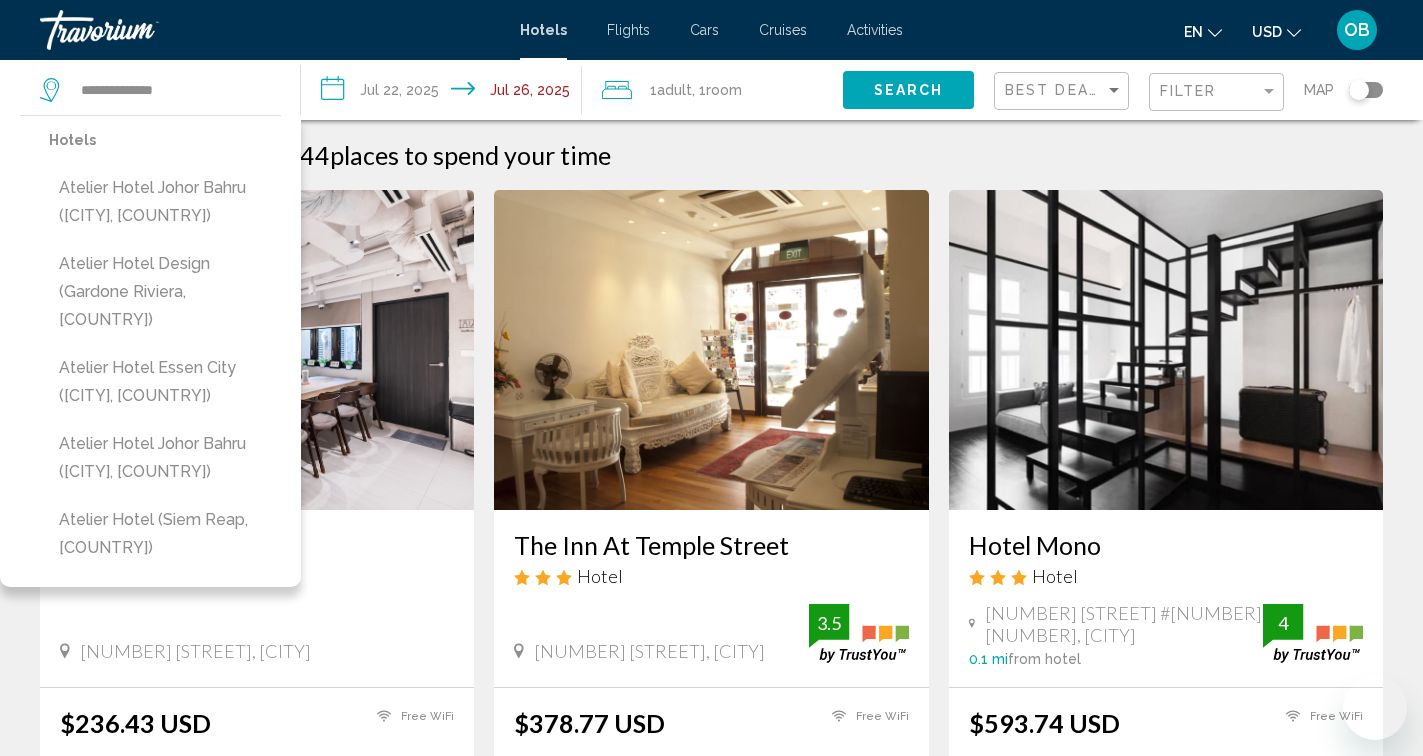 scroll, scrollTop: 61, scrollLeft: 0, axis: vertical 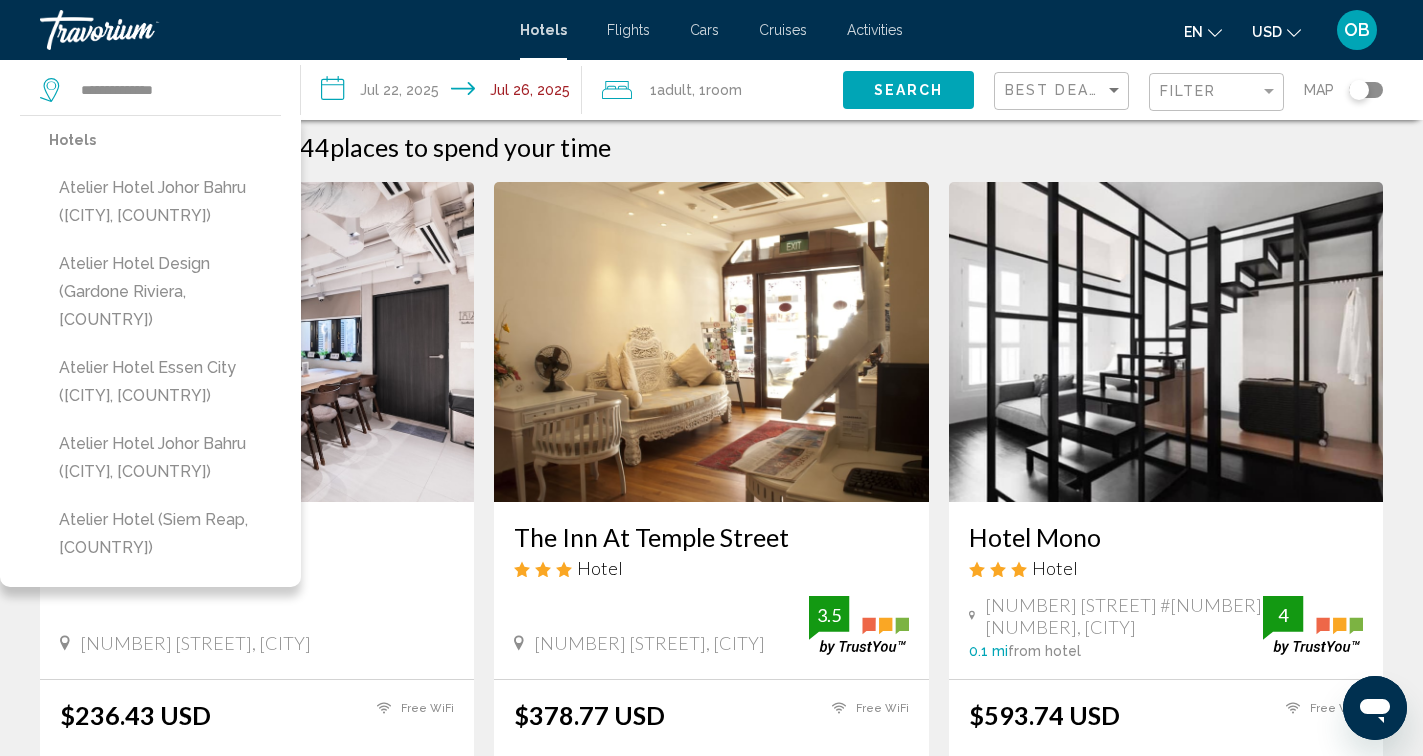 click on "The Inn At Temple Street
Hotel
36 Temple Street, Singapore 0 mi  from hotel 3.5 $378.77 USD
Free WiFi  3.5 Select Room" at bounding box center [711, 519] 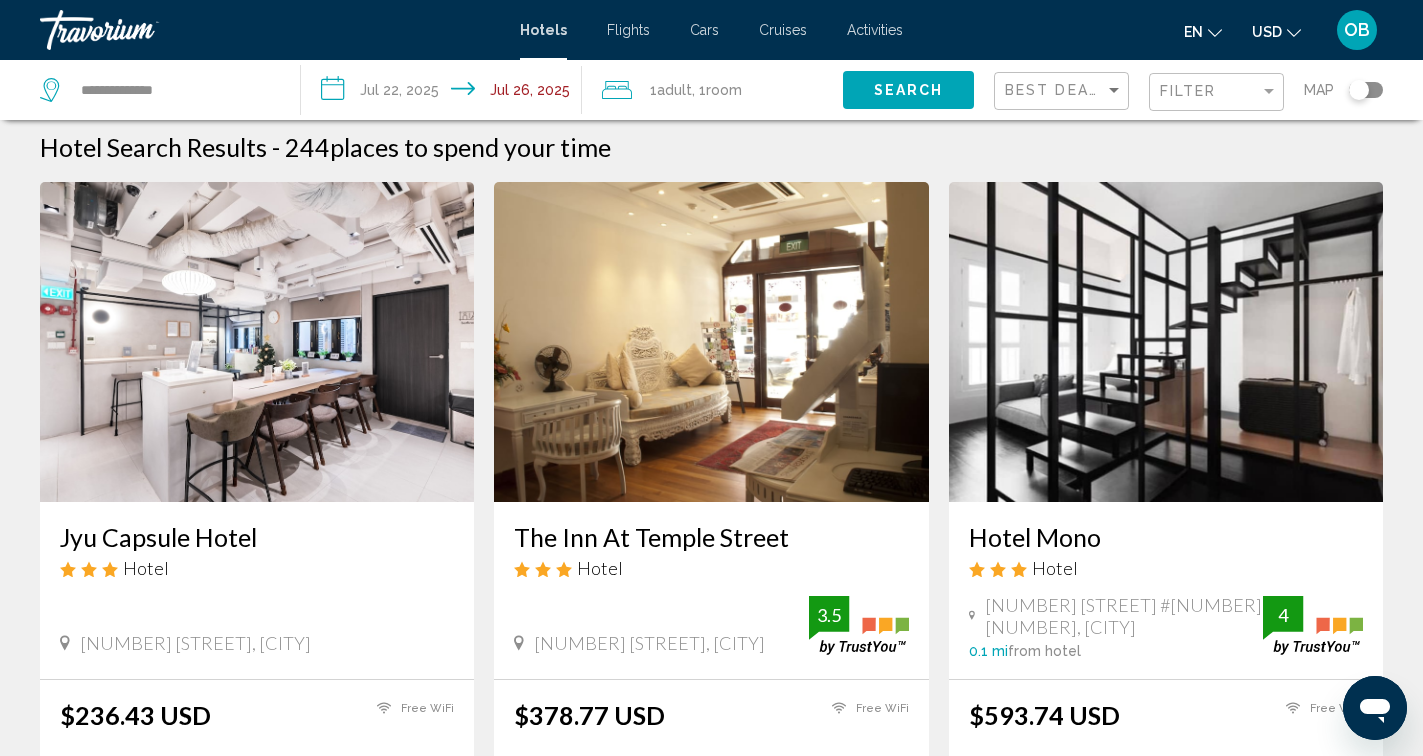 scroll, scrollTop: 0, scrollLeft: 0, axis: both 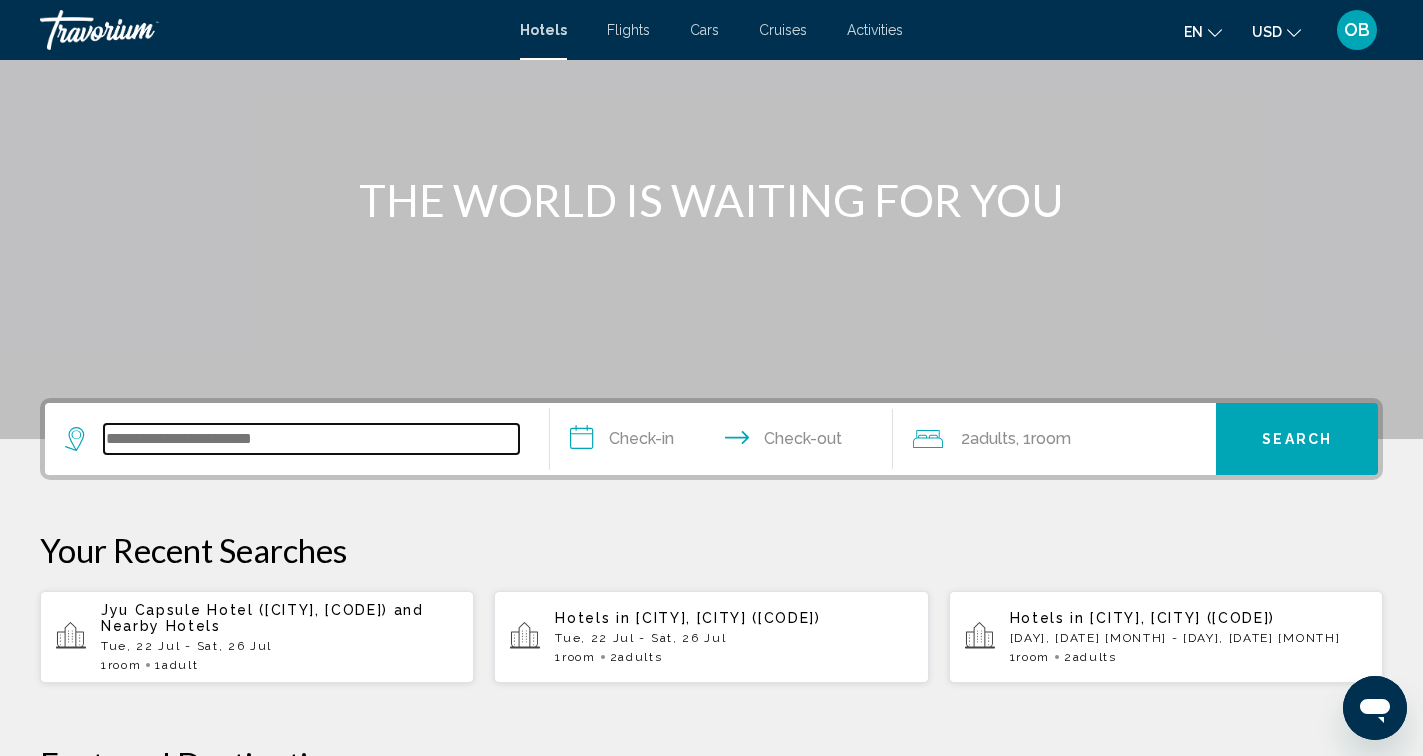 click at bounding box center [311, 439] 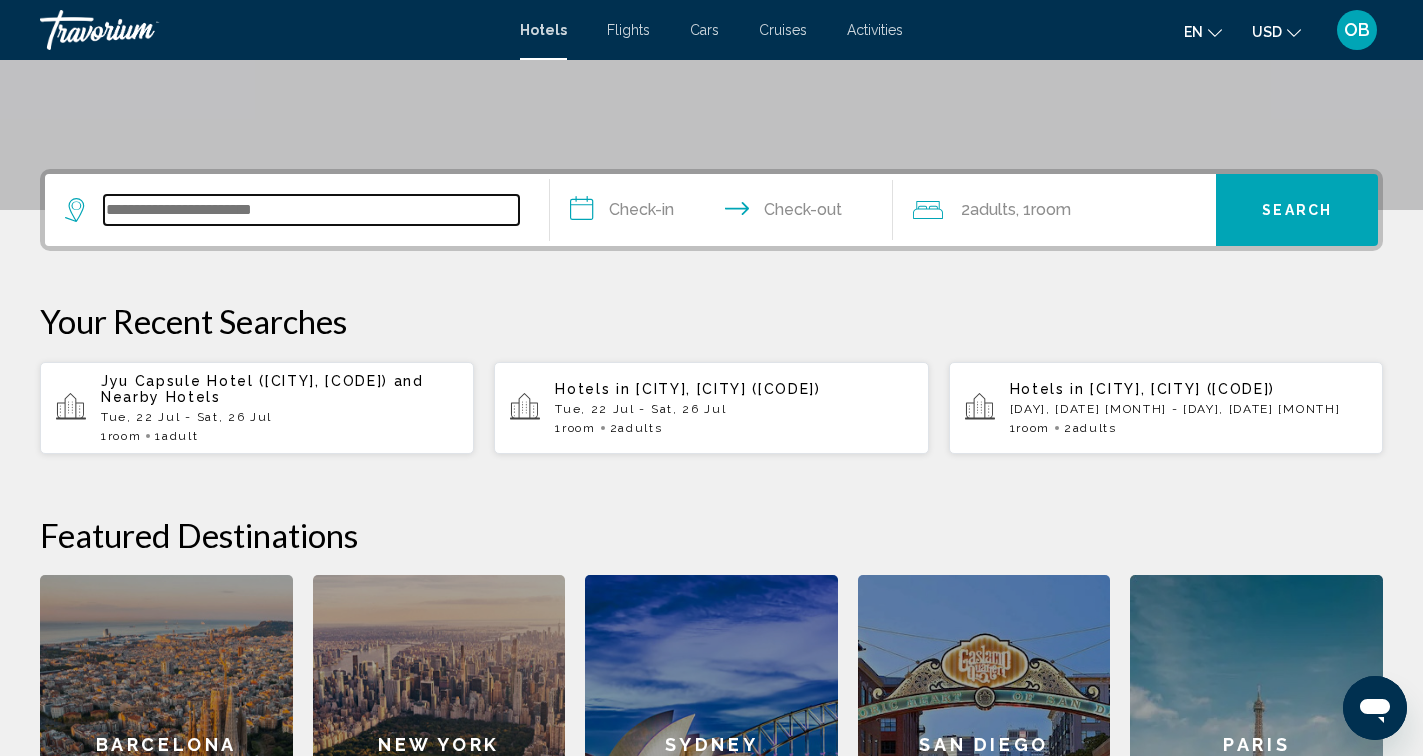 scroll, scrollTop: 387, scrollLeft: 0, axis: vertical 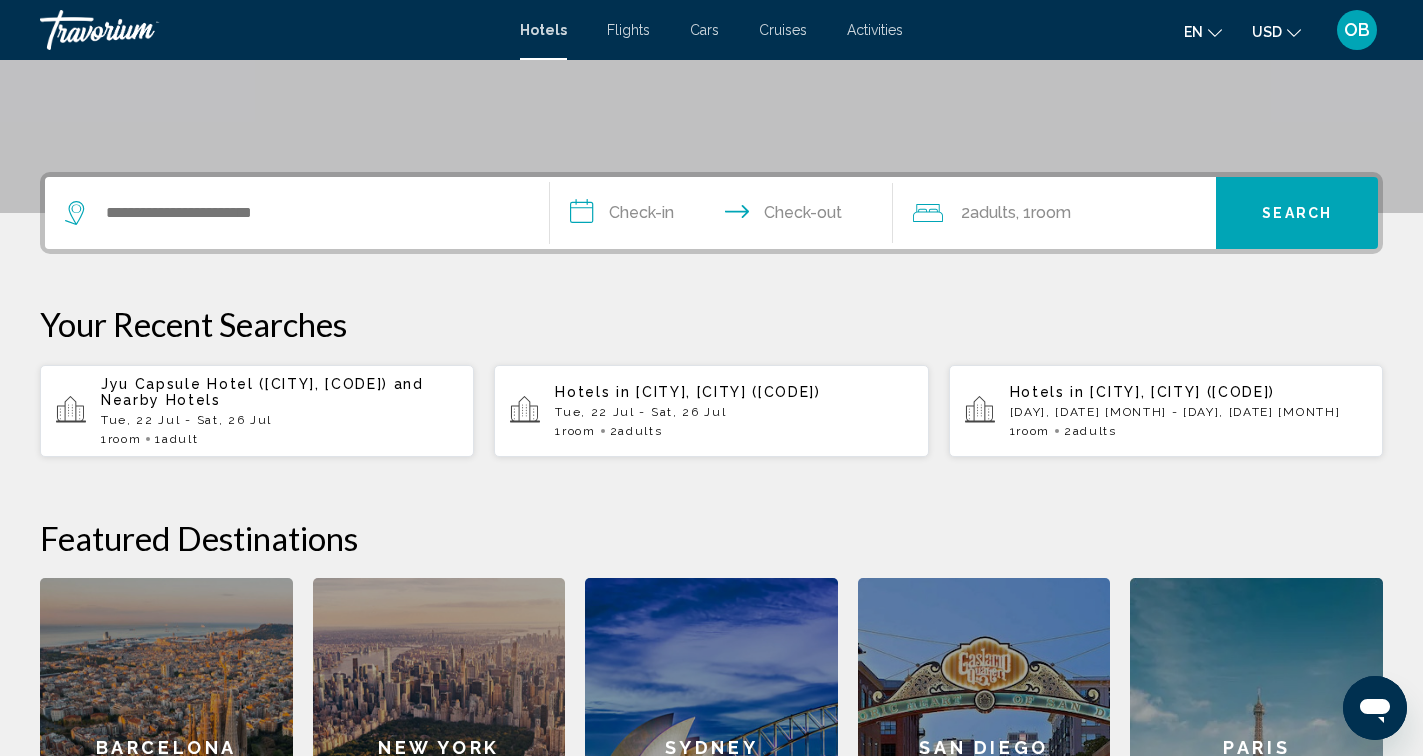 click on "Jyu Capsule Hotel ([CITY], [CODE])    and Nearby Hotels" at bounding box center (279, 392) 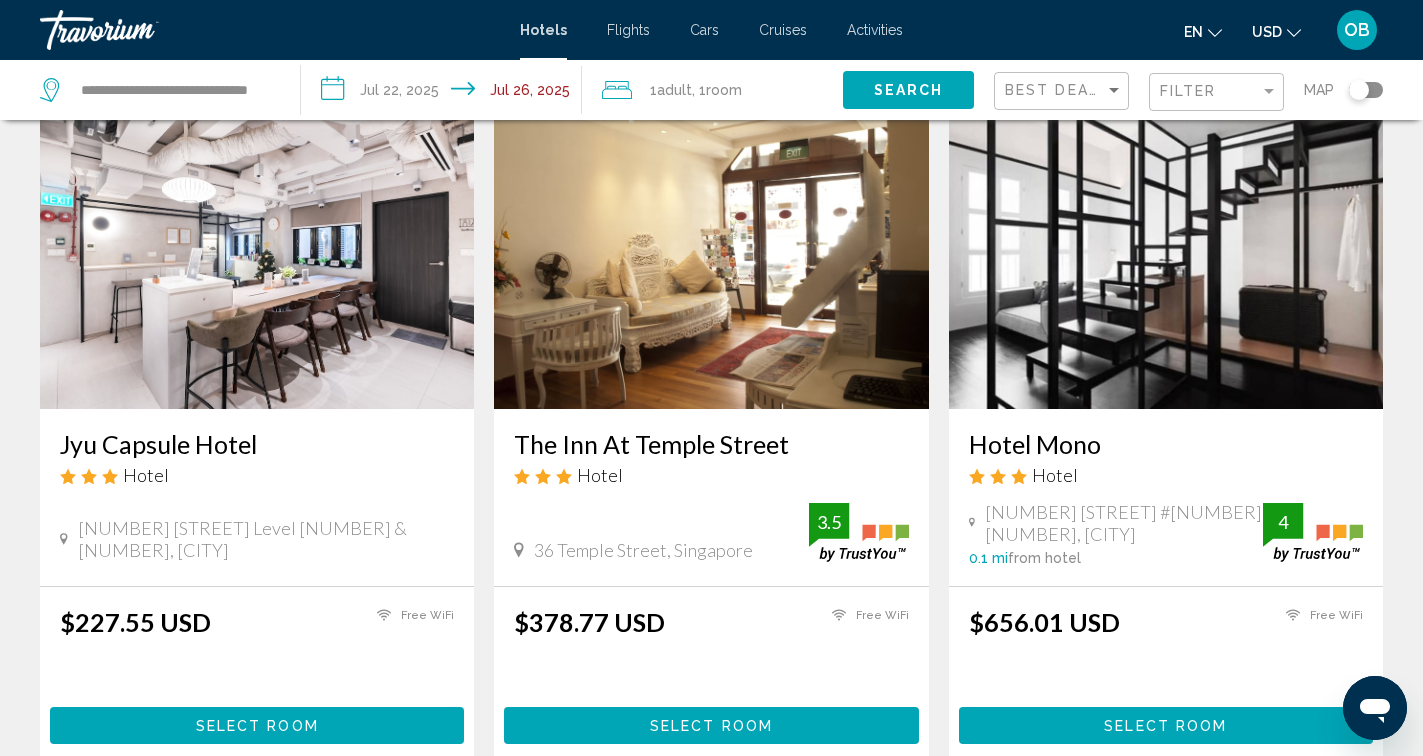 scroll, scrollTop: 0, scrollLeft: 0, axis: both 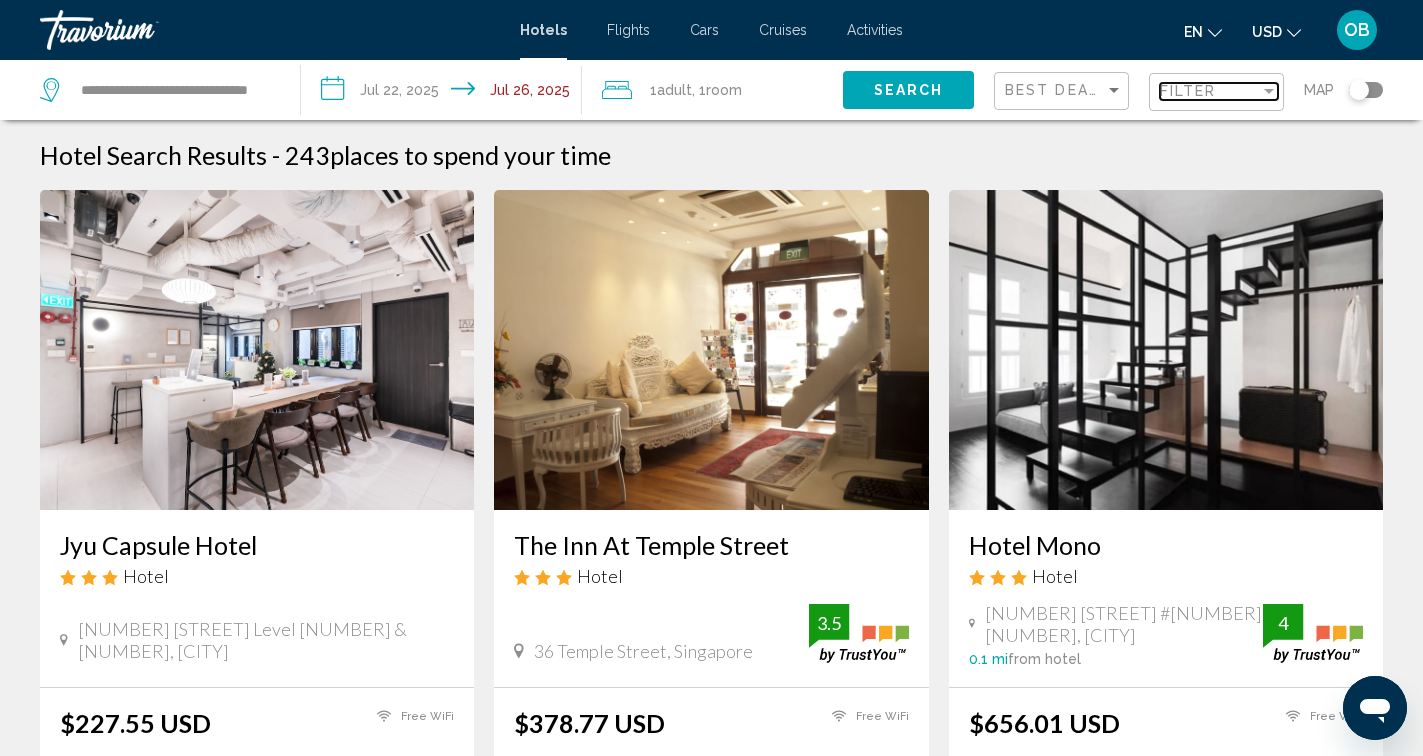 click on "Filter" at bounding box center (1219, 92) 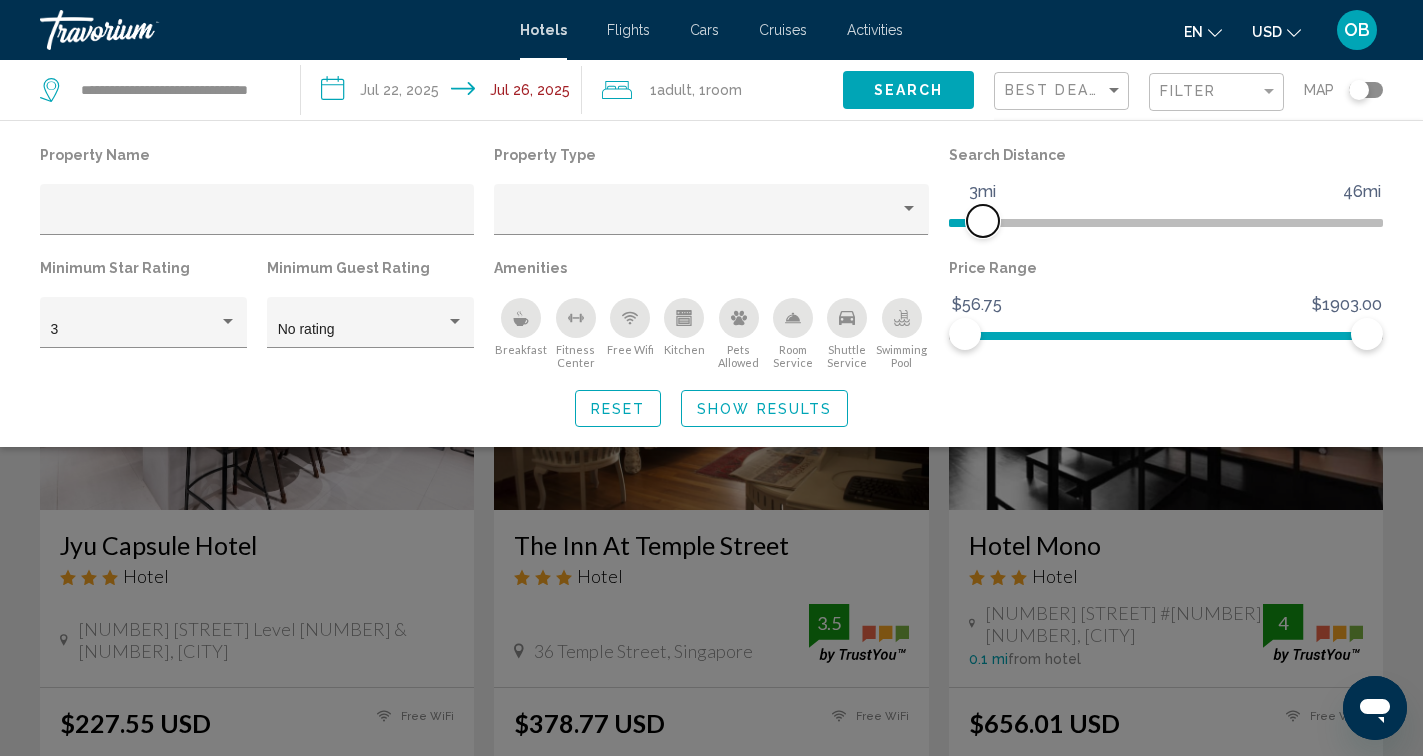 drag, startPoint x: 1223, startPoint y: 212, endPoint x: 979, endPoint y: 220, distance: 244.13112 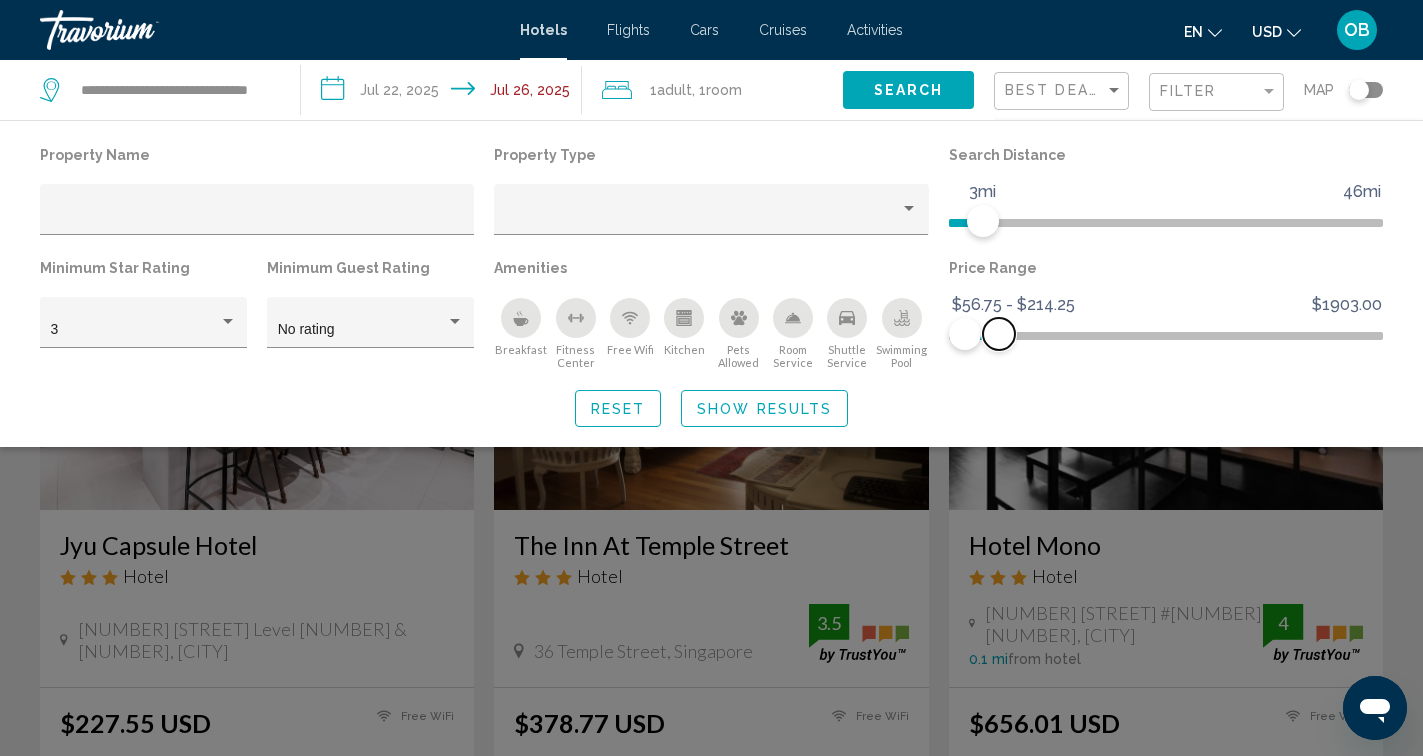 drag, startPoint x: 1369, startPoint y: 336, endPoint x: 999, endPoint y: 346, distance: 370.1351 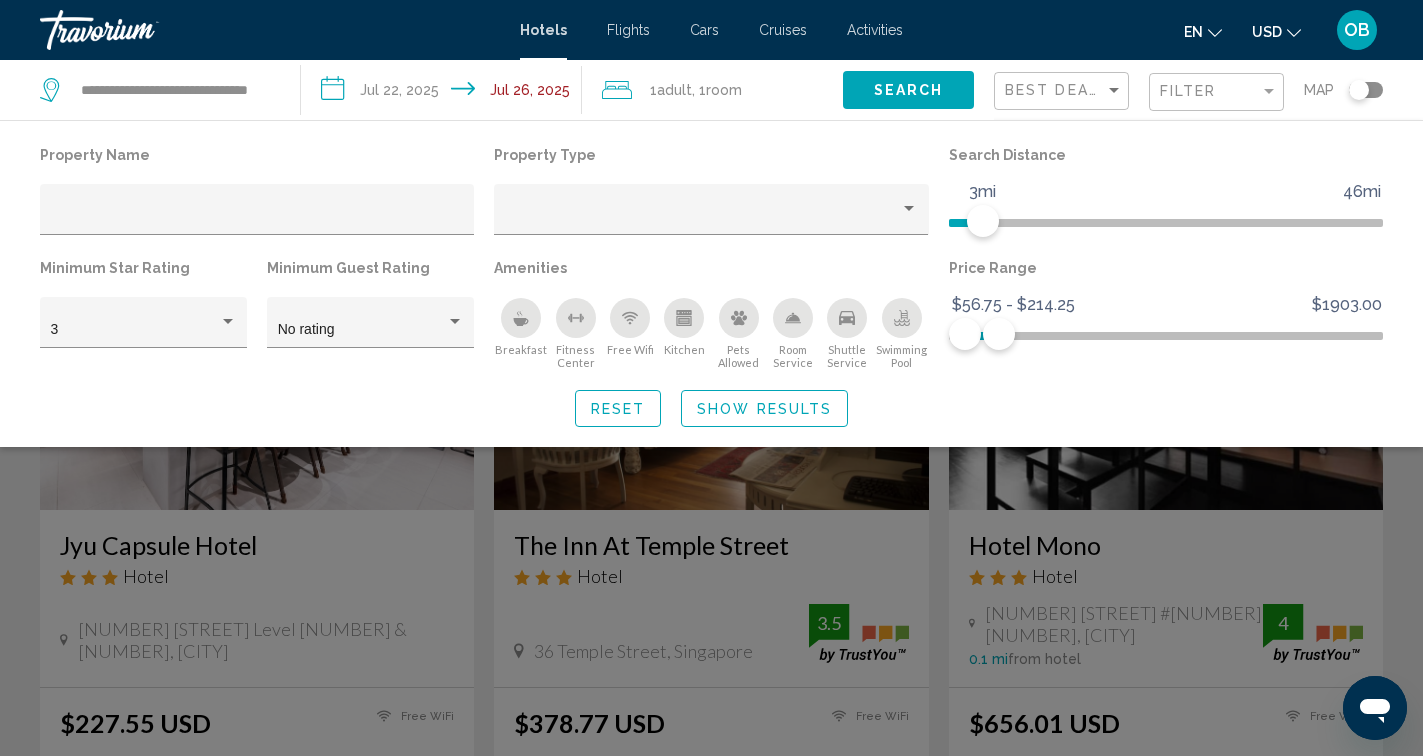 click 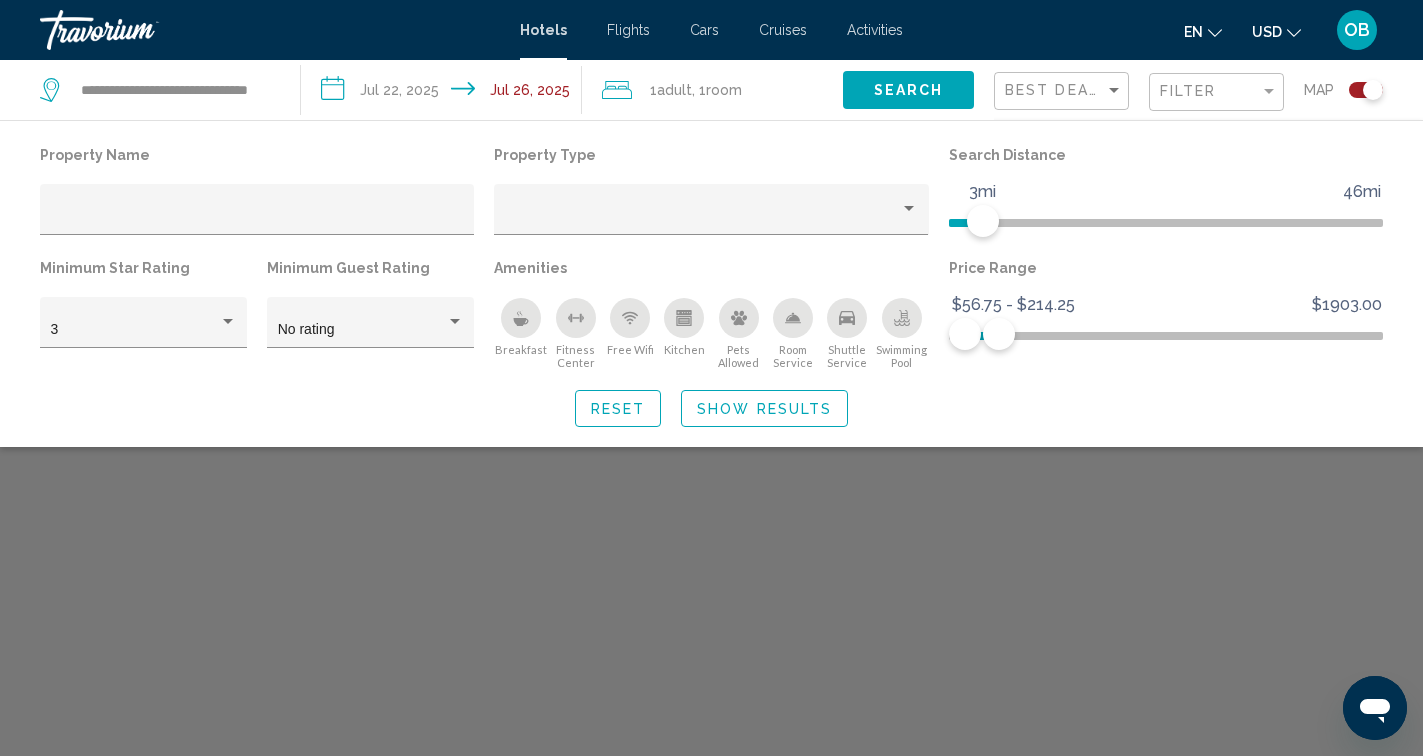 scroll, scrollTop: 120, scrollLeft: 0, axis: vertical 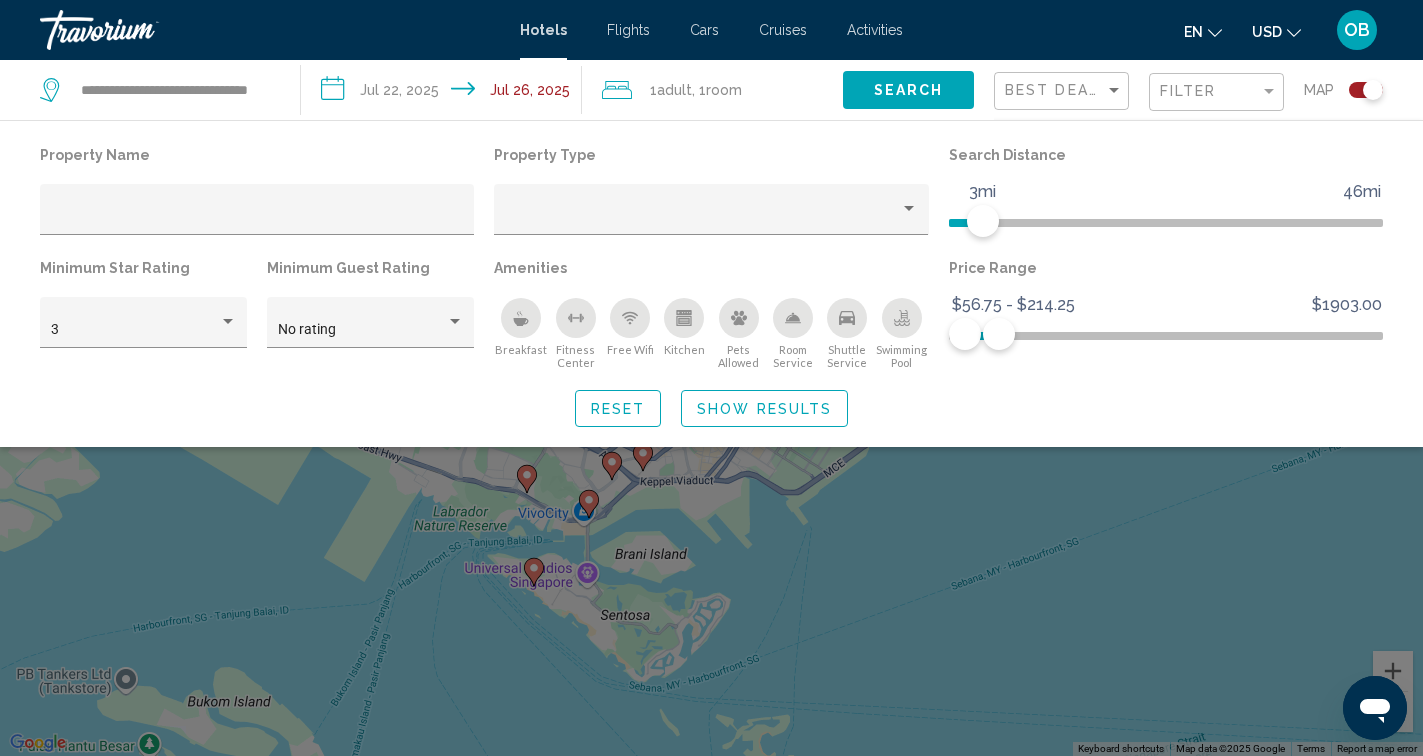 click 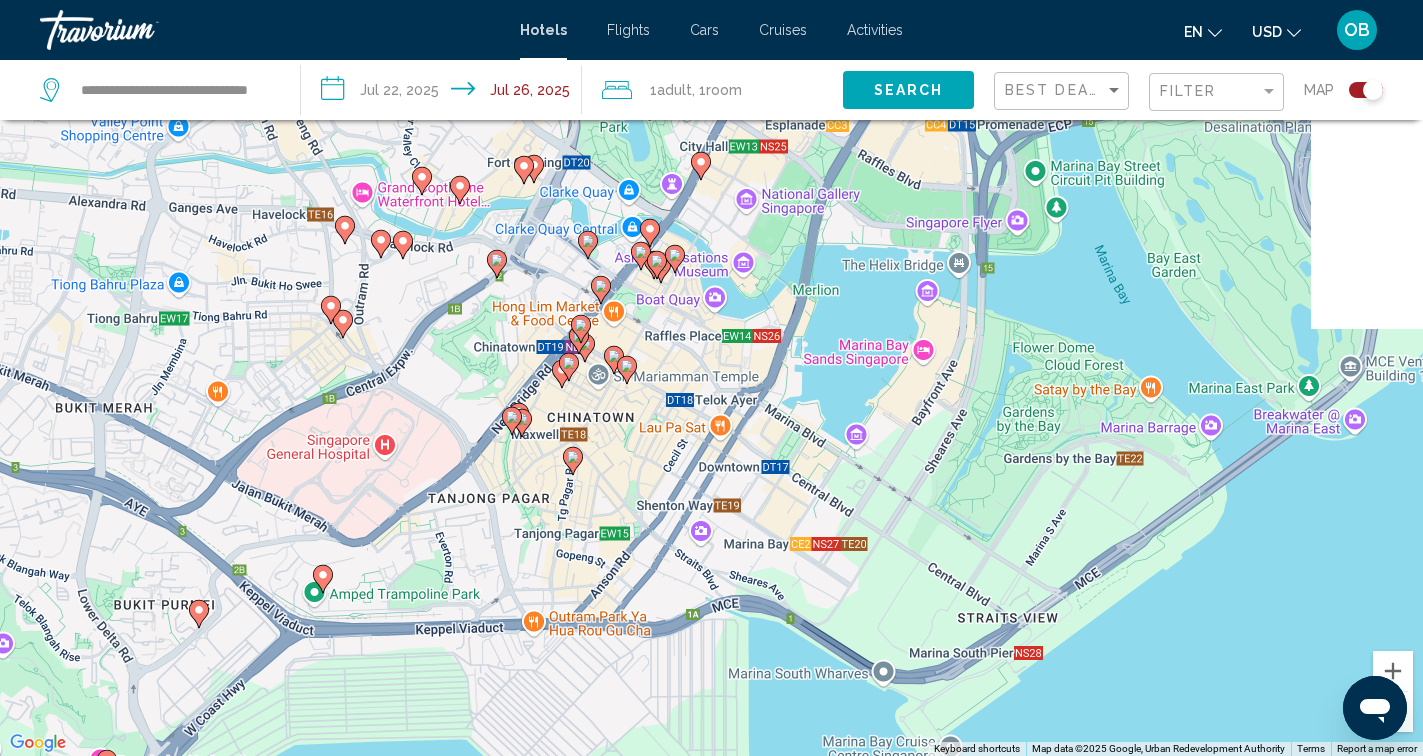 drag, startPoint x: 899, startPoint y: 559, endPoint x: 743, endPoint y: 440, distance: 196.20653 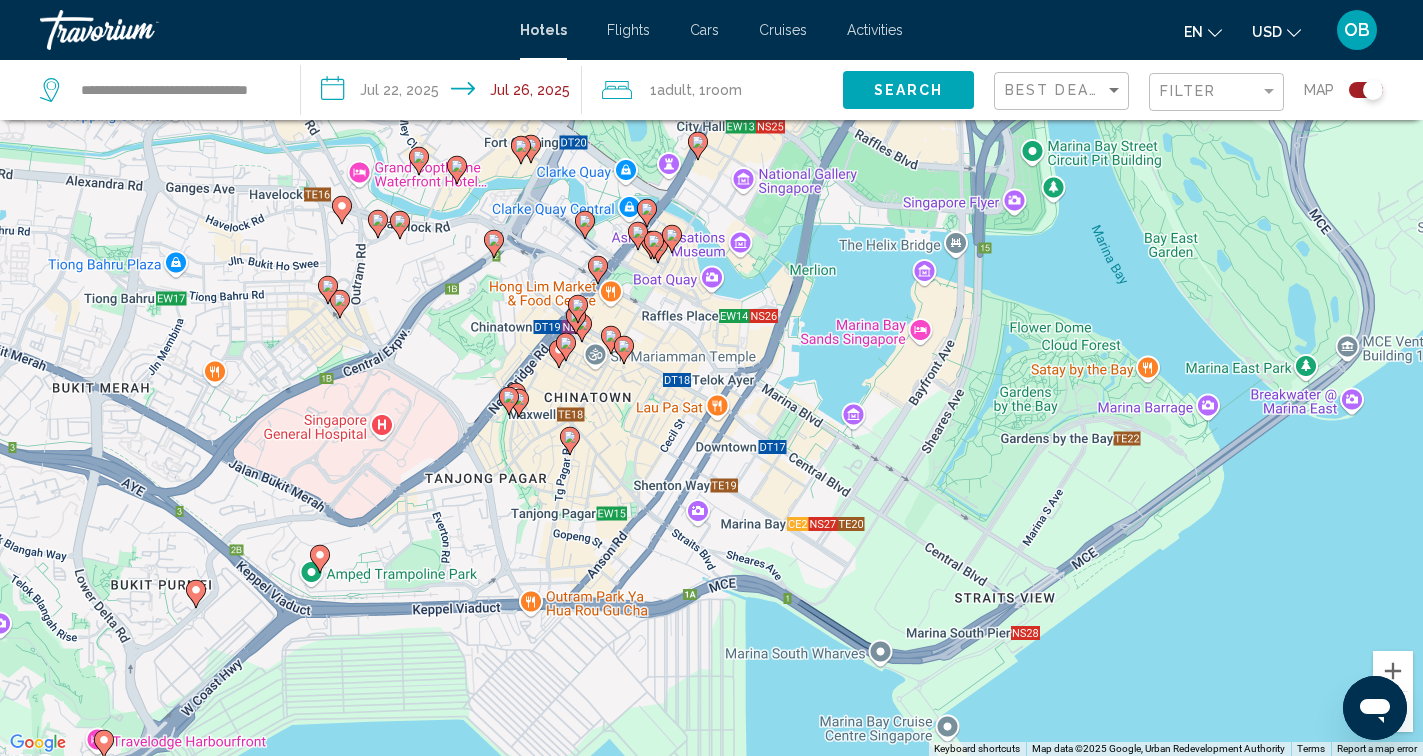 click 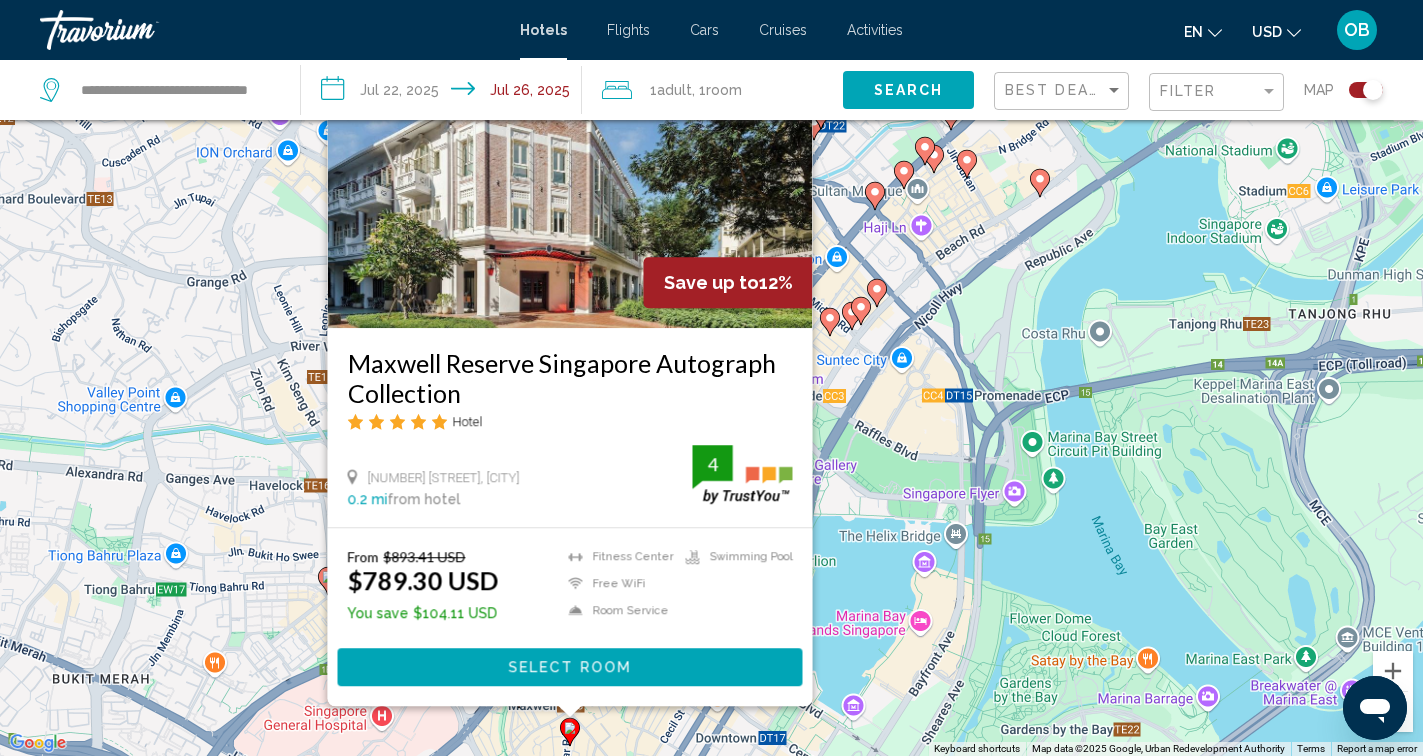 click on "To activate drag with keyboard, press Alt + Enter. Once in keyboard drag state, use the arrow keys to move the marker. To complete the drag, press the Enter key. To cancel, press Escape. Save up to  12%   Maxwell Reserve Singapore Autograph Collection
Hotel
2 [STREET], Singapore 0.2 mi  from hotel 4 From $[PRICE] USD $[PRICE] USD  You save  $[PRICE] USD
Fitness Center
Free WiFi
Room Service
Swimming Pool  4 Select Room" at bounding box center (711, 378) 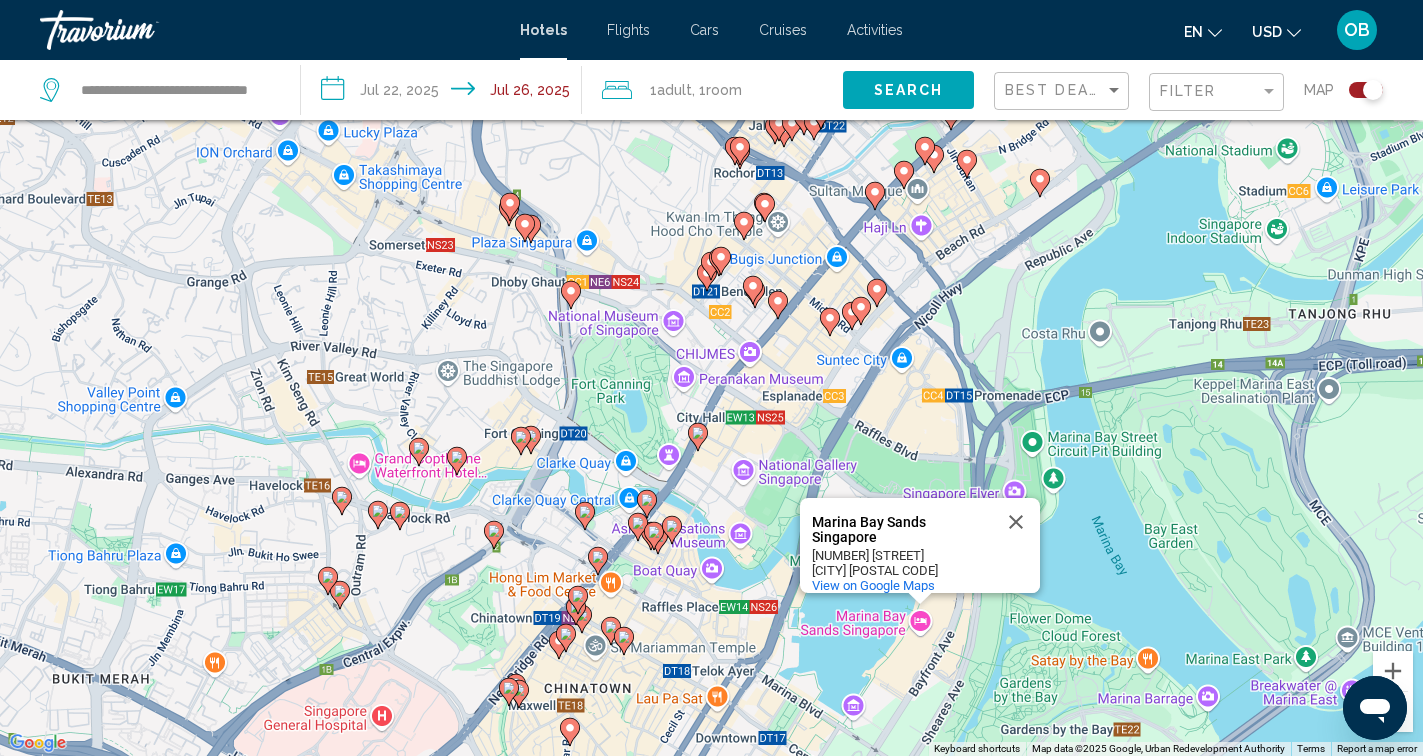 click on "To activate drag with keyboard, press Alt + Enter. Once in keyboard drag state, use the arrow keys to move the marker. To complete the drag, press the Enter key. To cancel, press Escape.     Marina Bay Sands Singapore                     Marina Bay Sands Singapore                 10 [STREET] [CITY] [POSTAL CODE]              View on Google Maps" at bounding box center [711, 378] 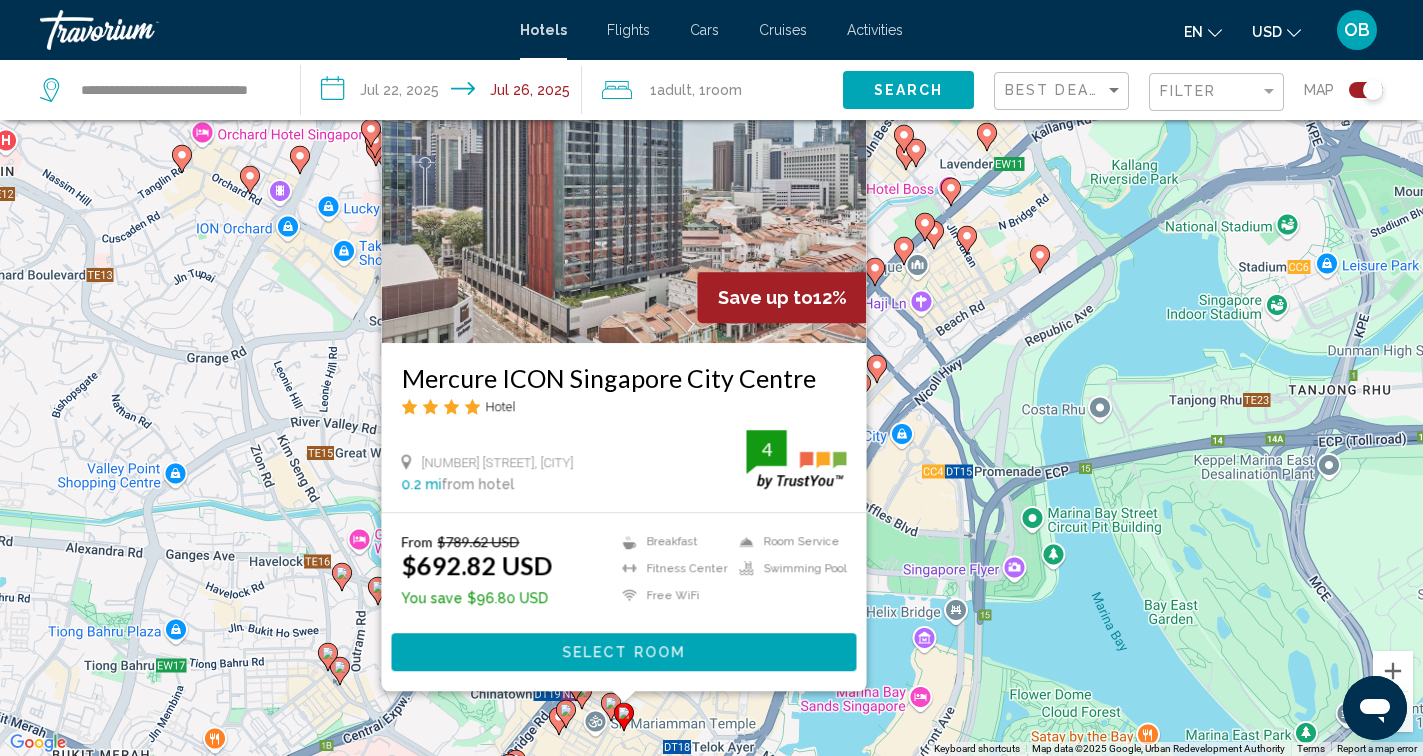 click on "8 [STREET], Singapore 0.2 mi  from hotel 4 From $[PRICE] USD $[PRICE] USD  You save  $[PRICE] USD
Breakfast
Fitness Center
Free WiFi
Room Service
Swimming Pool  4 Select Room" at bounding box center [711, 378] 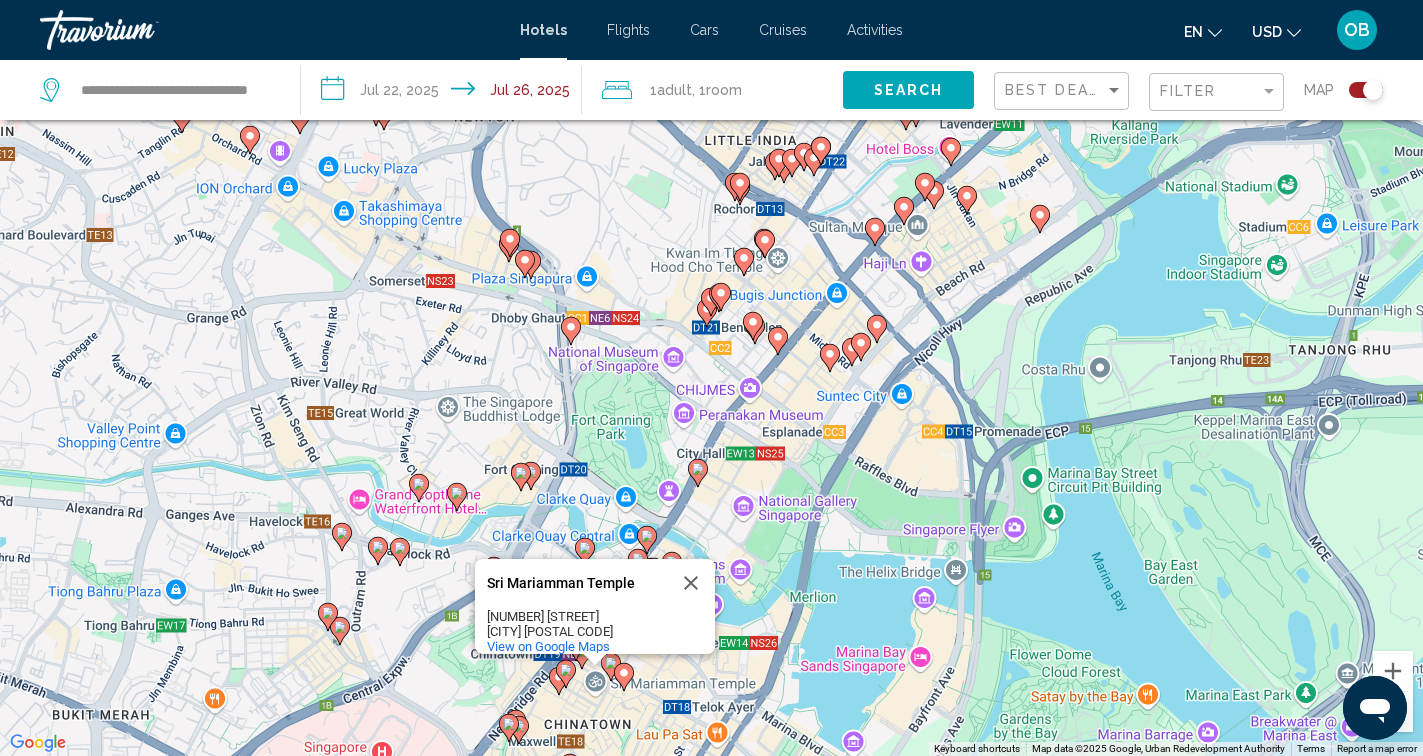 click at bounding box center [624, 677] 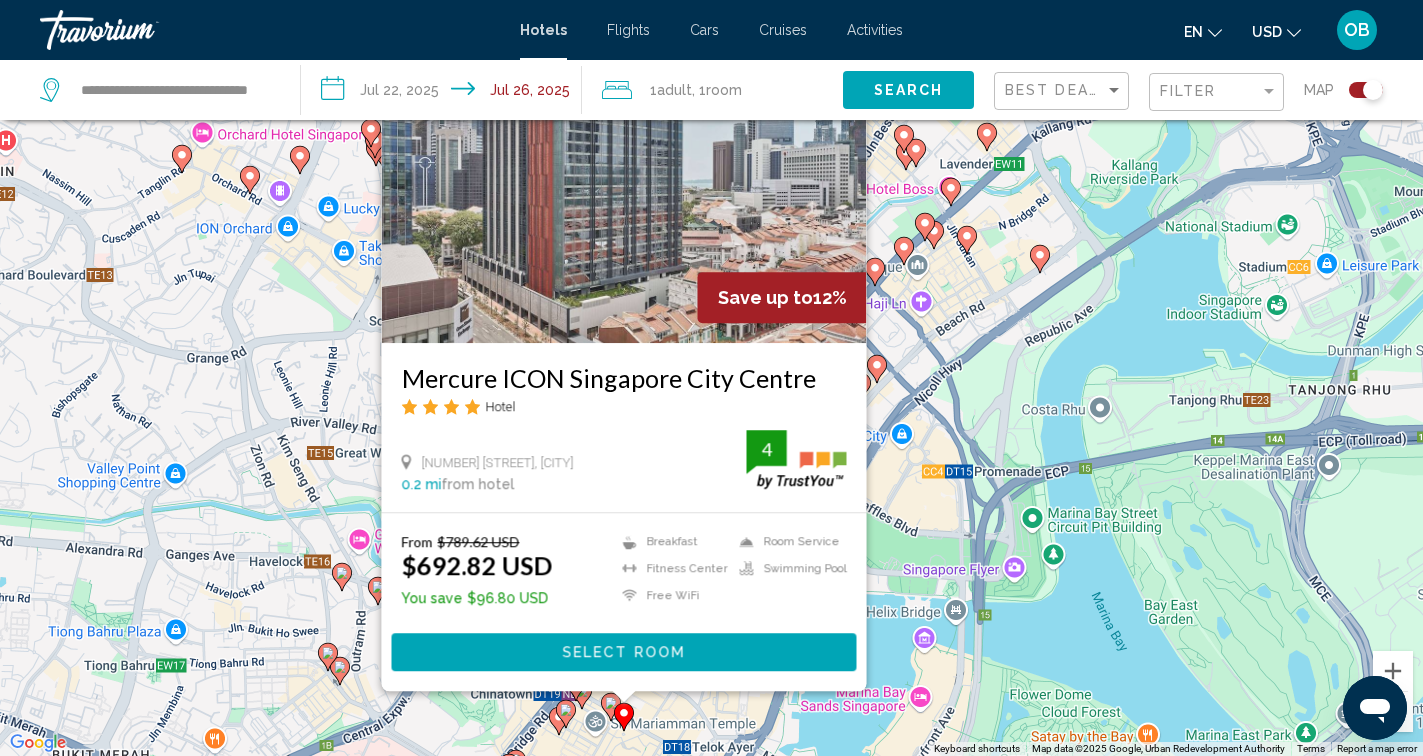 click 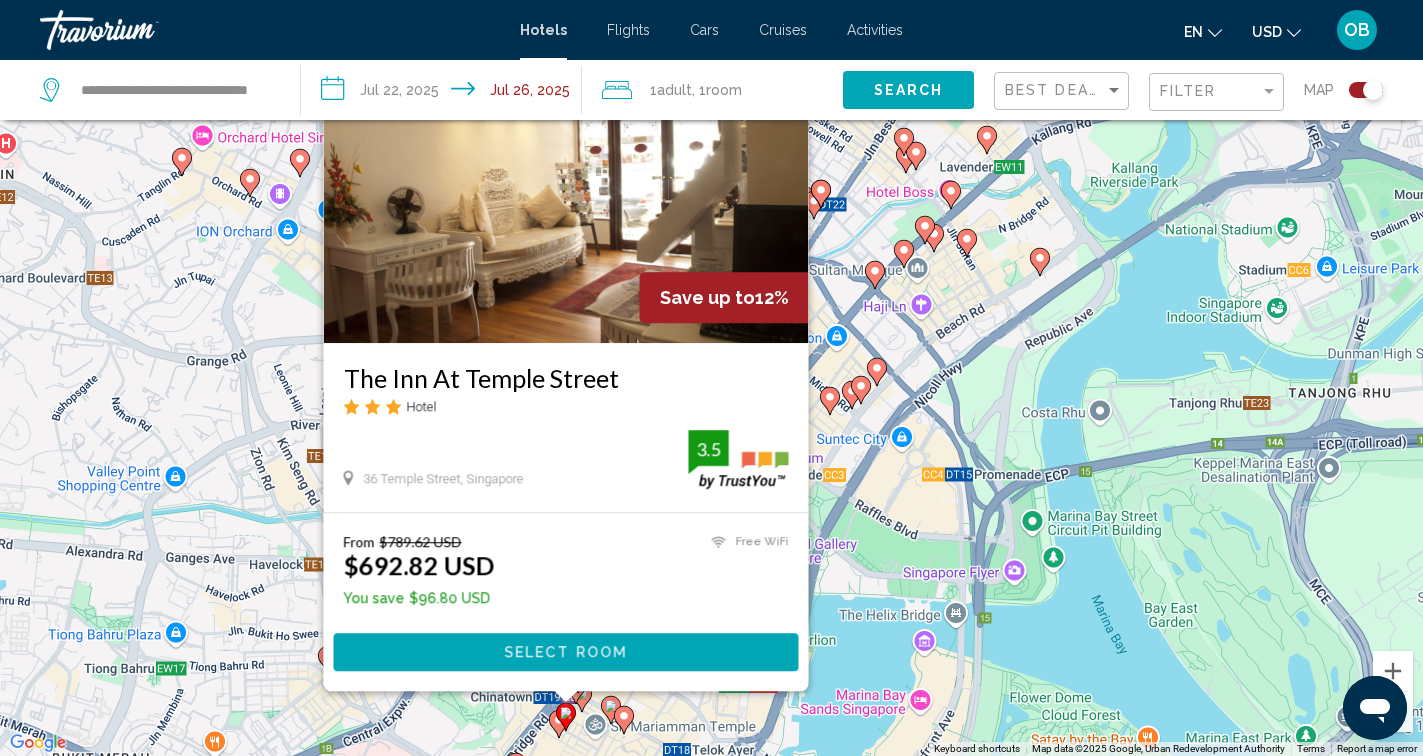 click at bounding box center [566, 717] 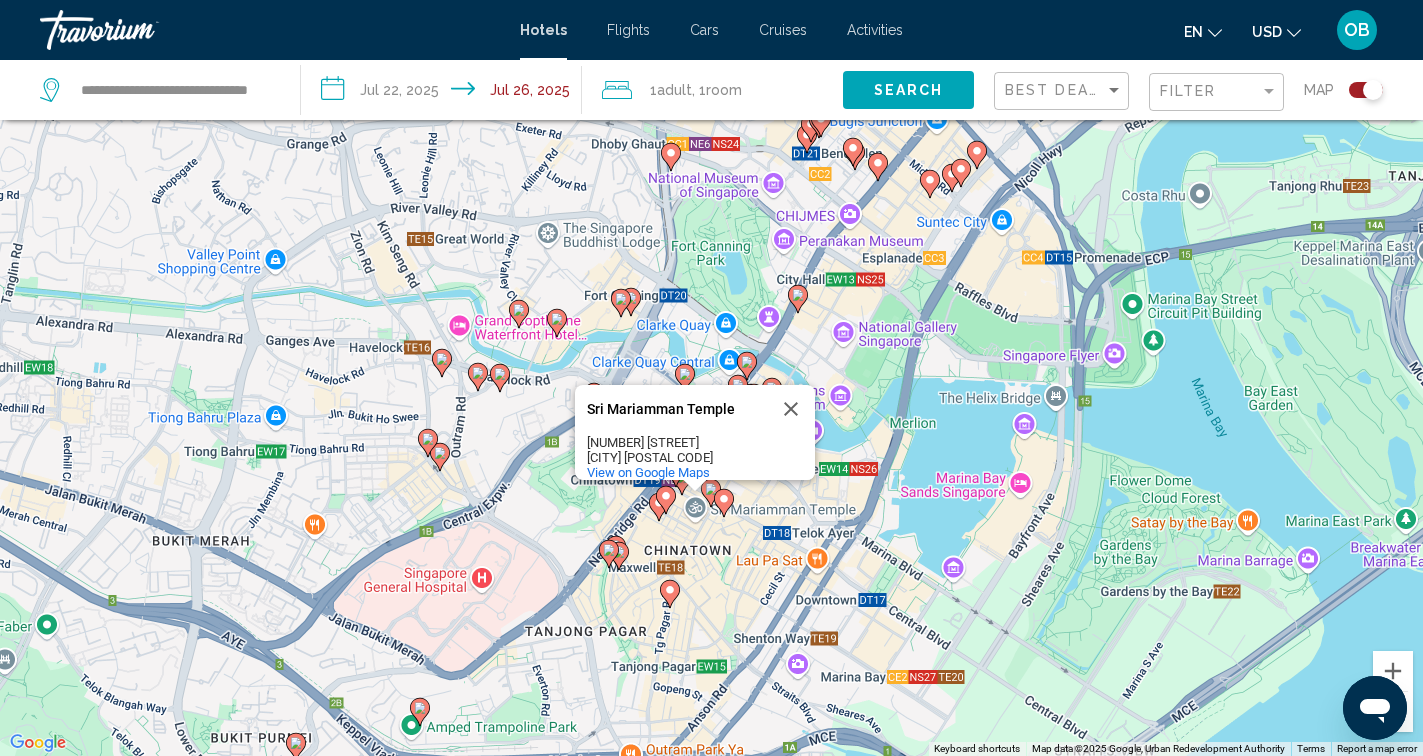 drag, startPoint x: 728, startPoint y: 547, endPoint x: 830, endPoint y: 359, distance: 213.88782 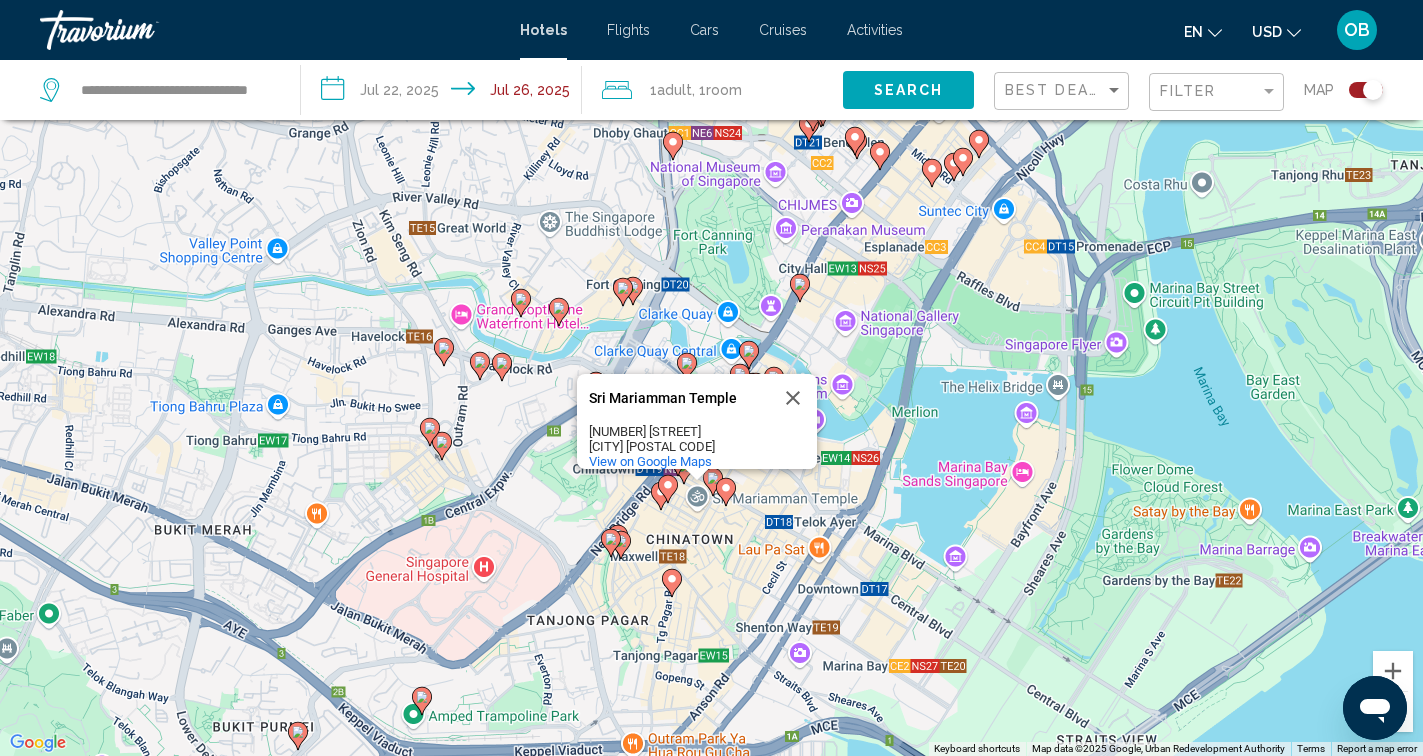 click on "To activate drag with keyboard, press Alt + Enter. Once in keyboard drag state, use the arrow keys to move the marker. To complete the drag, press the Enter key. To cancel, press Escape.     Sri Mariamman Temple                     Sri Mariamman Temple                 244 [STREET] [CITY] [POSTAL CODE]              View on Google Maps" at bounding box center [711, 378] 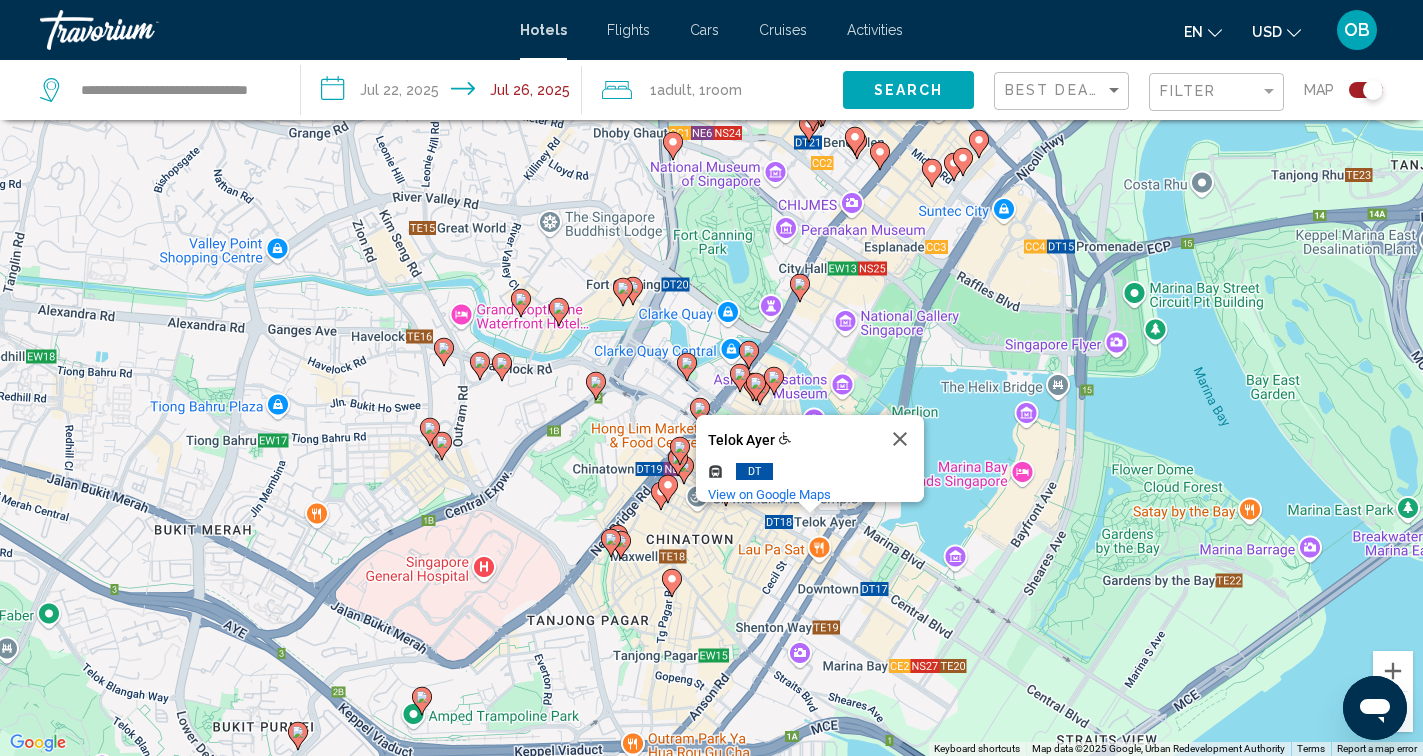 click 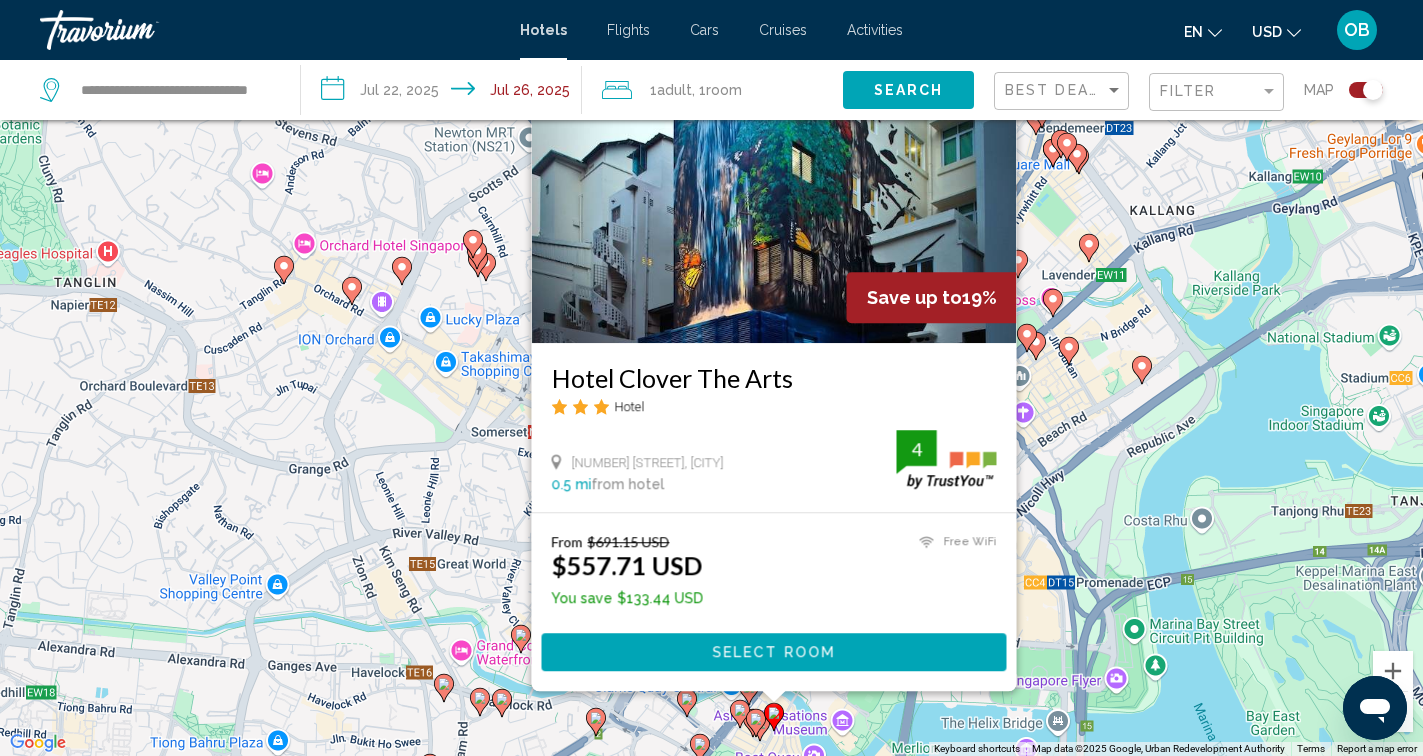 click on "Filter" 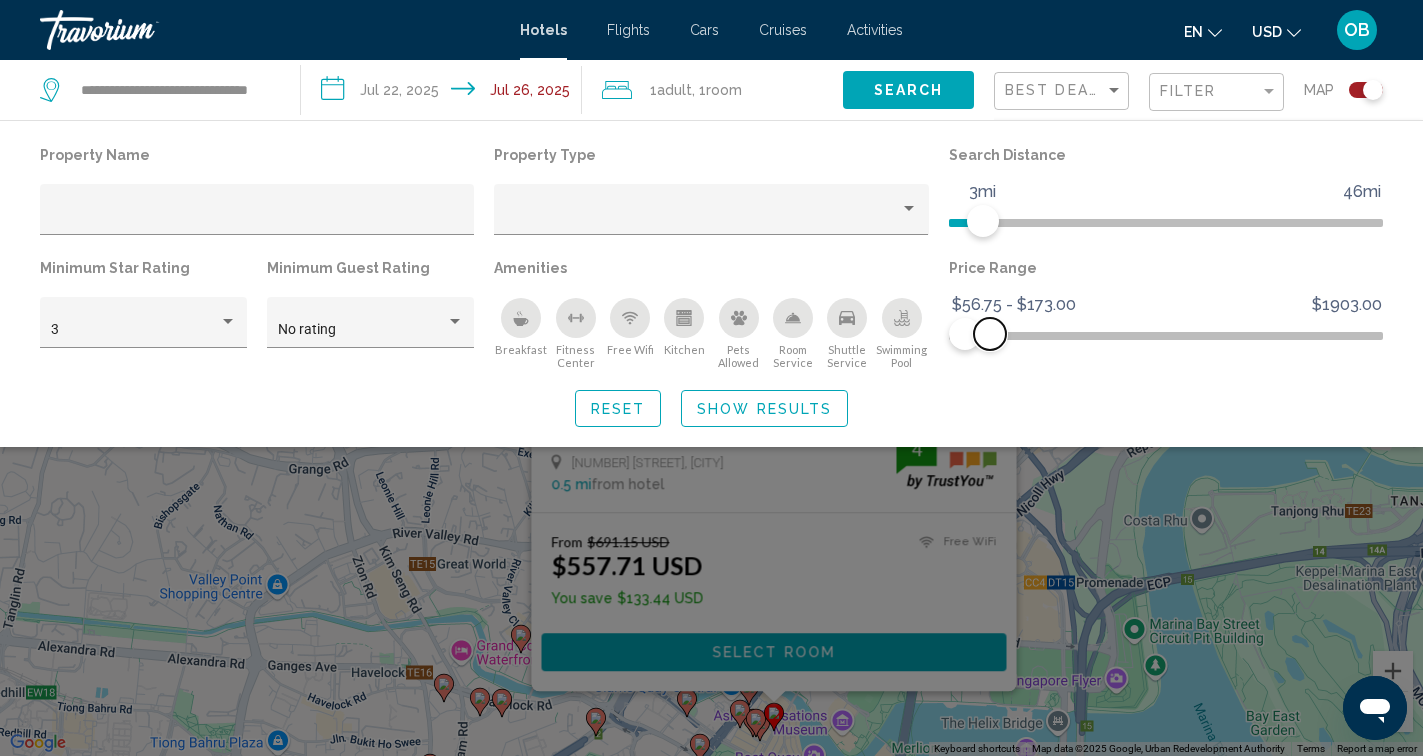 drag, startPoint x: 1003, startPoint y: 336, endPoint x: 990, endPoint y: 336, distance: 13 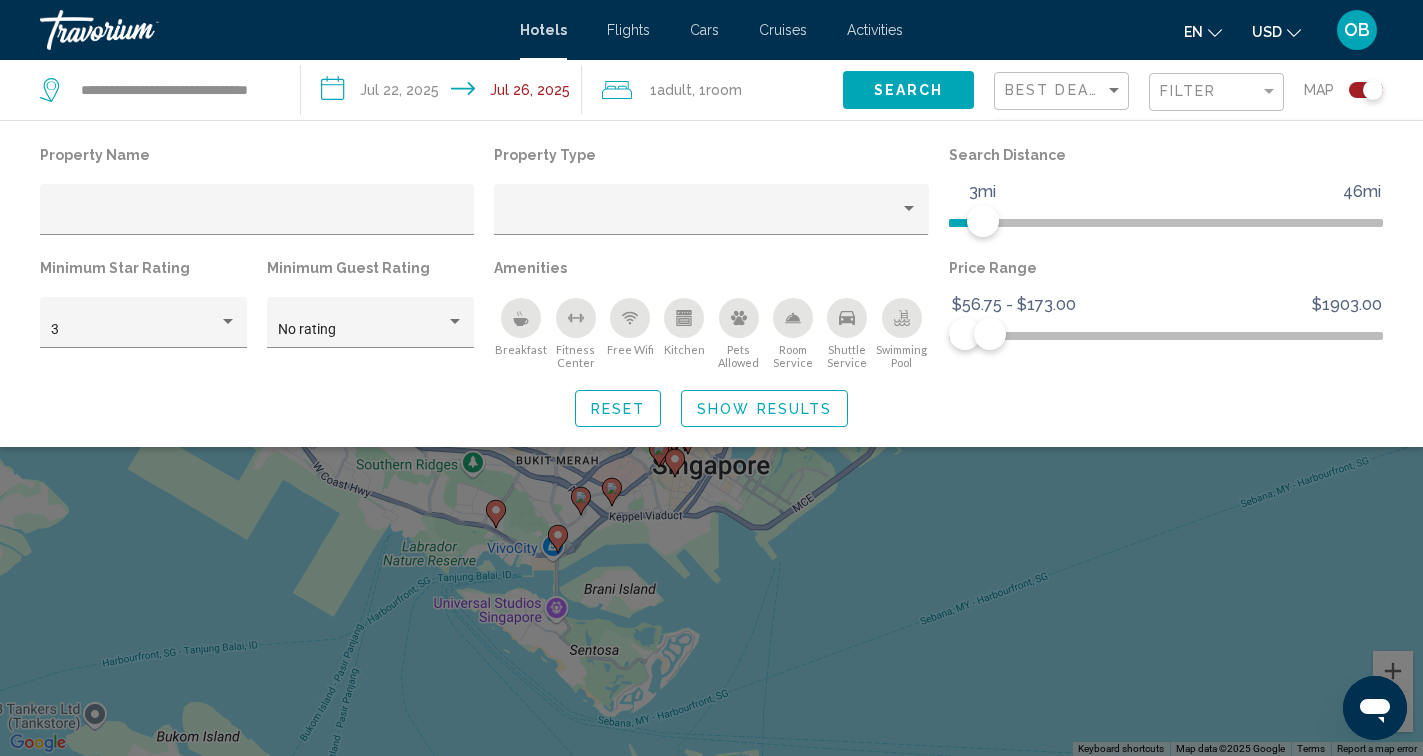 click on "Show Results" 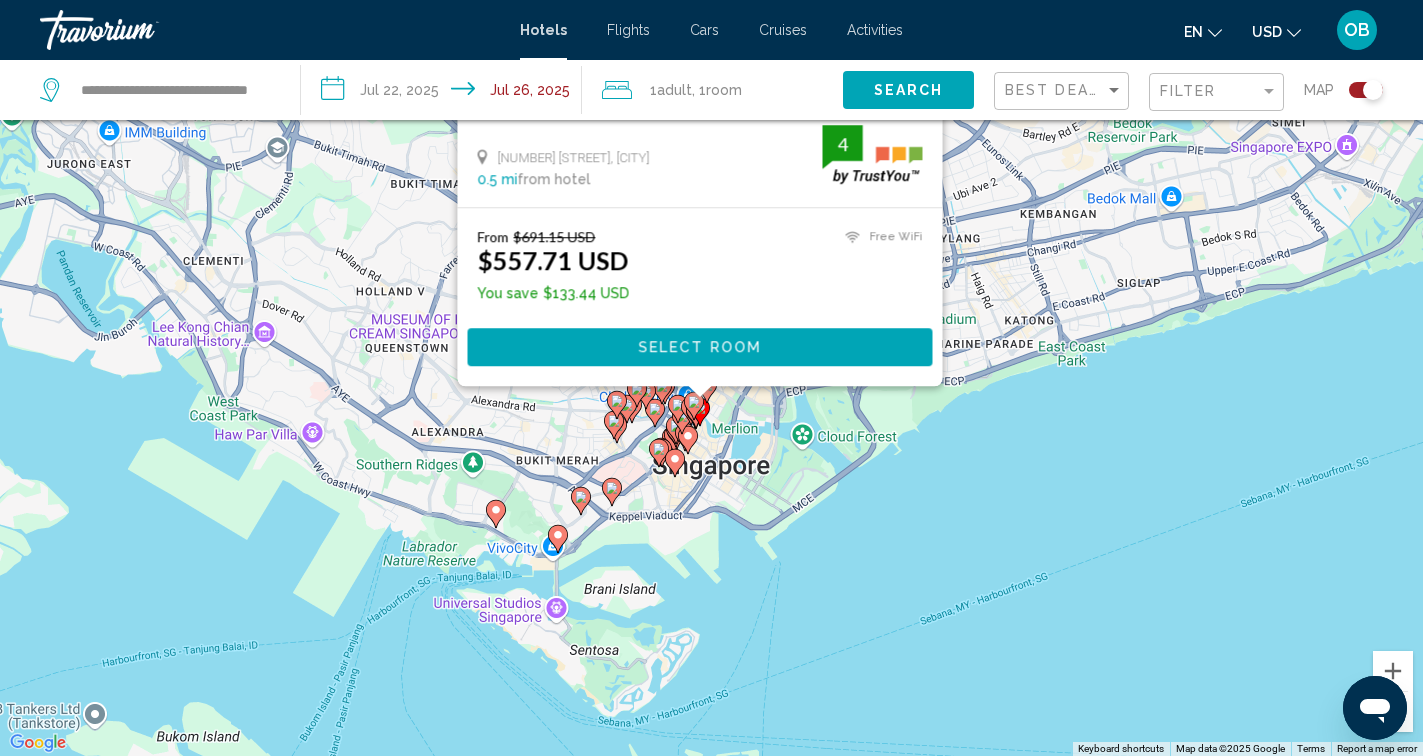 click 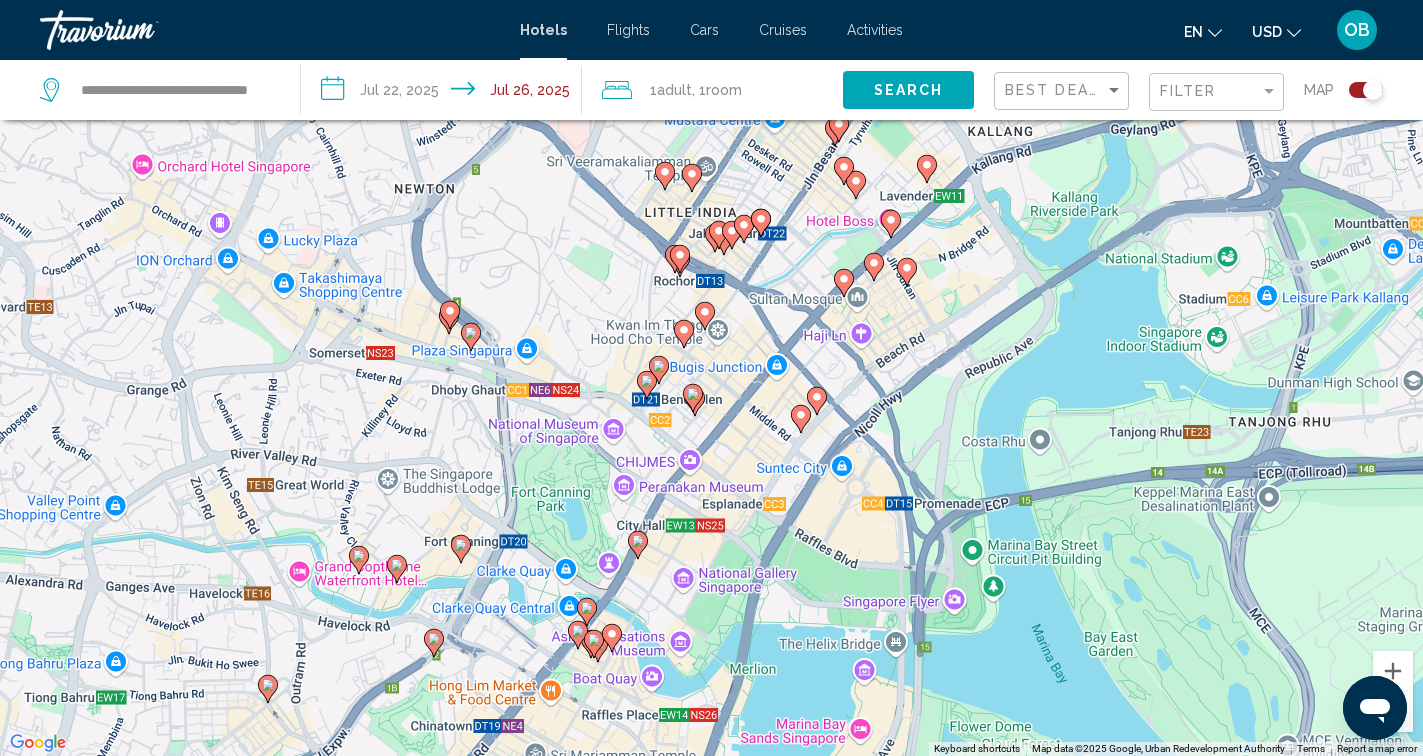 drag, startPoint x: 1051, startPoint y: 641, endPoint x: 898, endPoint y: 386, distance: 297.37854 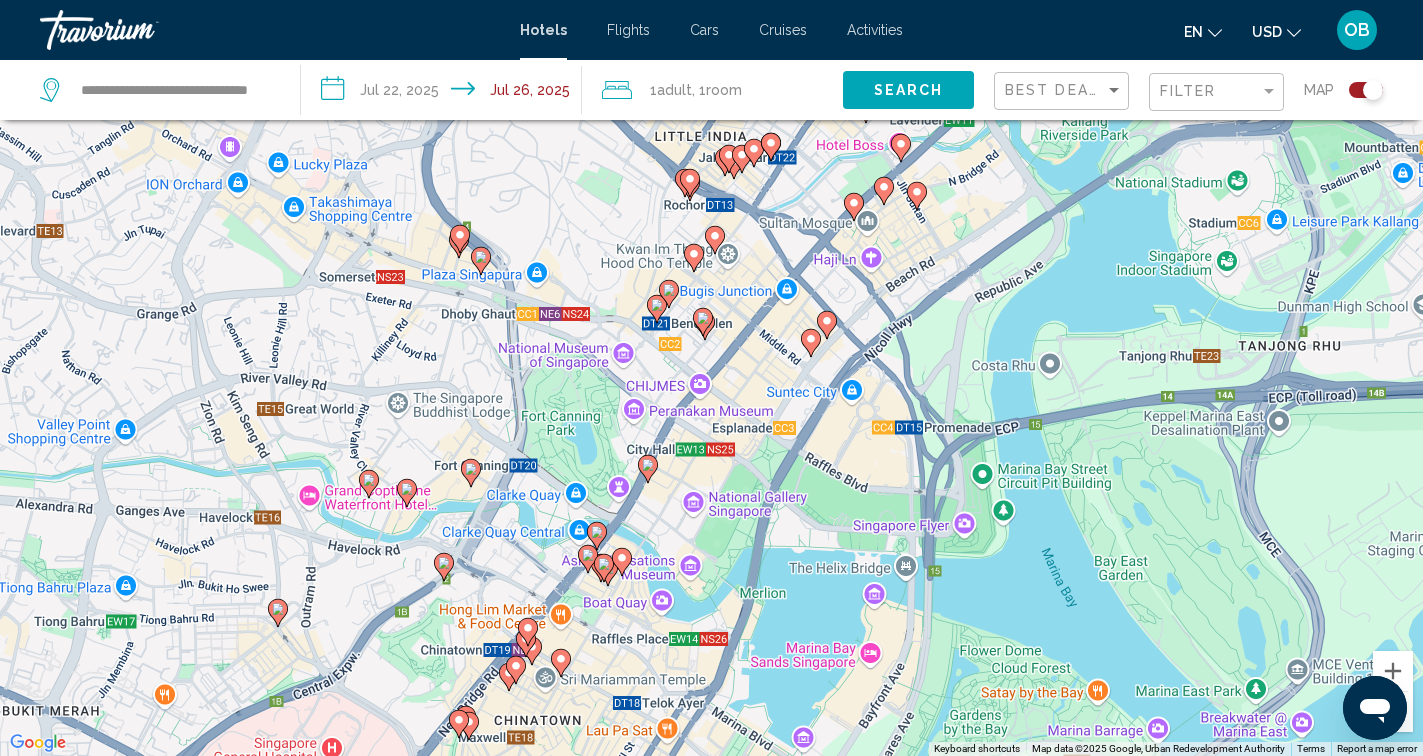 drag, startPoint x: 842, startPoint y: 572, endPoint x: 851, endPoint y: 482, distance: 90.44888 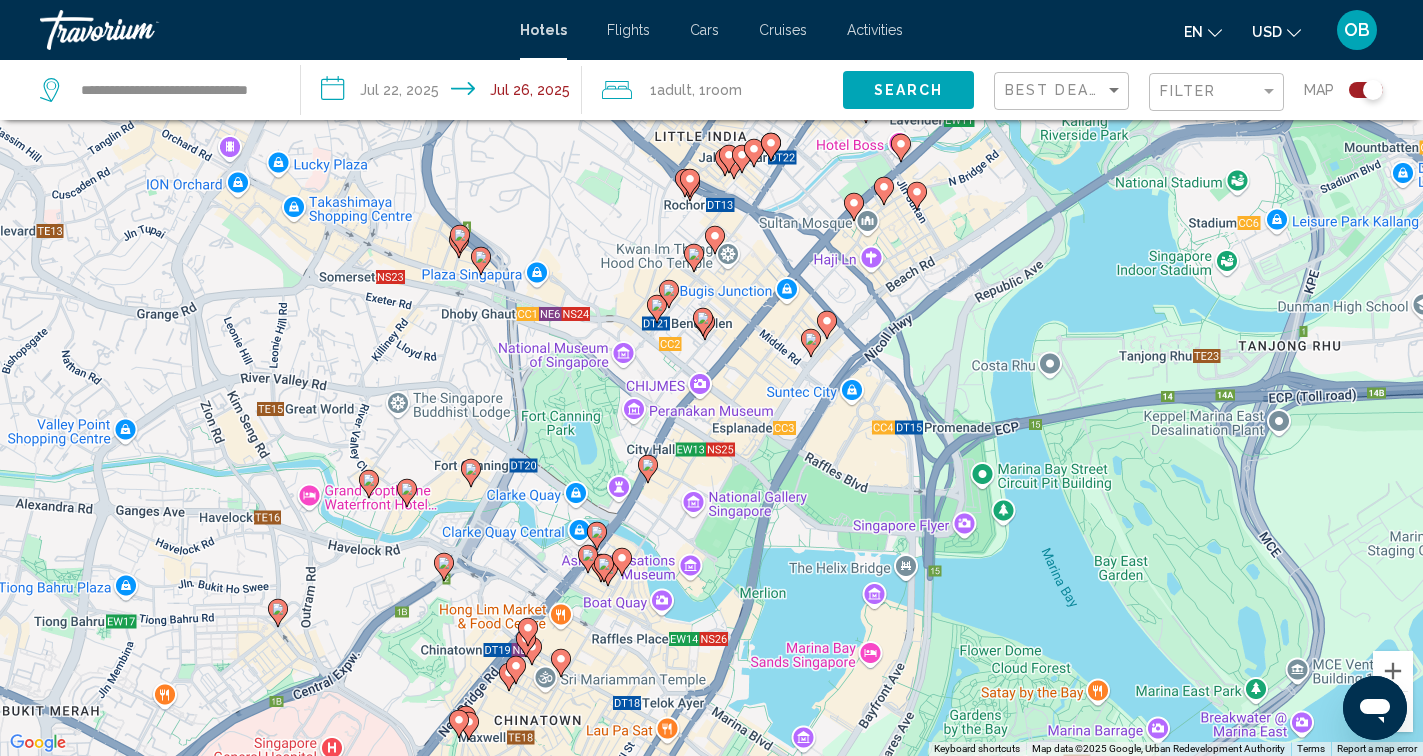 click on "To activate drag with keyboard, press Alt + Enter. Once in keyboard drag state, use the arrow keys to move the marker. To complete the drag, press the Enter key. To cancel, press Escape." at bounding box center [711, 378] 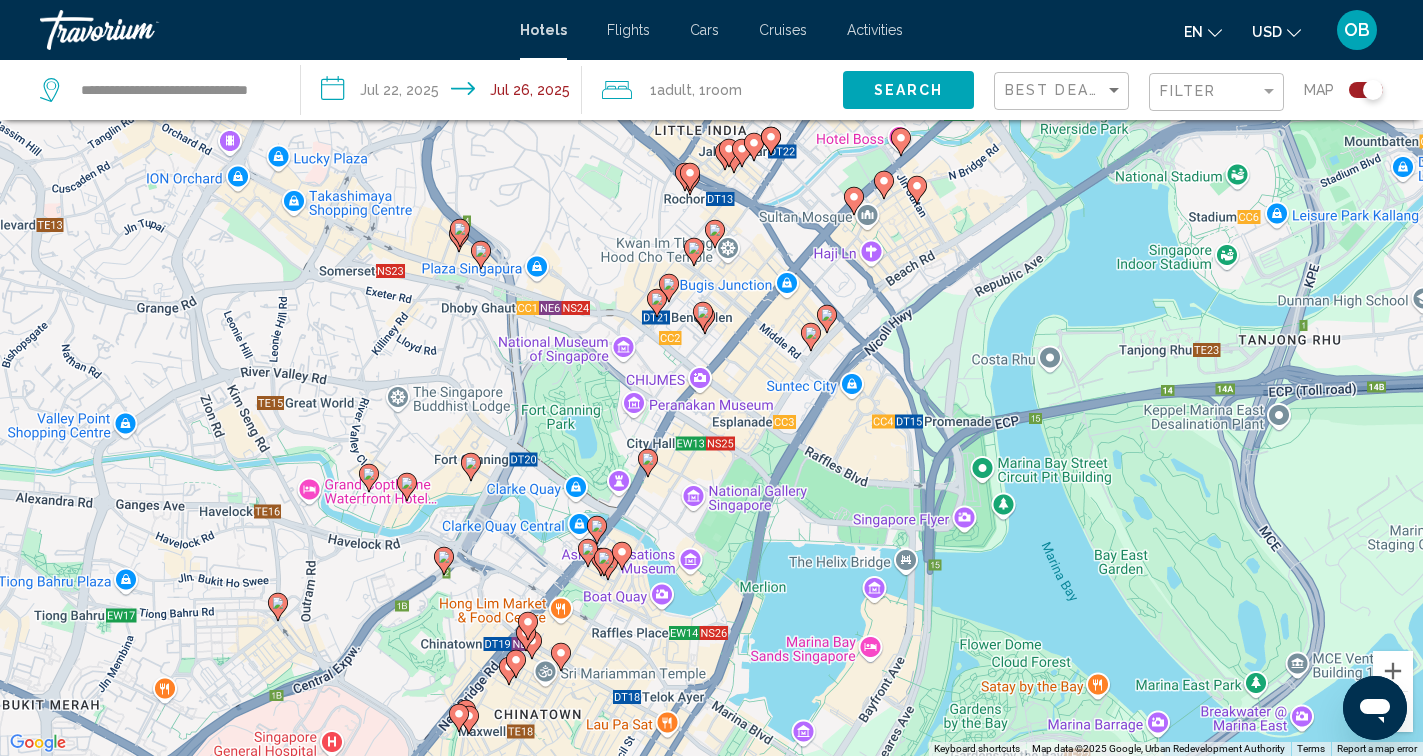 click 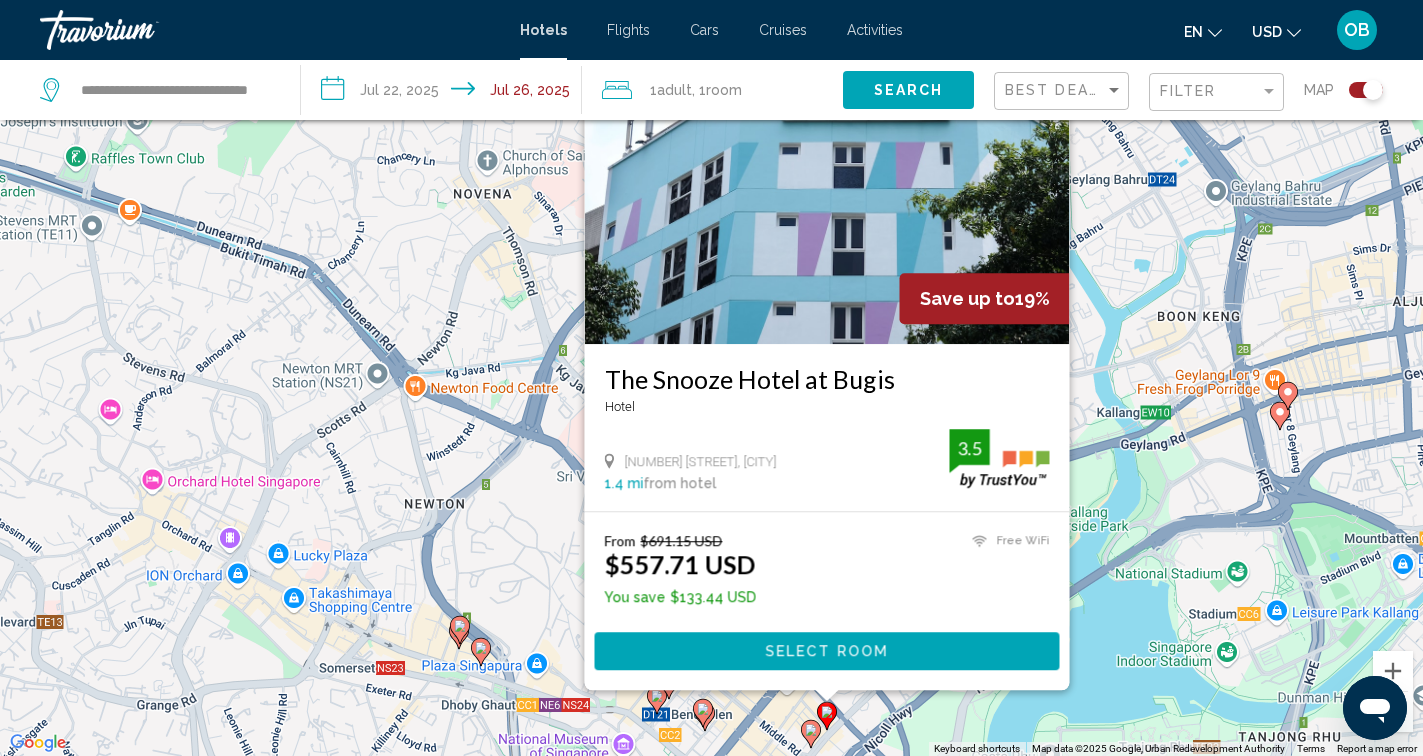 click 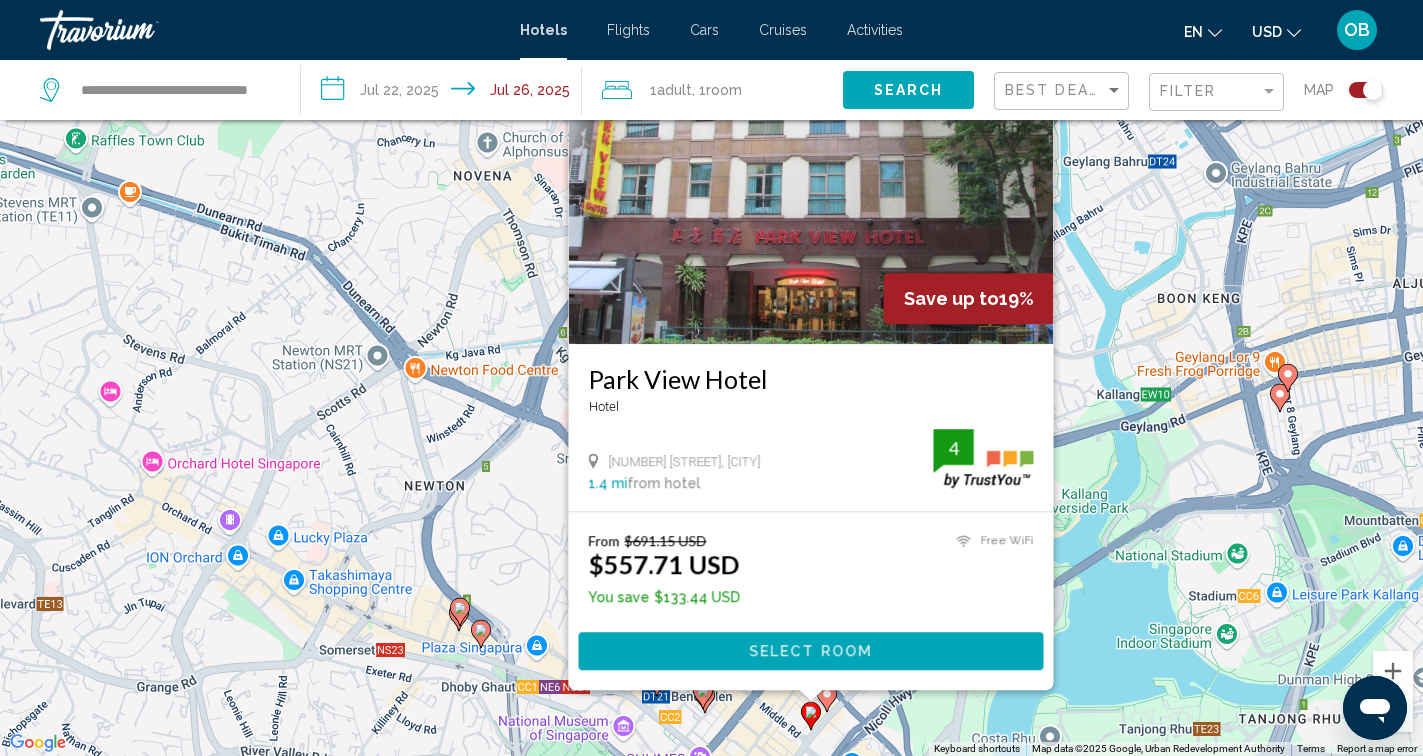 click on "To activate drag with keyboard, press Alt + Enter. Once in keyboard drag state, use the arrow keys to move the marker. To complete the drag, press the Enter key. To cancel, press Escape. Save up to  19%   Park View Hotel  Hotel
81 [STREET], Singapore 1.4 mi  from hotel 4 From $[PRICE] USD $[PRICE] USD  You save  $[PRICE] USD
Free WiFi  4 Select Room" at bounding box center [711, 378] 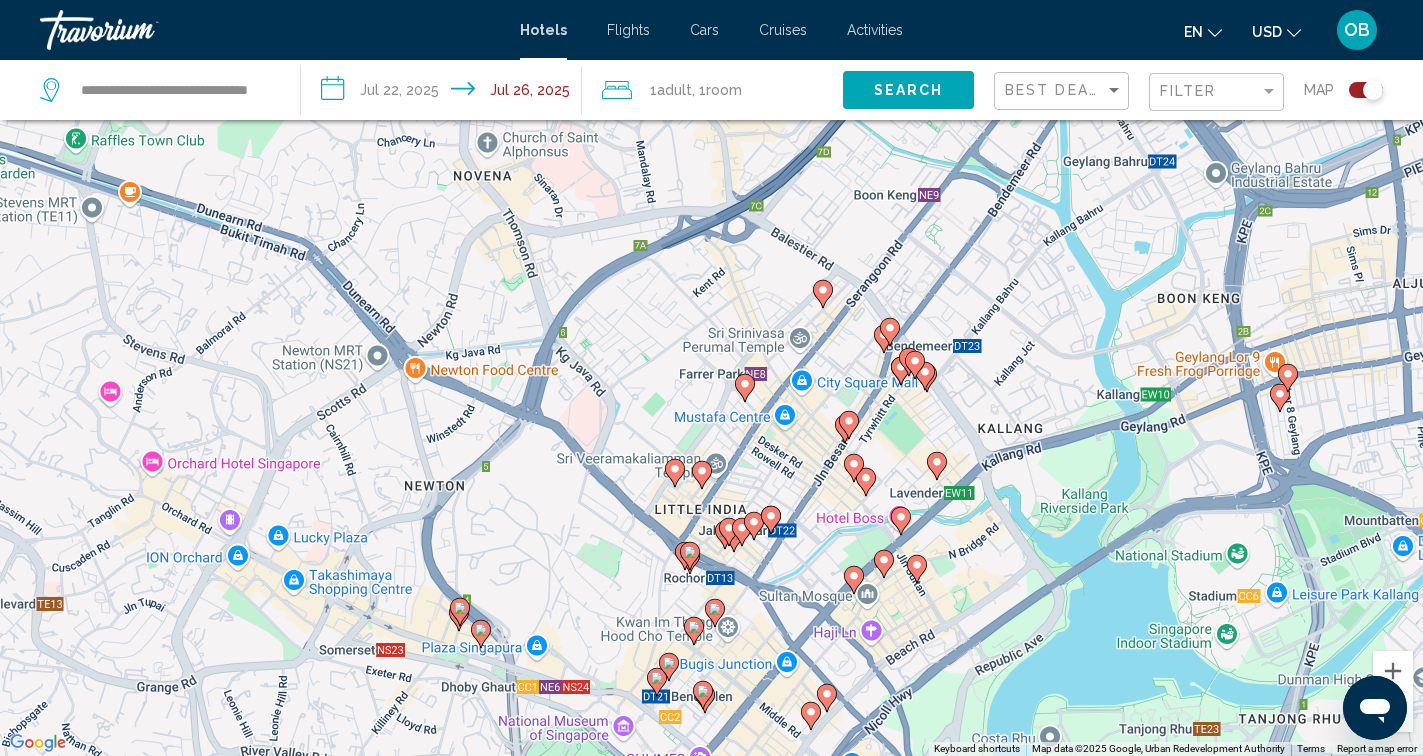 click 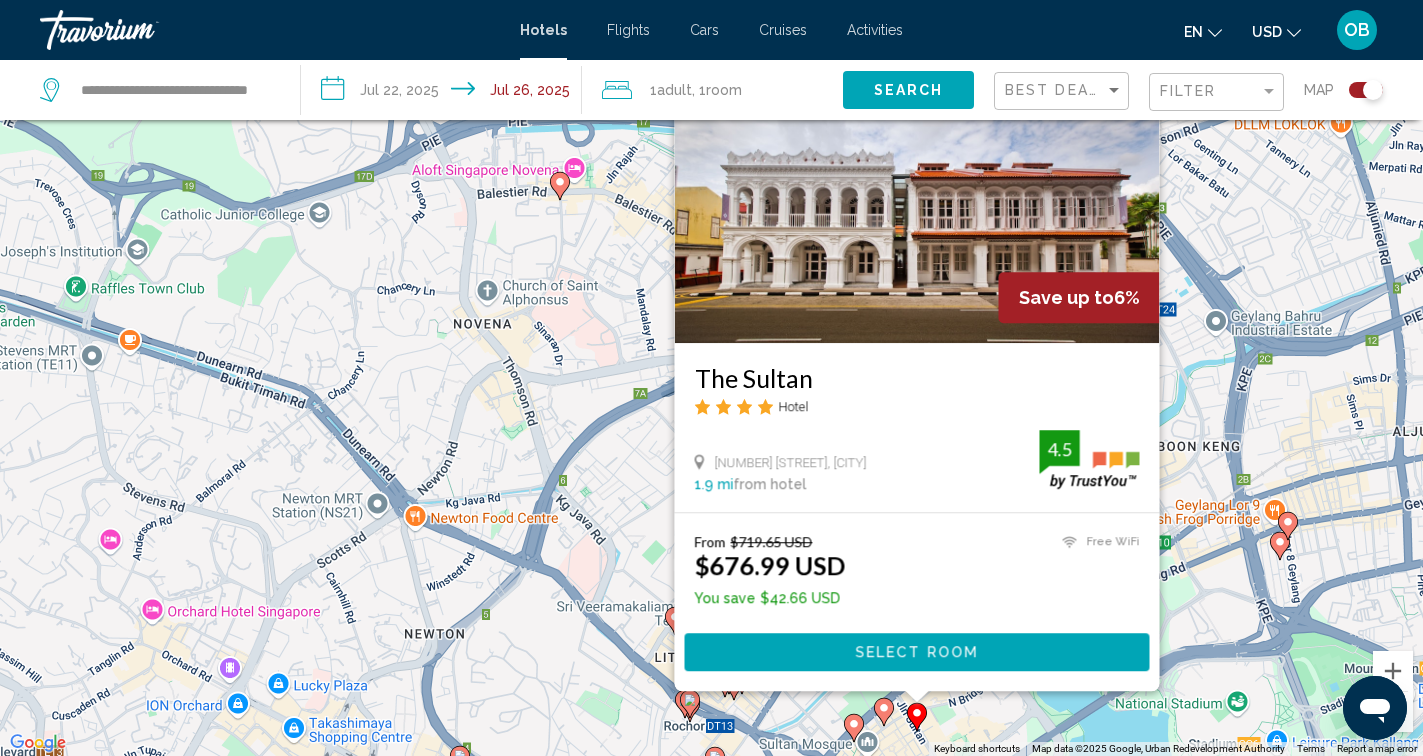 click 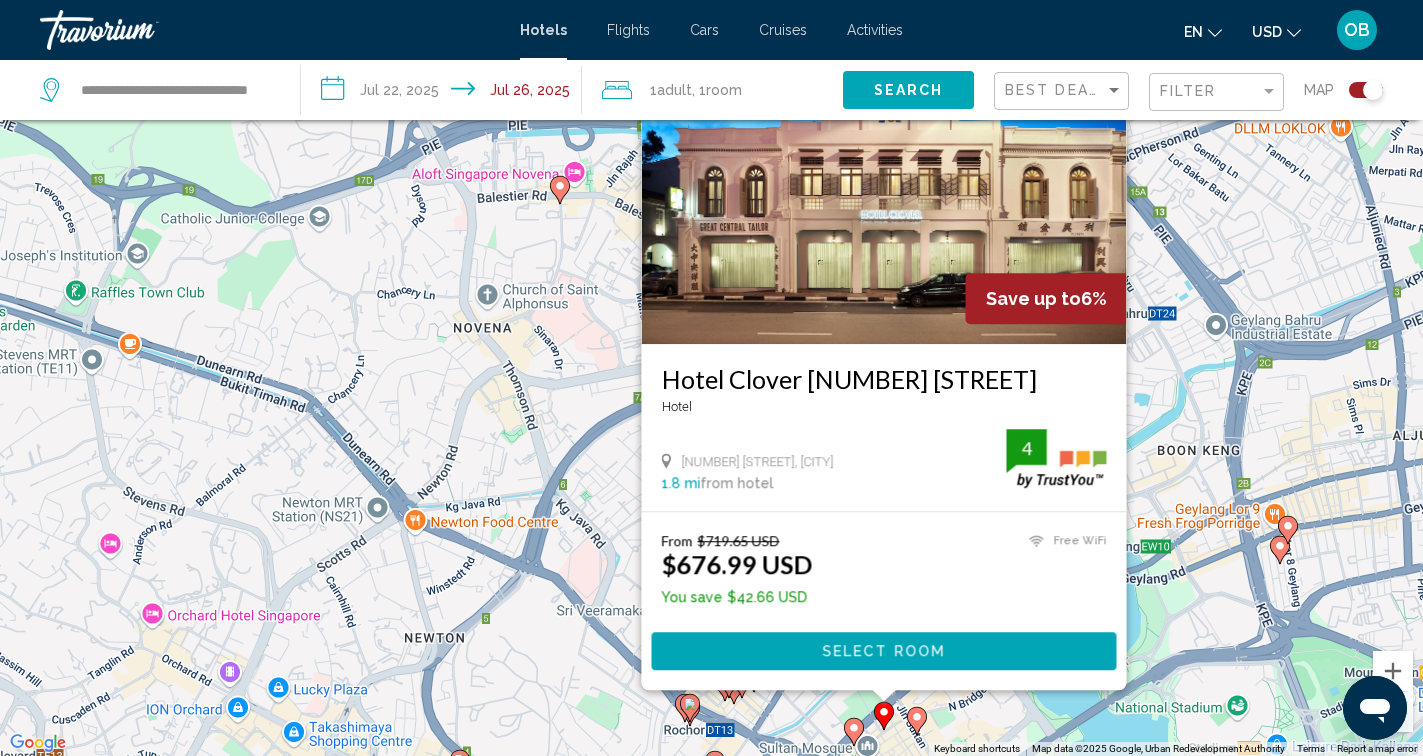 click 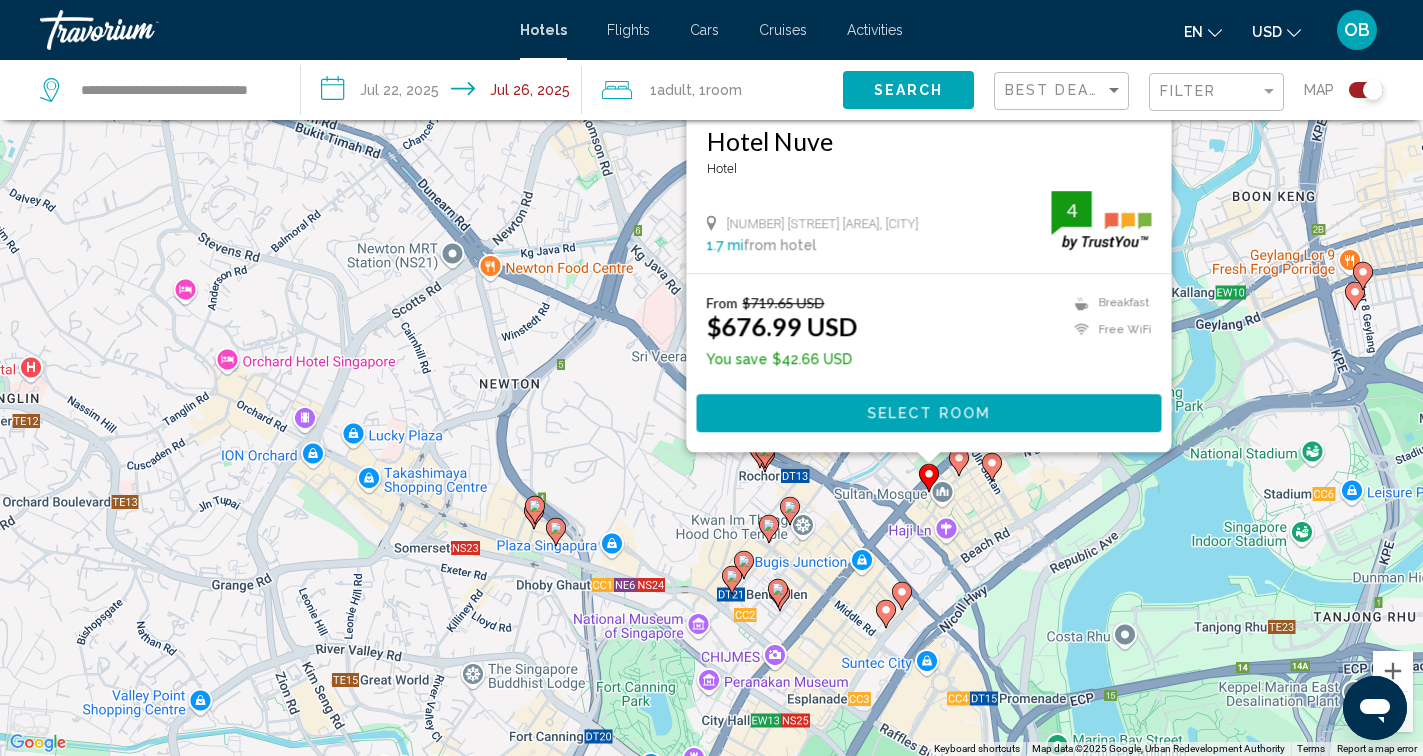 drag, startPoint x: 914, startPoint y: 733, endPoint x: 991, endPoint y: 466, distance: 277.88126 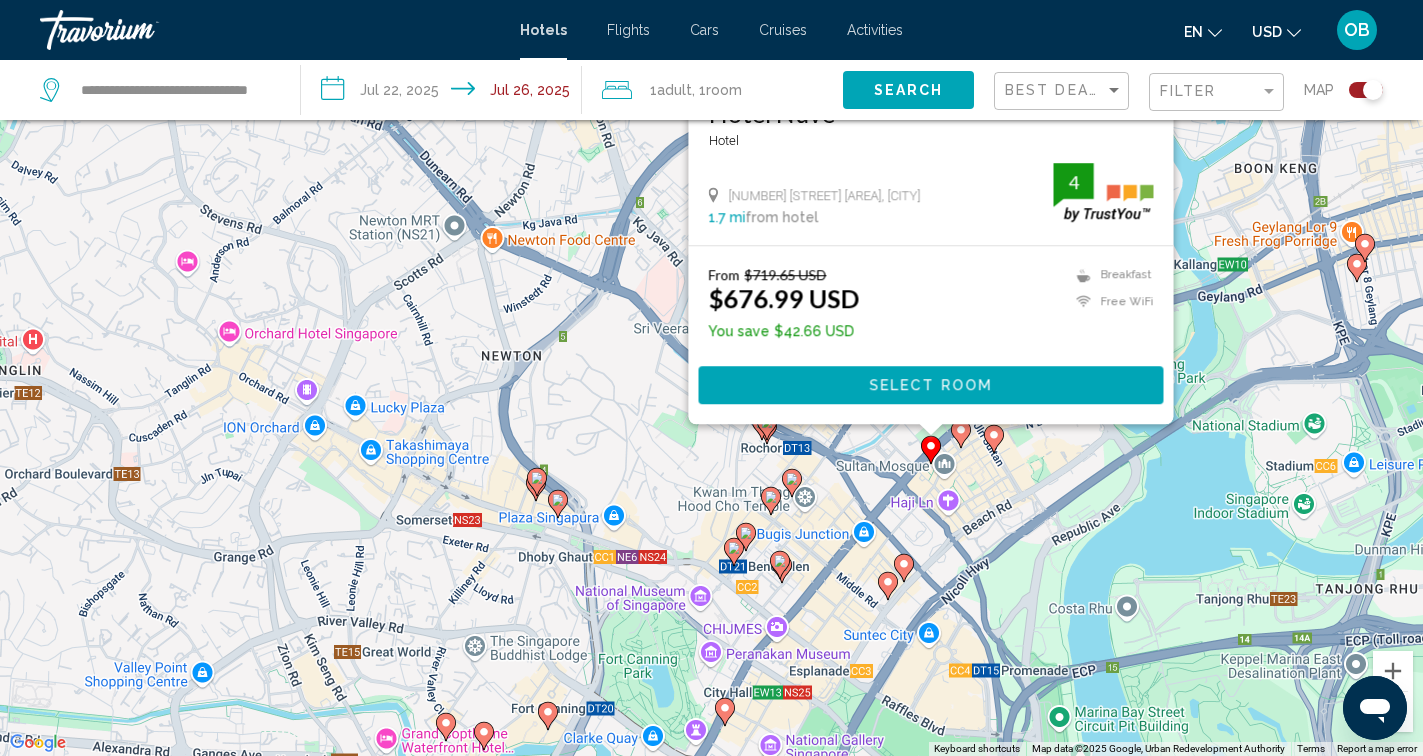 click 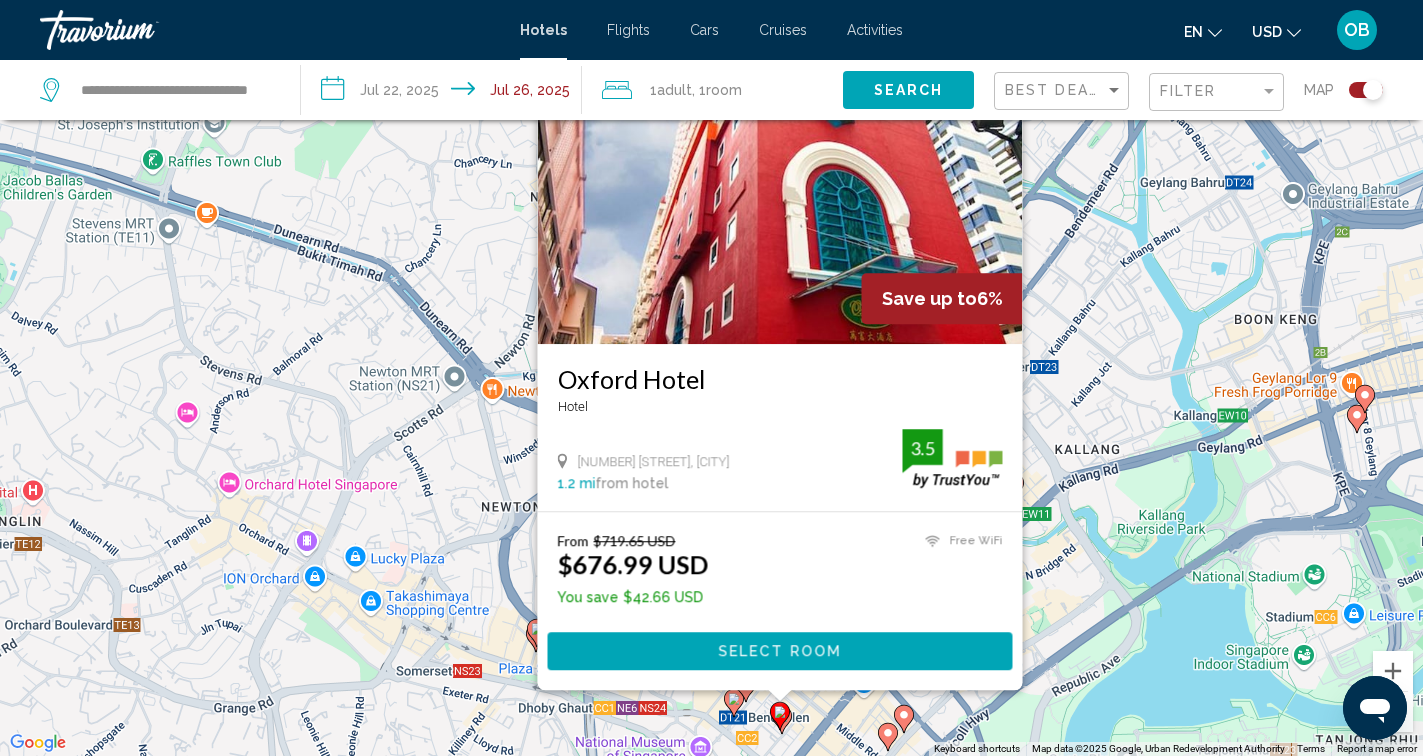 click on "To activate drag with keyboard, press Alt + Enter. Once in keyboard drag state, use the arrow keys to move the marker. To complete the drag, press the Enter key. To cancel, press Escape. Save up to  6%   Oxford Hotel  Hotel
218 [STREET], Singapore 1.2 mi  from hotel 3.5 From $[PRICE] USD $[PRICE] USD  You save  $[PRICE] USD
Free WiFi  3.5 Select Room" at bounding box center (711, 378) 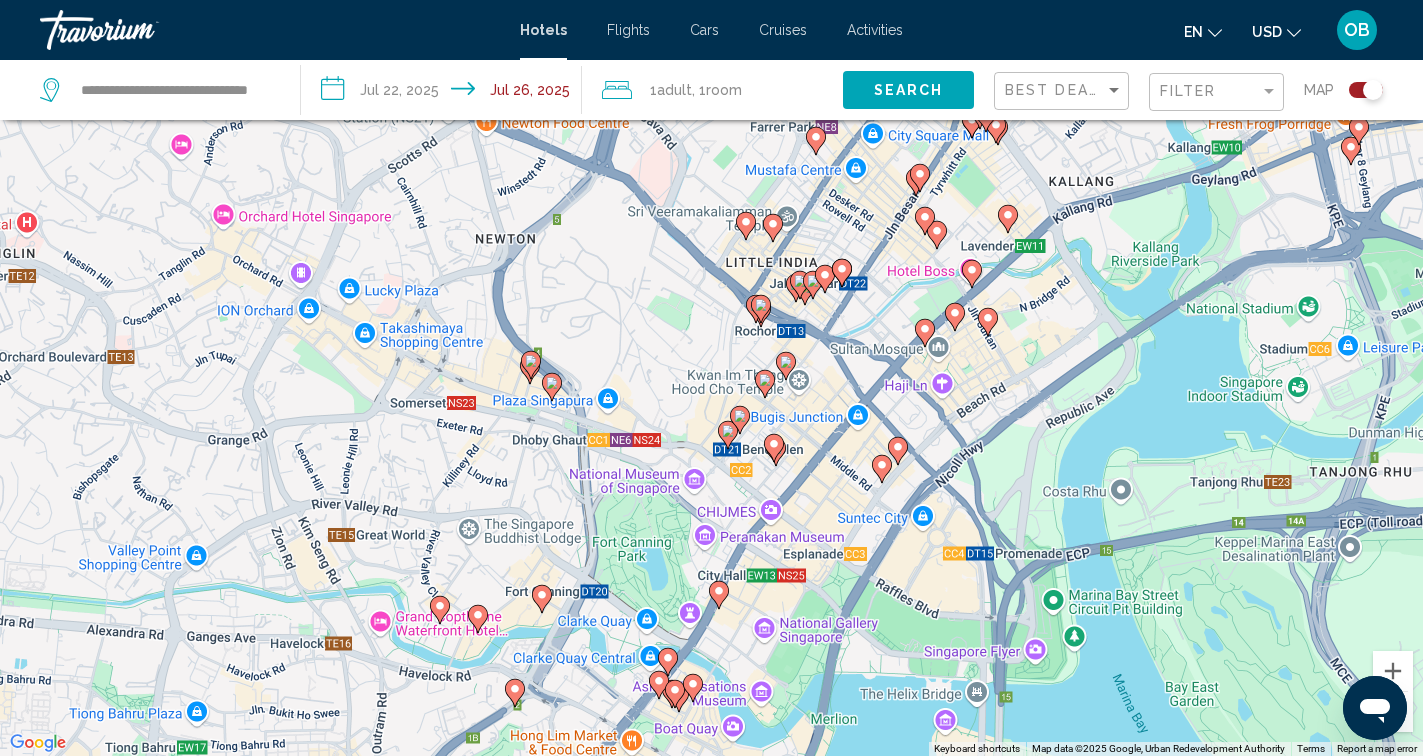 drag, startPoint x: 871, startPoint y: 641, endPoint x: 865, endPoint y: 368, distance: 273.06592 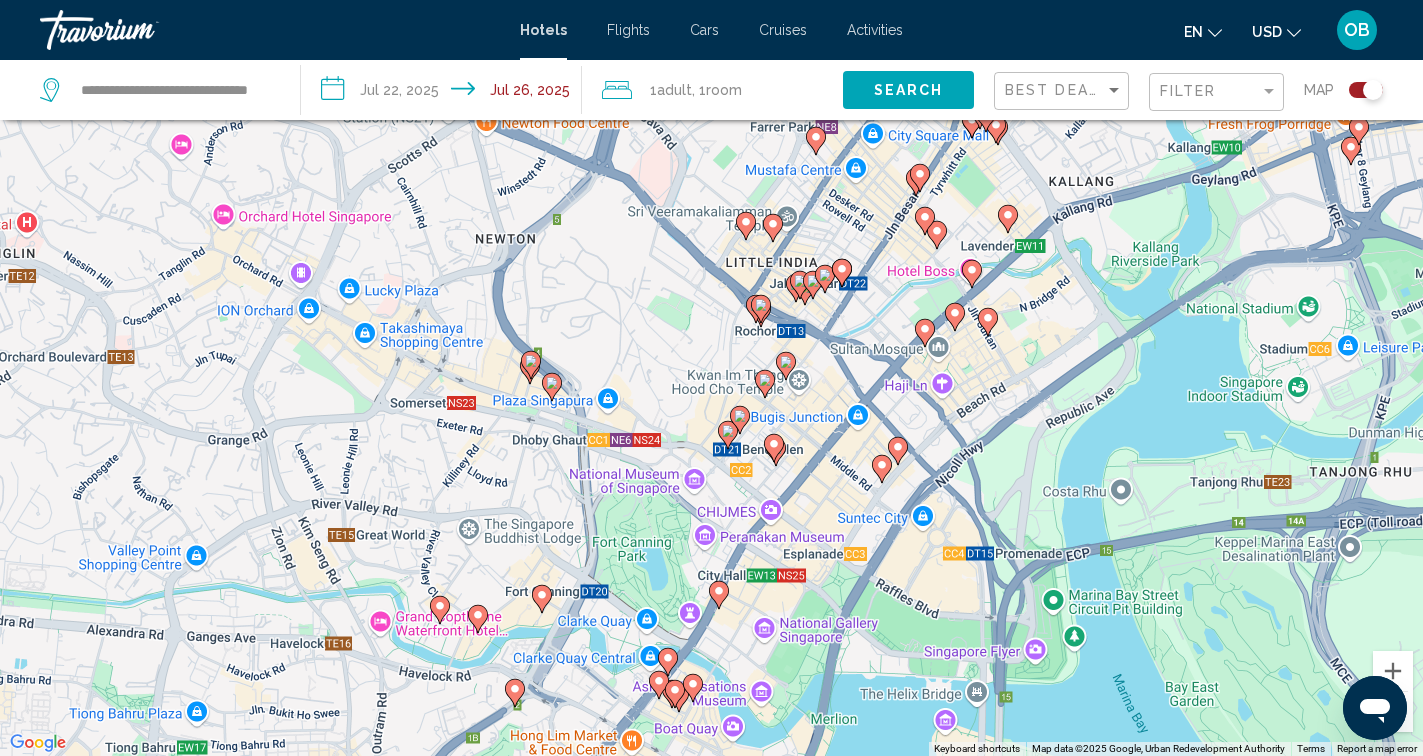 click on "To activate drag with keyboard, press Alt + Enter. Once in keyboard drag state, use the arrow keys to move the marker. To complete the drag, press the Enter key. To cancel, press Escape." at bounding box center (711, 378) 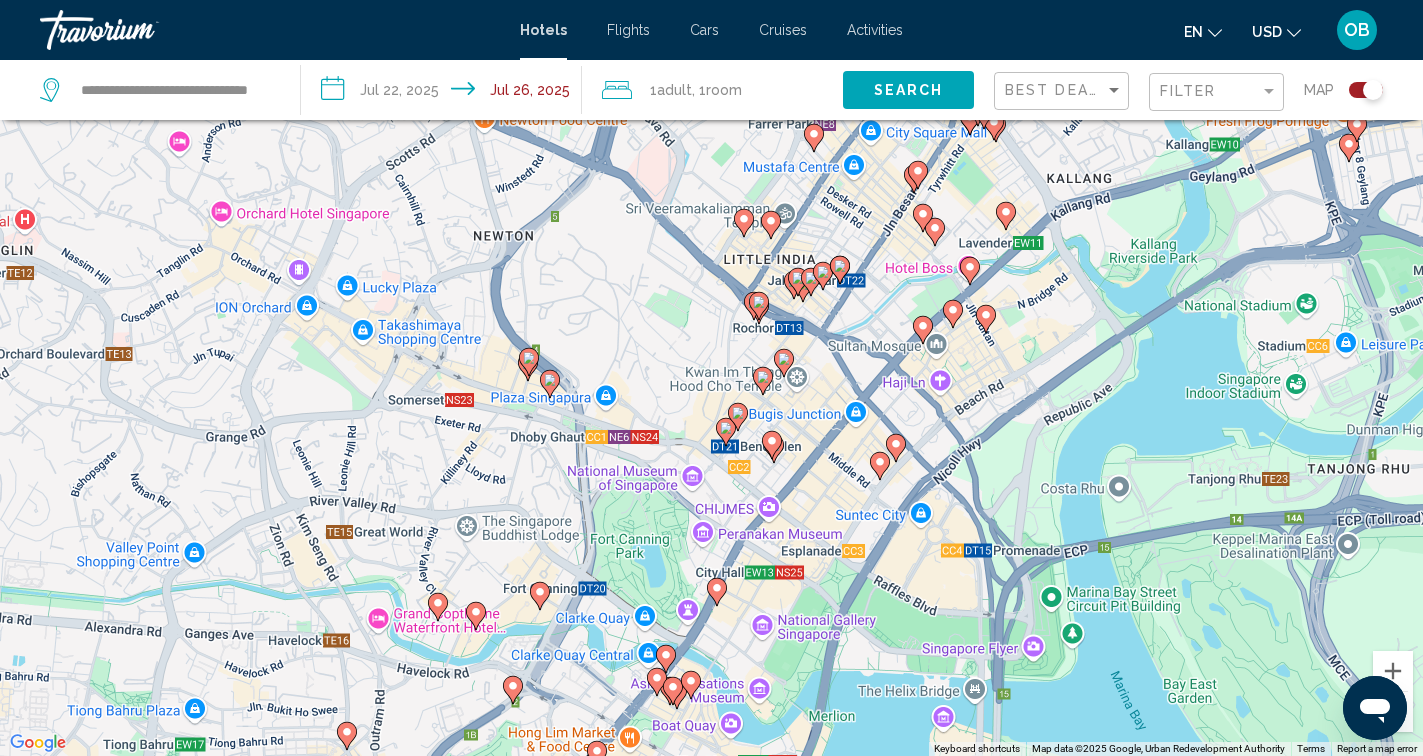 click 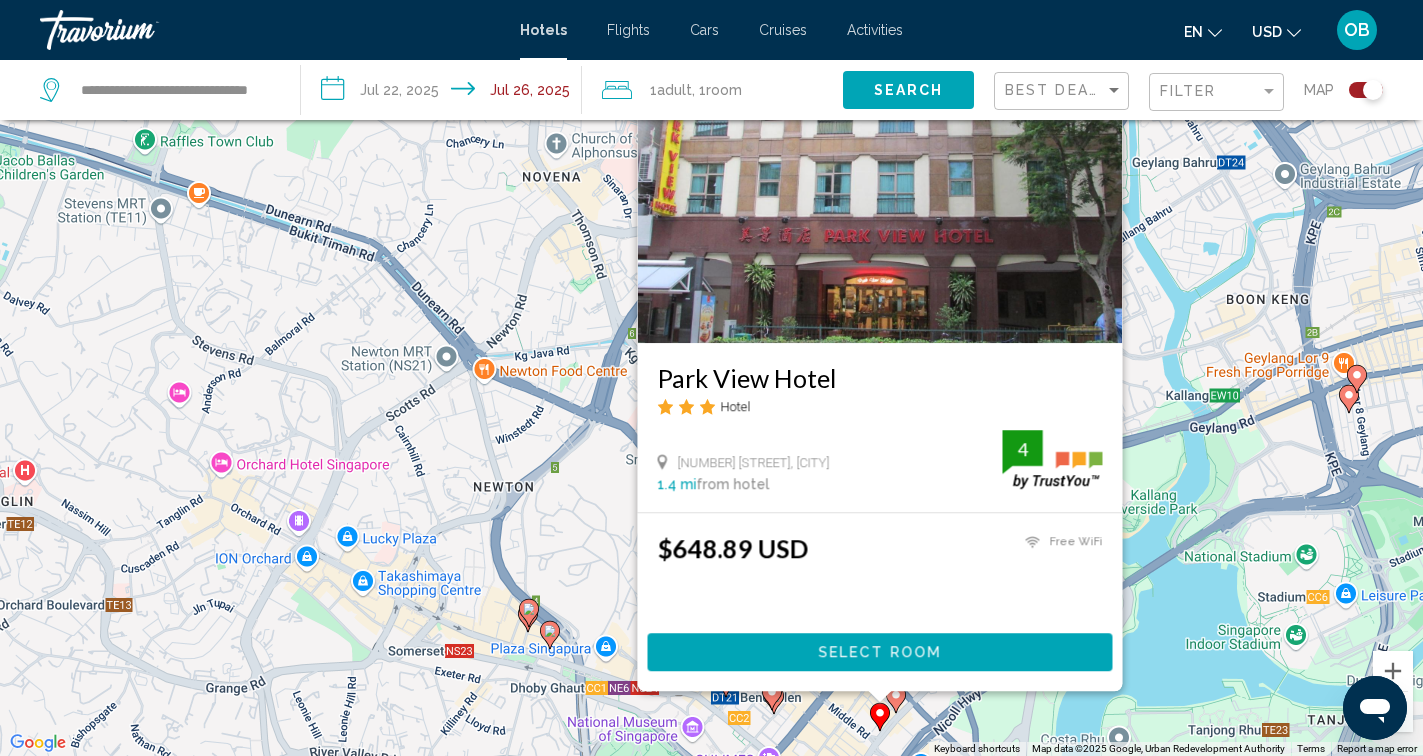 click on "To activate drag with keyboard, press Alt + Enter. Once in keyboard drag state, use the arrow keys to move the marker. To complete the drag, press the Enter key. To cancel, press Escape.  Park View Hotel
Hotel
81 [STREET], Singapore 1.4 mi  from hotel 4 $[PRICE] USD
Free WiFi  4 Select Room" at bounding box center (711, 378) 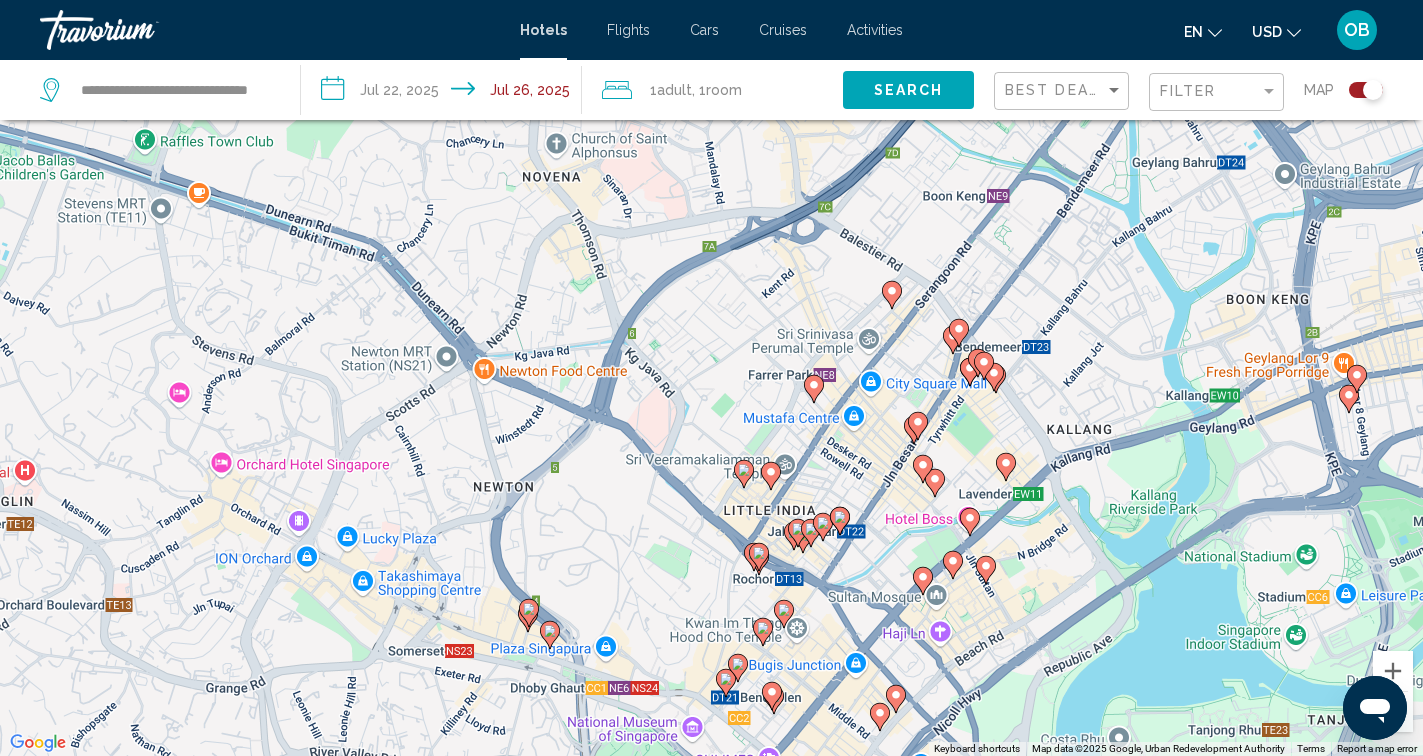 click 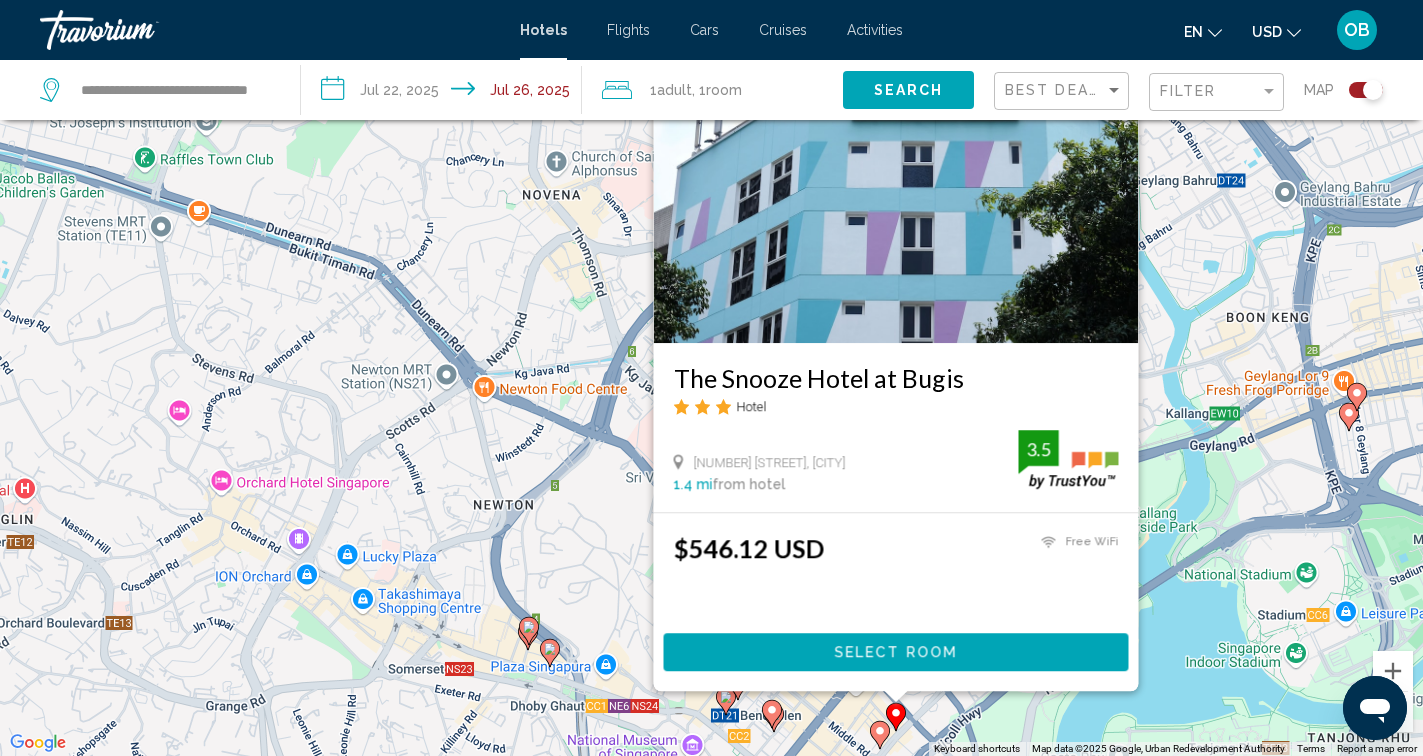 click on "To activate drag with keyboard, press Alt + Enter. Once in keyboard drag state, use the arrow keys to move the marker. To complete the drag, press the Enter key. To cancel, press Escape.  The Snooze Hotel at Bugis
Hotel
103 [STREET], Singapore 1.4 mi  from hotel 3.5 $[PRICE] USD
Free WiFi  3.5 Select Room" at bounding box center [711, 378] 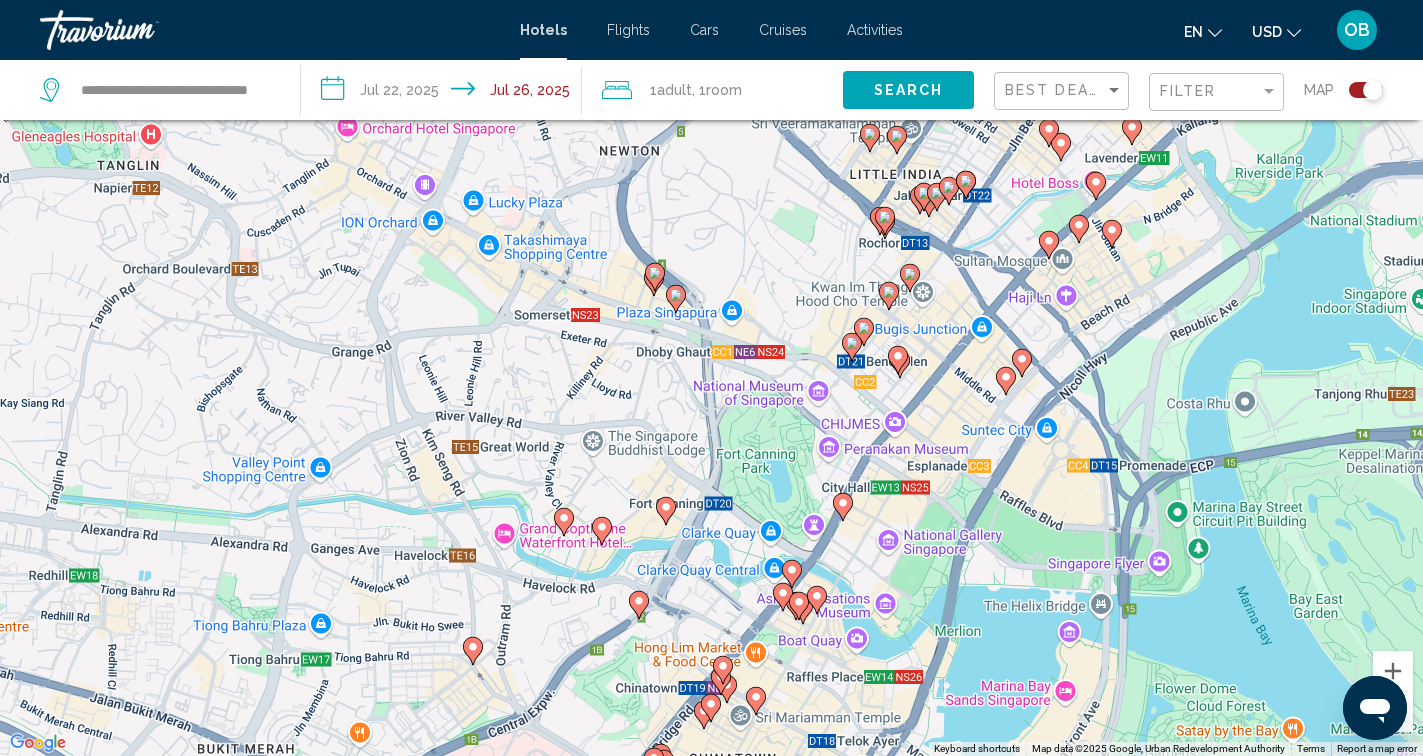 drag, startPoint x: 863, startPoint y: 715, endPoint x: 989, endPoint y: 360, distance: 376.69748 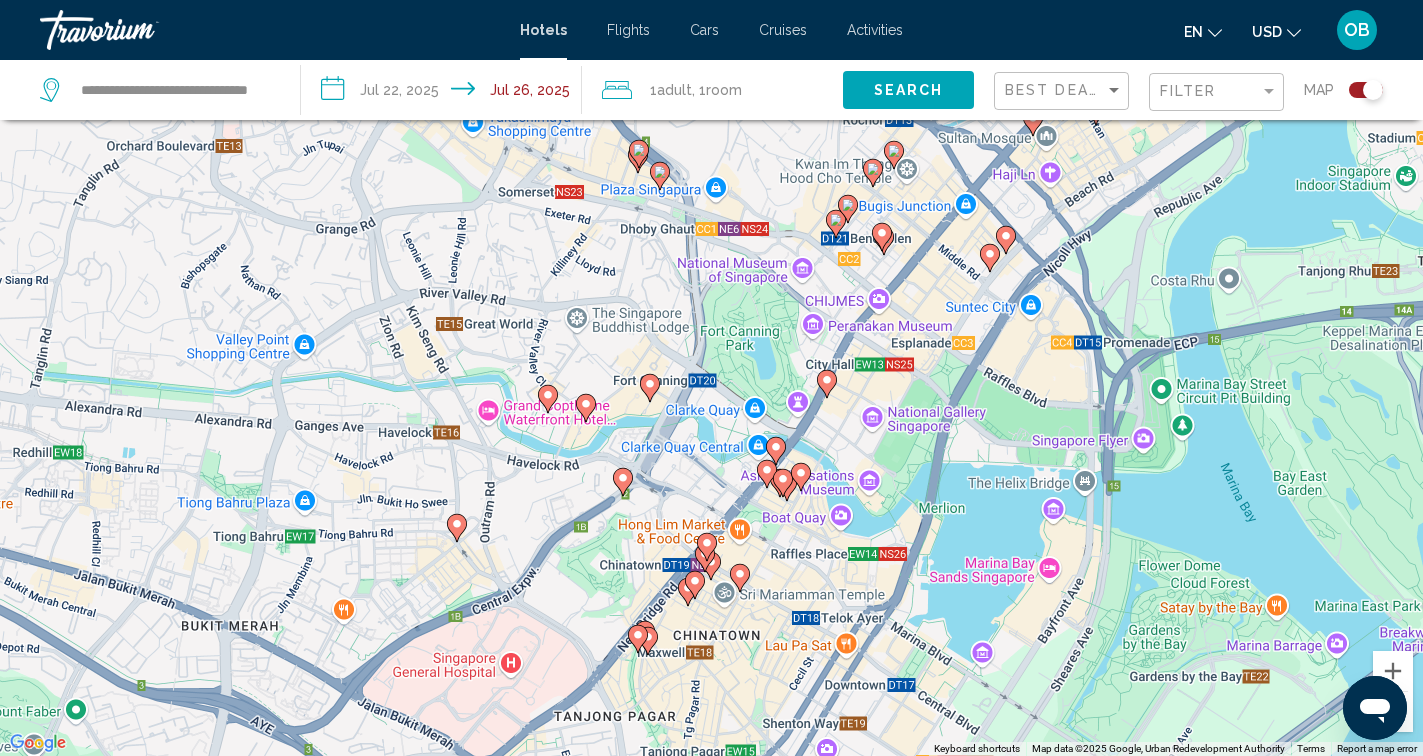 drag, startPoint x: 916, startPoint y: 587, endPoint x: 902, endPoint y: 463, distance: 124.78782 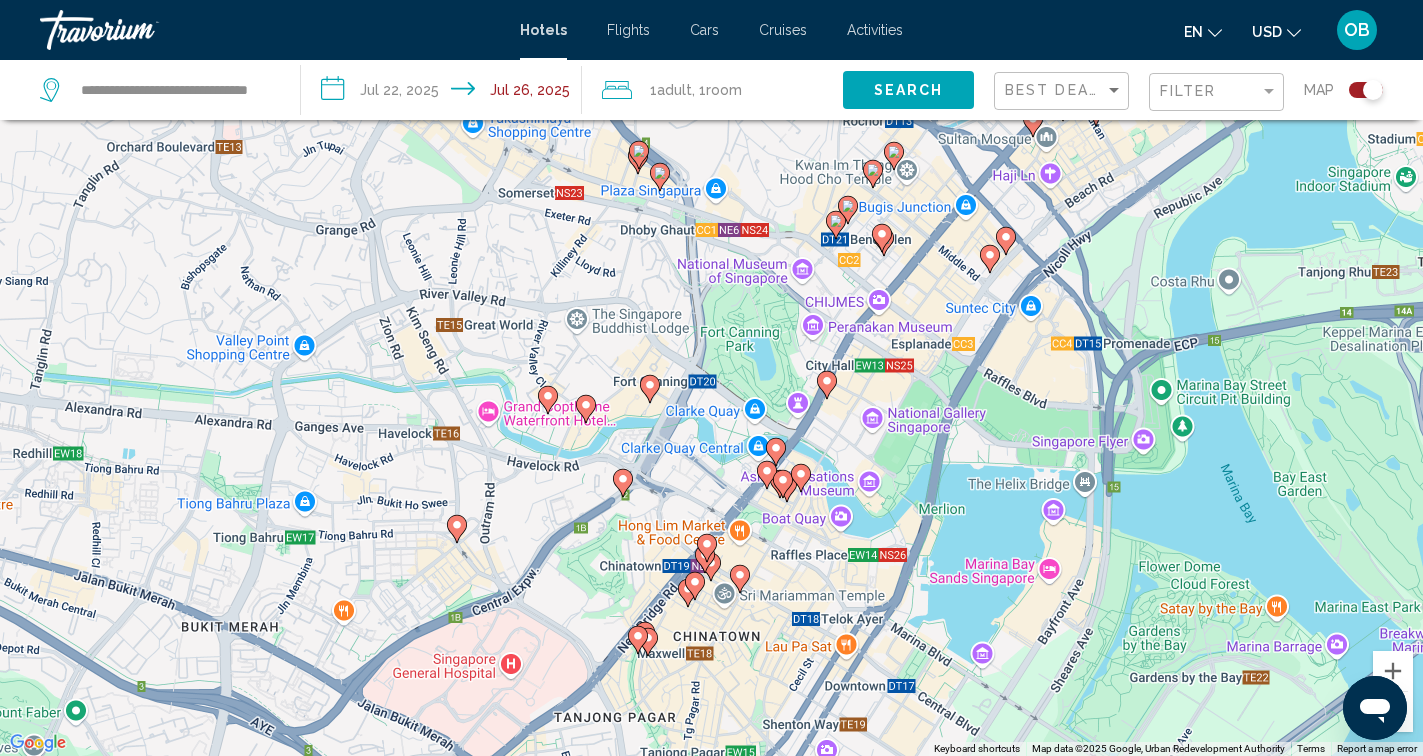 click 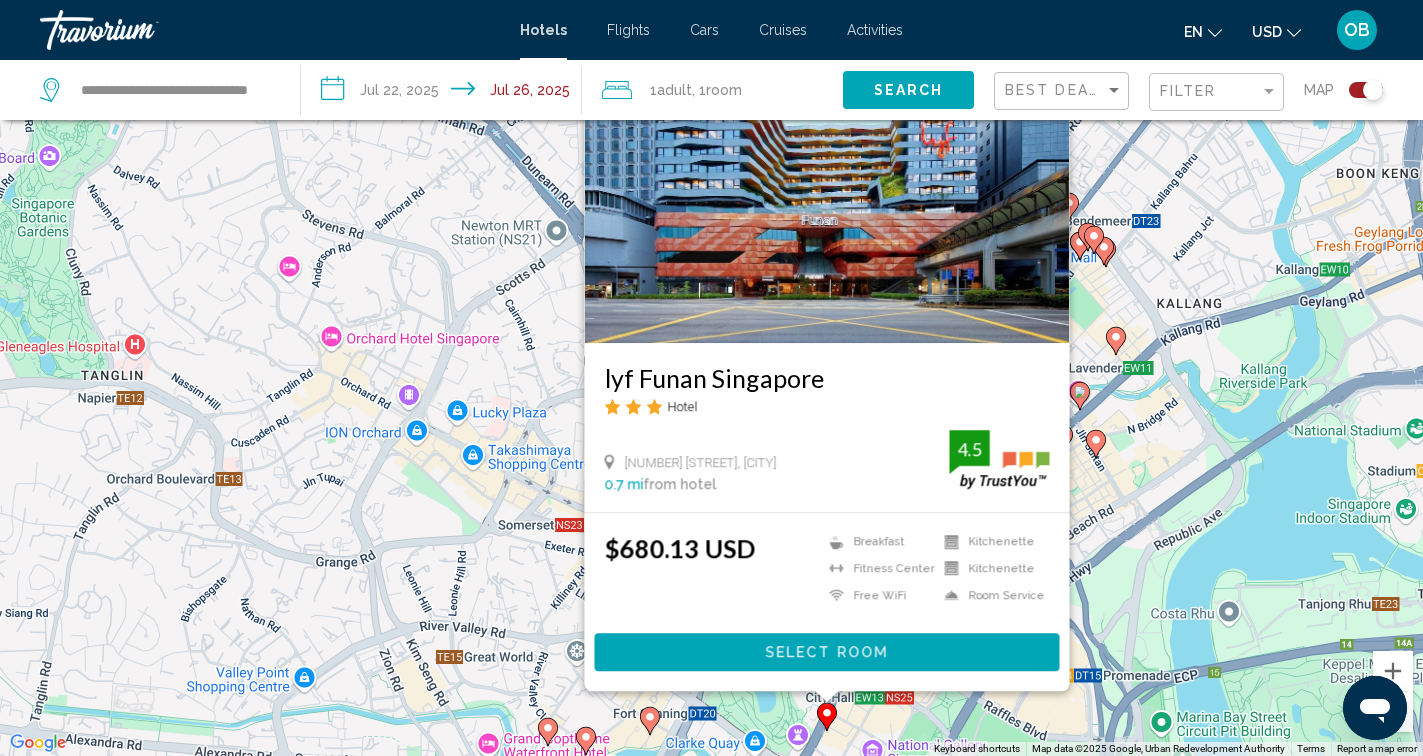 click on "To activate drag with keyboard, press Alt + Enter. Once in keyboard drag state, use the arrow keys to move the marker. To complete the drag, press the Enter key. To cancel, press Escape.  lyf Funan Singapore
Hotel
67 [STREET], Singapore 0.7 mi  from hotel 4.5 $[PRICE] USD
Breakfast
Fitness Center
Free WiFi
Kitchenette
Kitchenette
Room Service  4.5 Select Room" at bounding box center (711, 378) 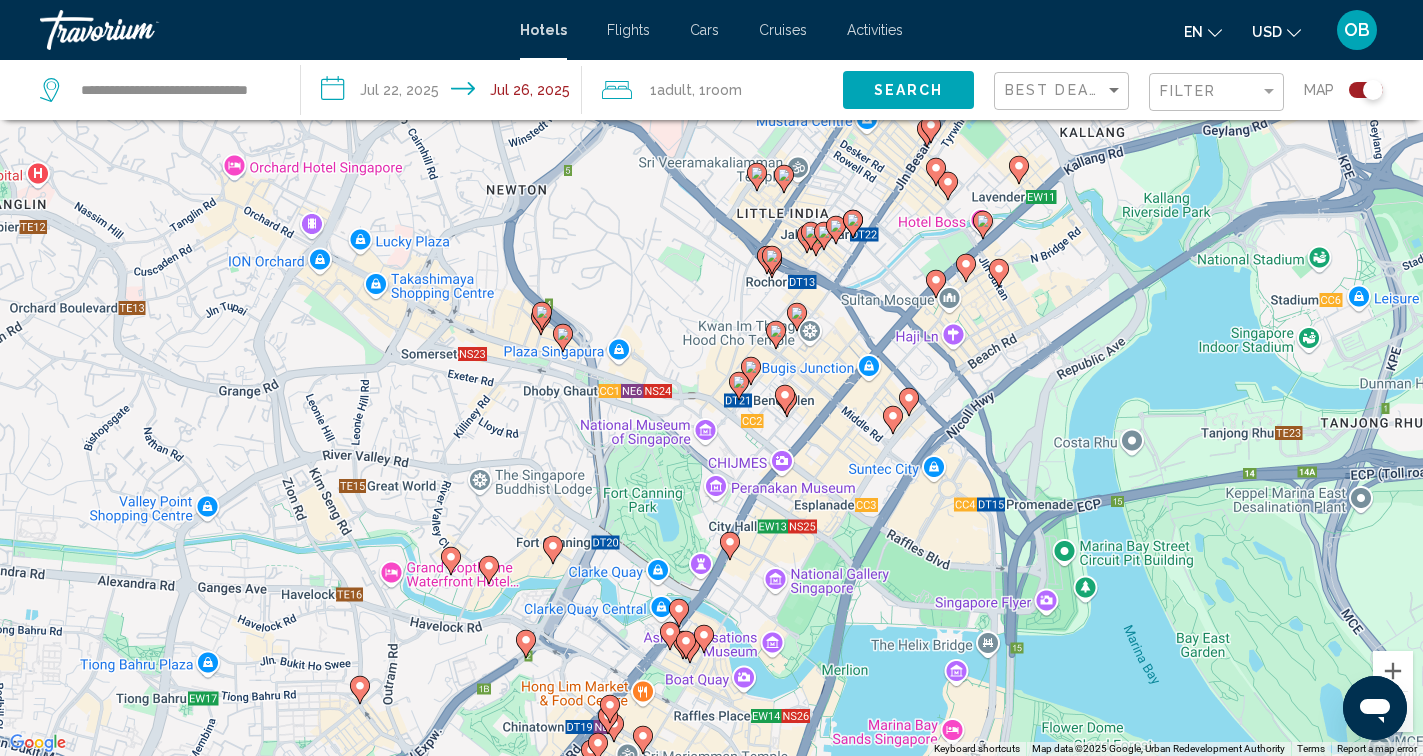drag, startPoint x: 969, startPoint y: 698, endPoint x: 868, endPoint y: 528, distance: 197.73973 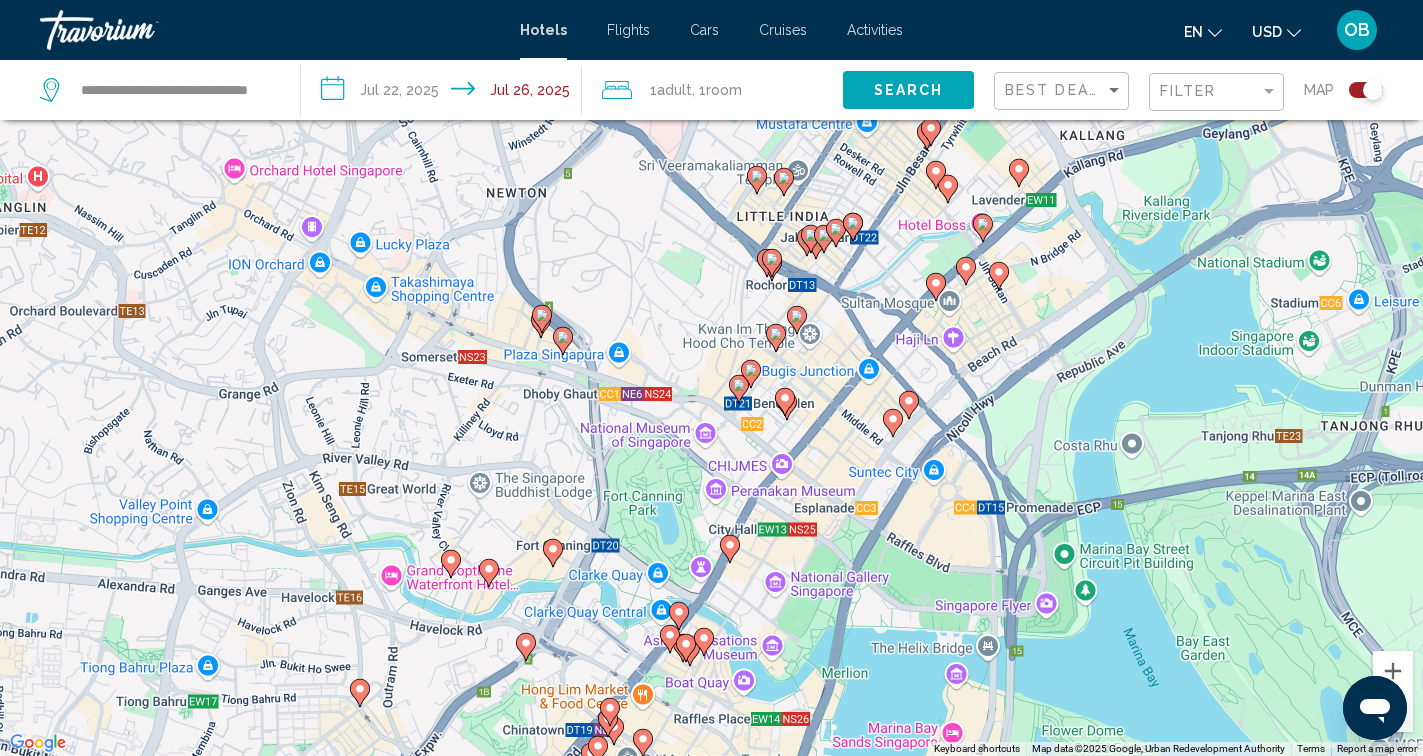 click 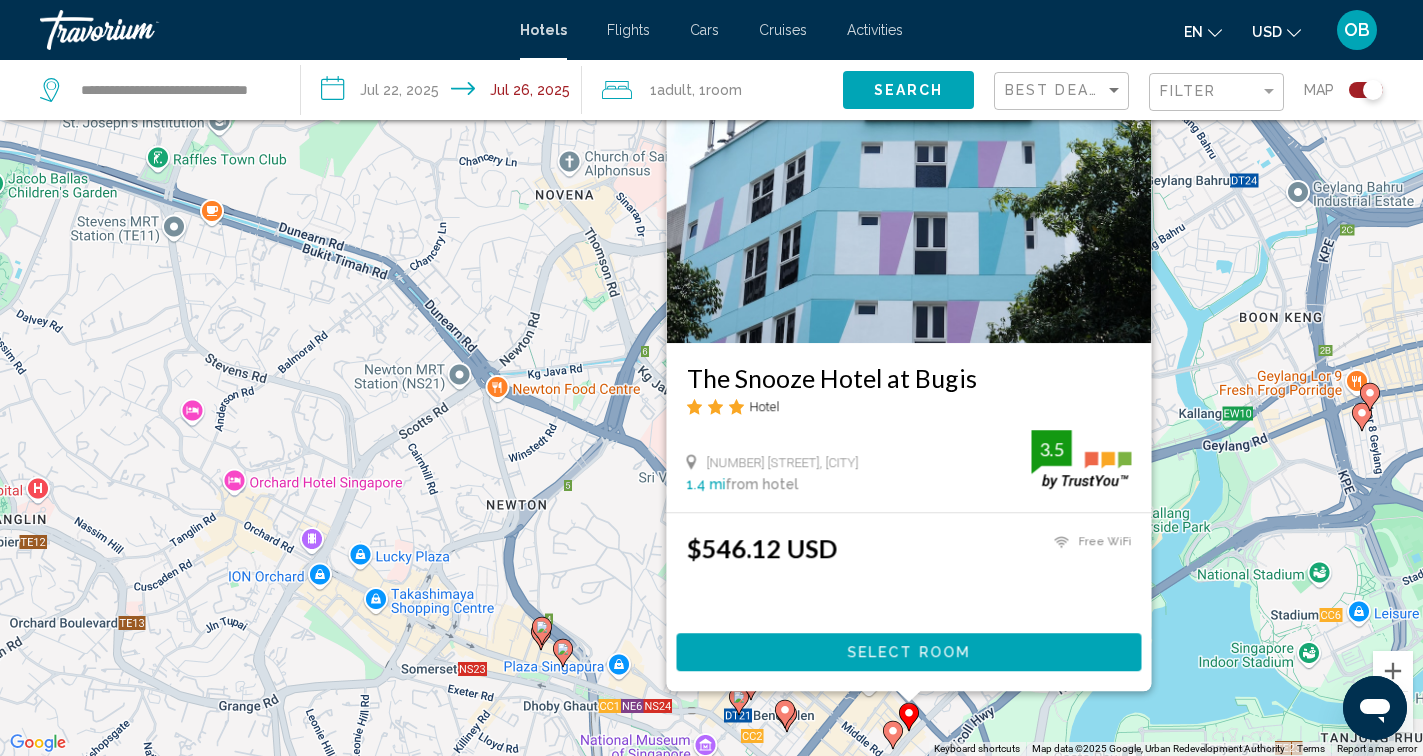 click 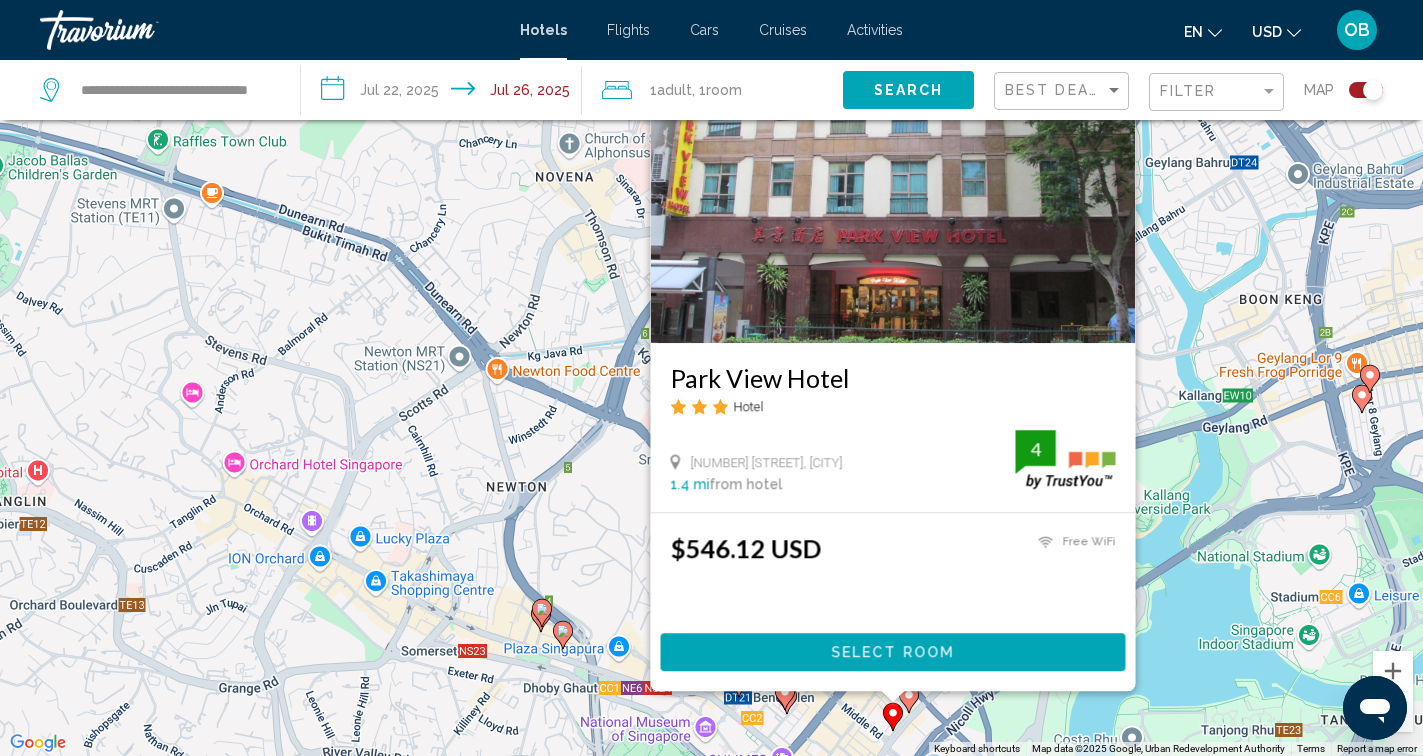 click on "To activate drag with keyboard, press Alt + Enter. Once in keyboard drag state, use the arrow keys to move the marker. To complete the drag, press the Enter key. To cancel, press Escape.  Park View Hotel
Hotel
81 [STREET], Singapore 1.4 mi  from hotel 4 $[PRICE] USD
Free WiFi  4 Select Room" at bounding box center (711, 378) 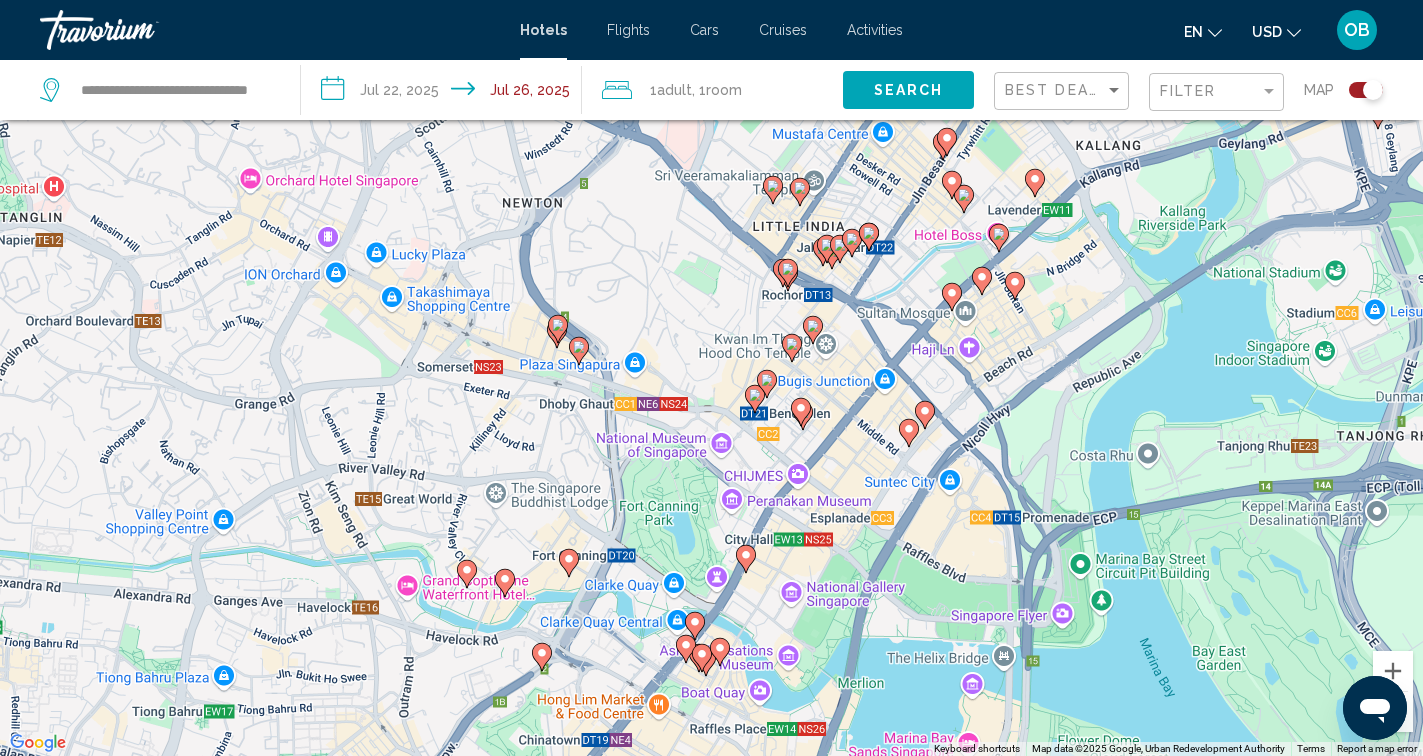 drag, startPoint x: 841, startPoint y: 725, endPoint x: 862, endPoint y: 439, distance: 286.76993 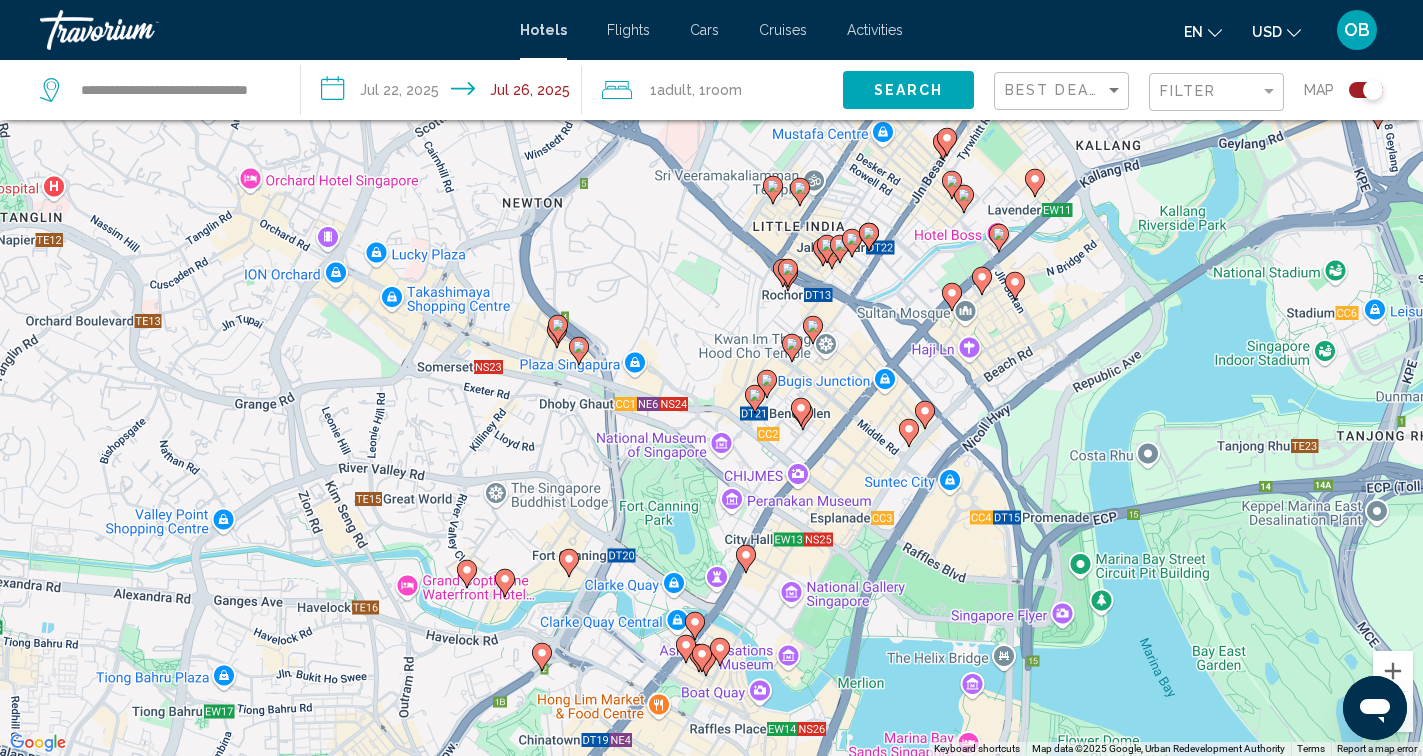 click on "To activate drag with keyboard, press Alt + Enter. Once in keyboard drag state, use the arrow keys to move the marker. To complete the drag, press the Enter key. To cancel, press Escape." at bounding box center (711, 378) 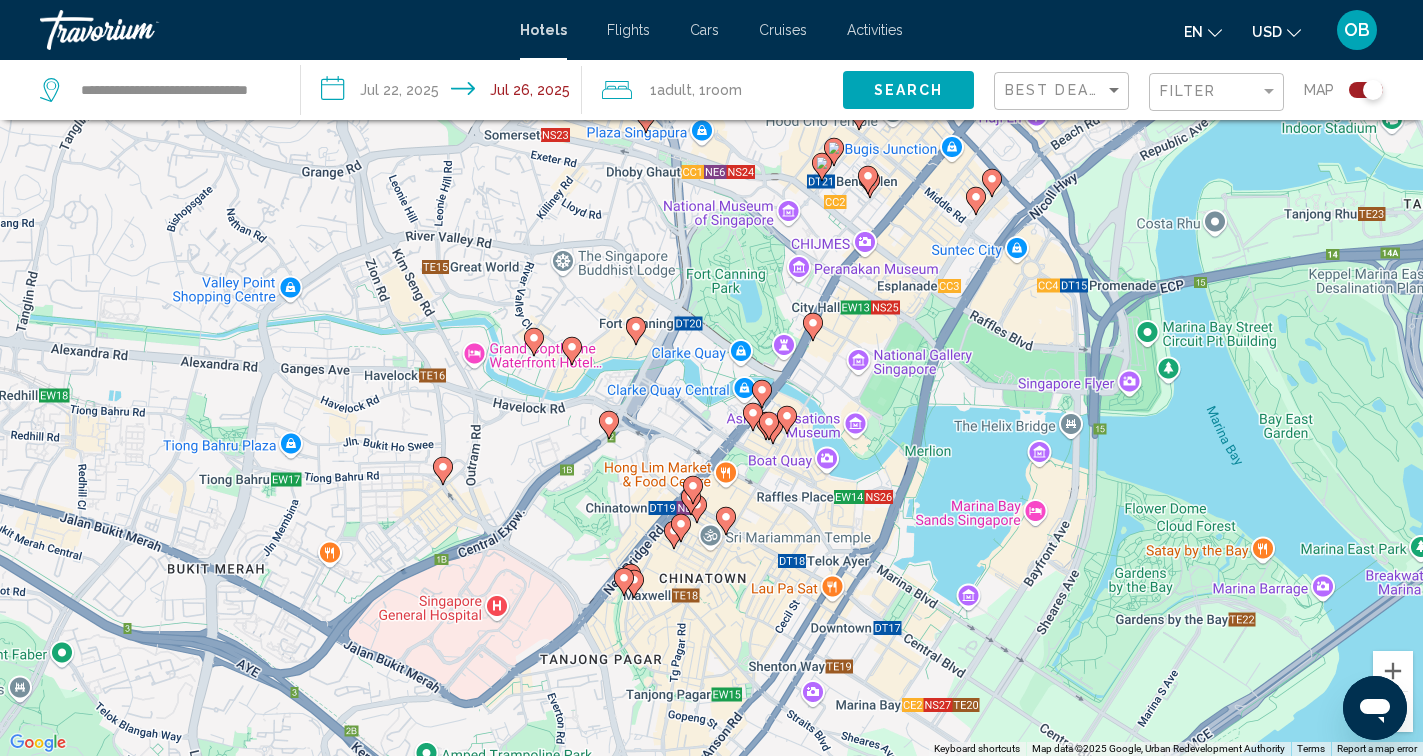 drag, startPoint x: 829, startPoint y: 555, endPoint x: 891, endPoint y: 321, distance: 242.07437 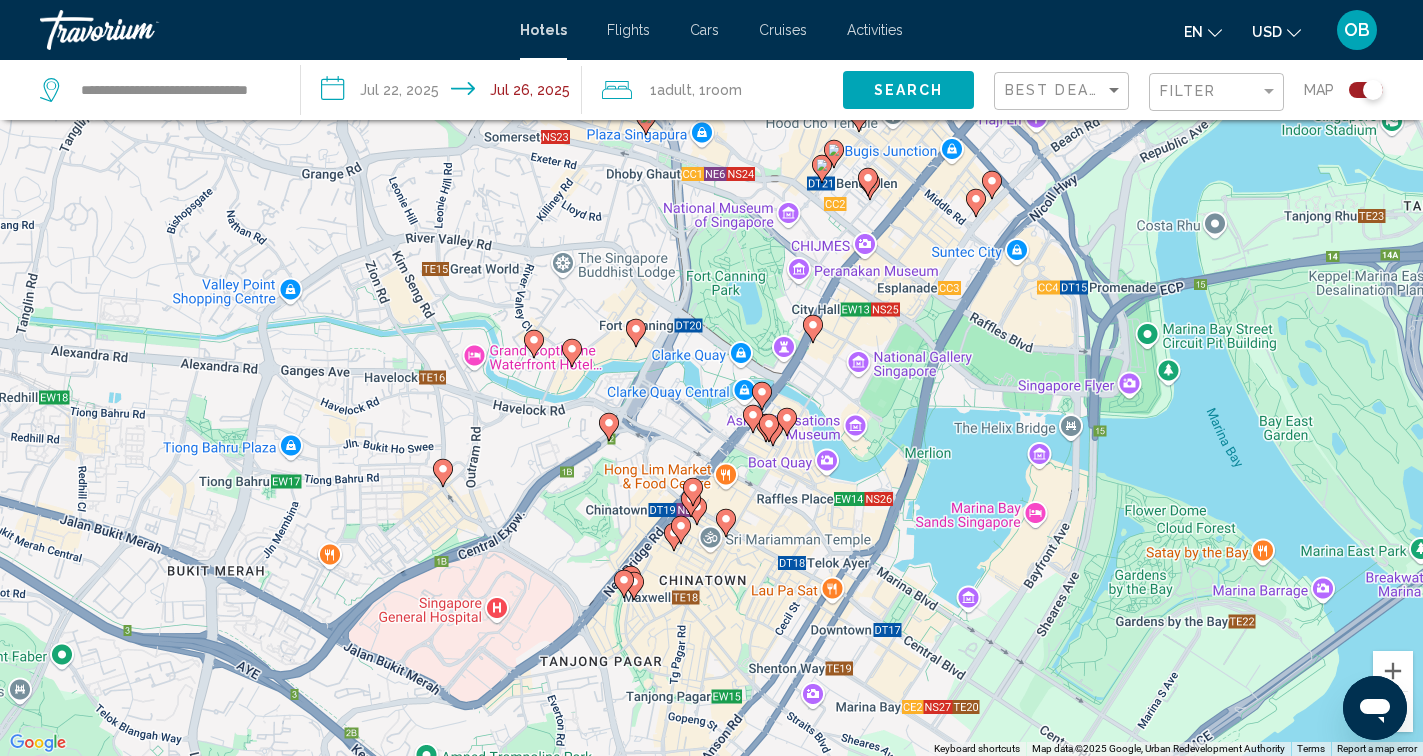 click 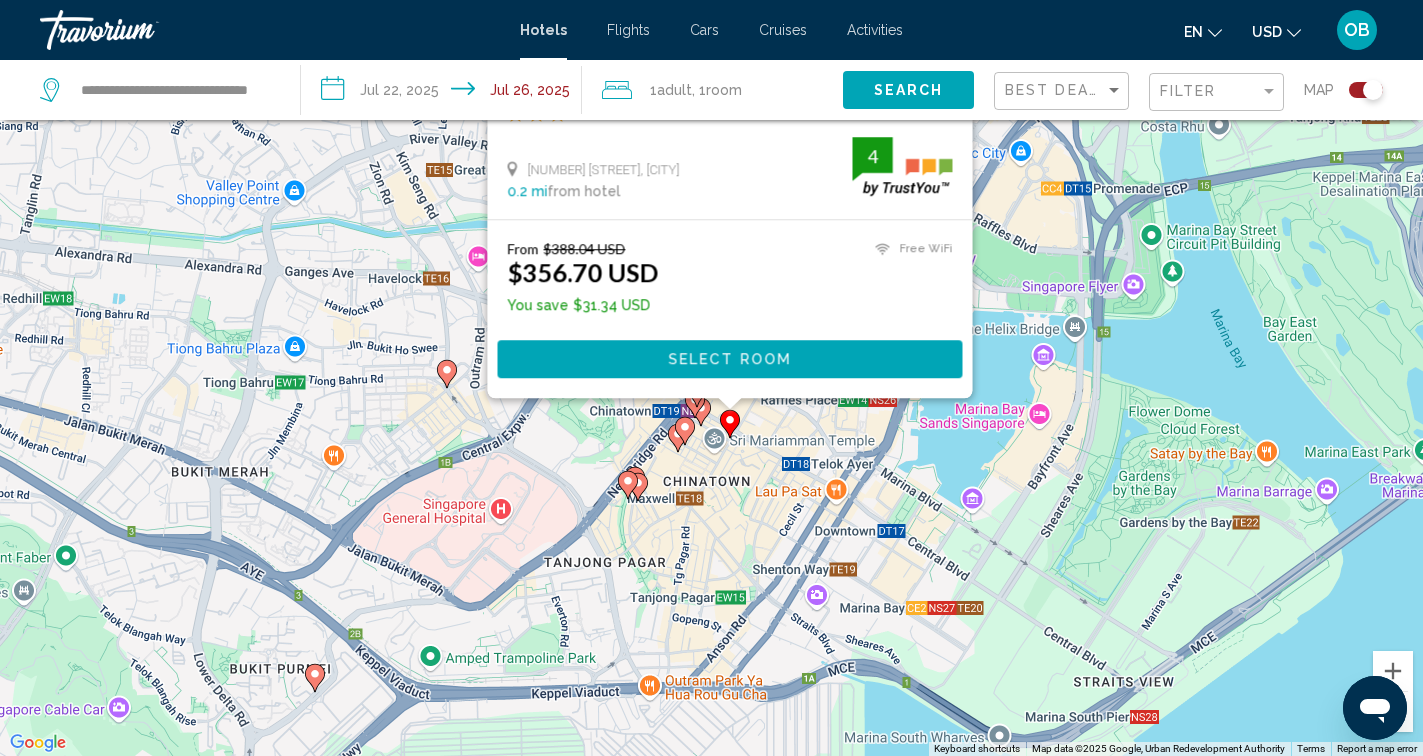 drag, startPoint x: 813, startPoint y: 732, endPoint x: 817, endPoint y: 443, distance: 289.02768 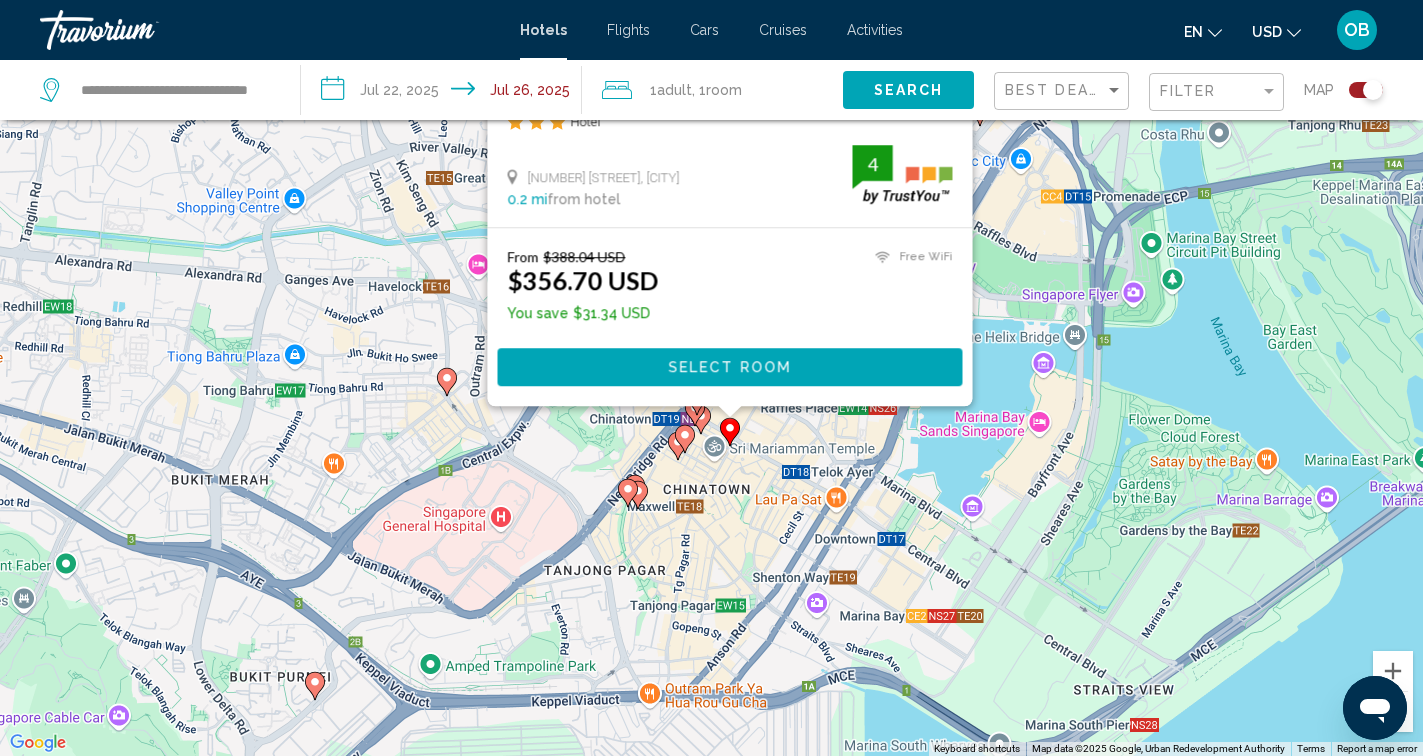 click on "Select Room" at bounding box center [729, 368] 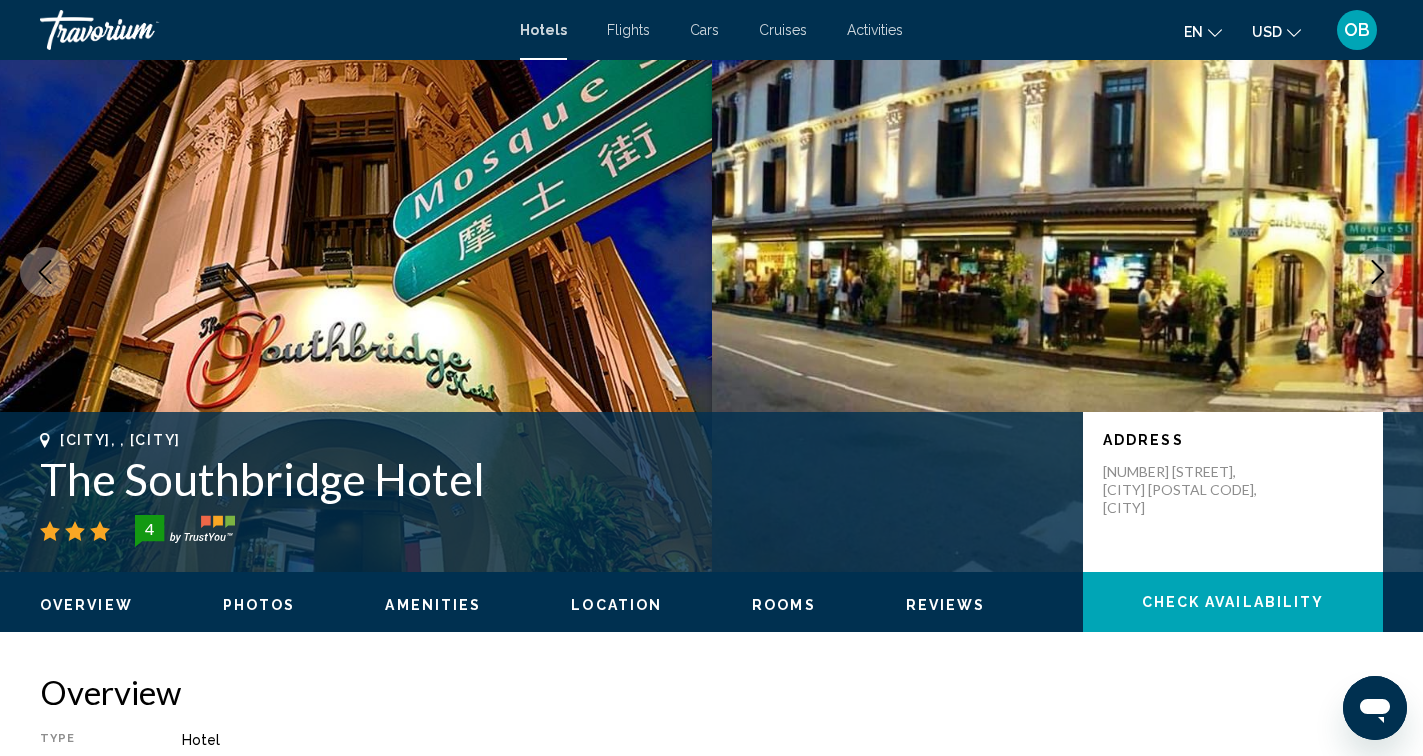 scroll, scrollTop: 0, scrollLeft: 0, axis: both 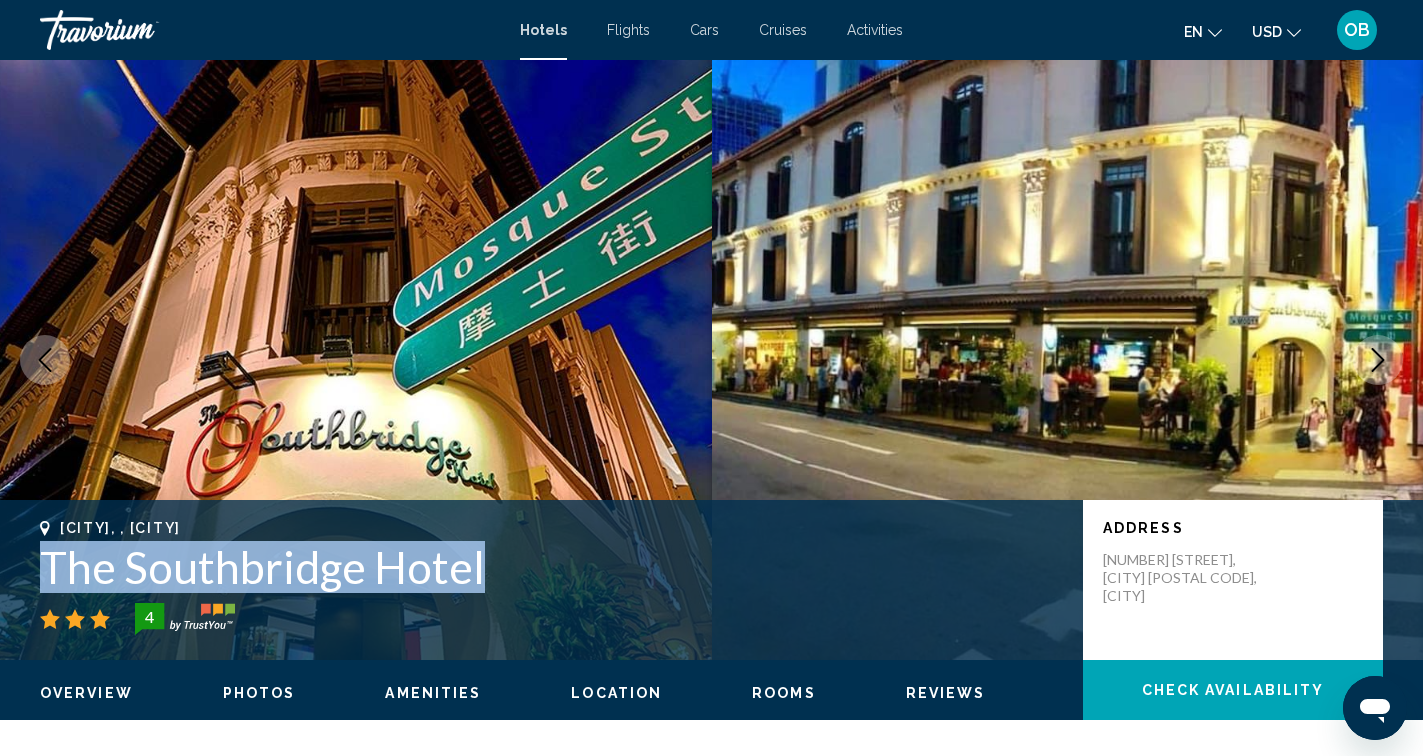 drag, startPoint x: 32, startPoint y: 571, endPoint x: 415, endPoint y: 602, distance: 384.25253 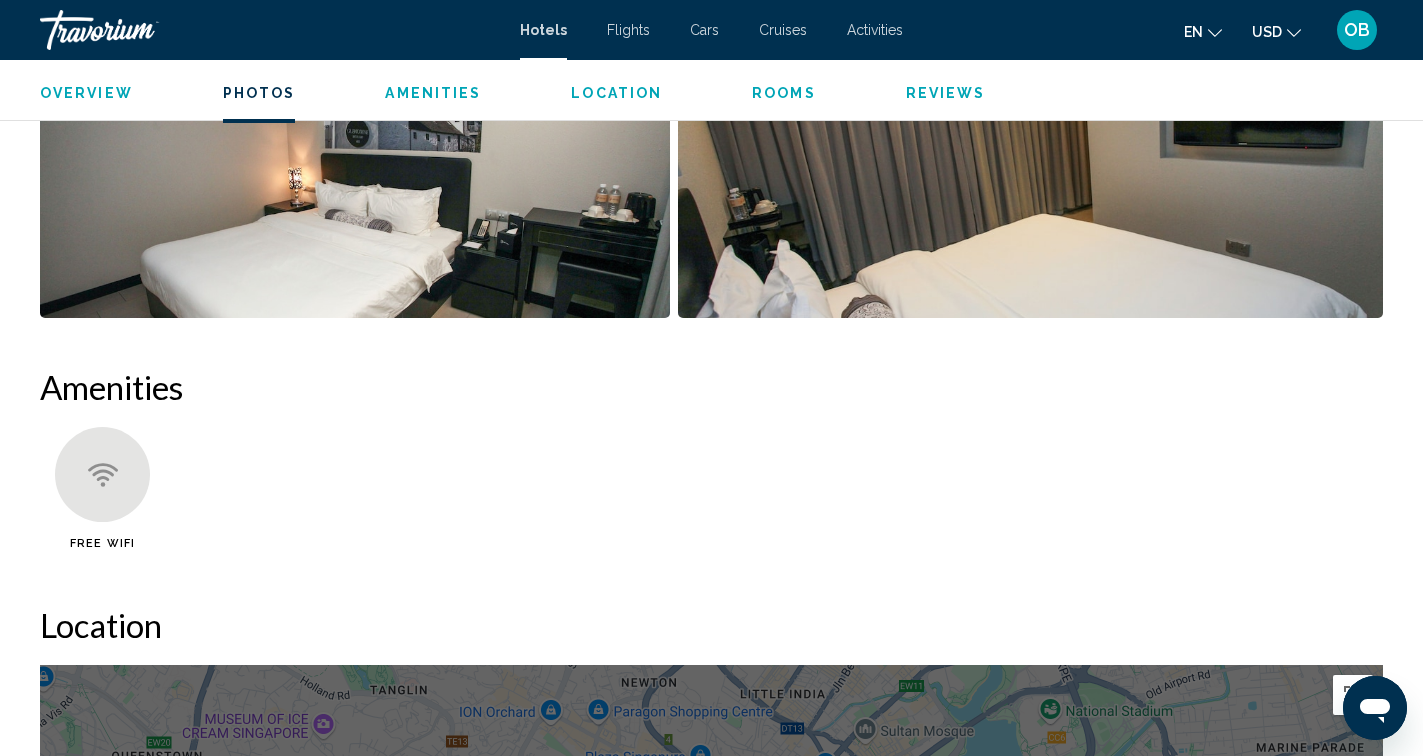 scroll, scrollTop: 1281, scrollLeft: 0, axis: vertical 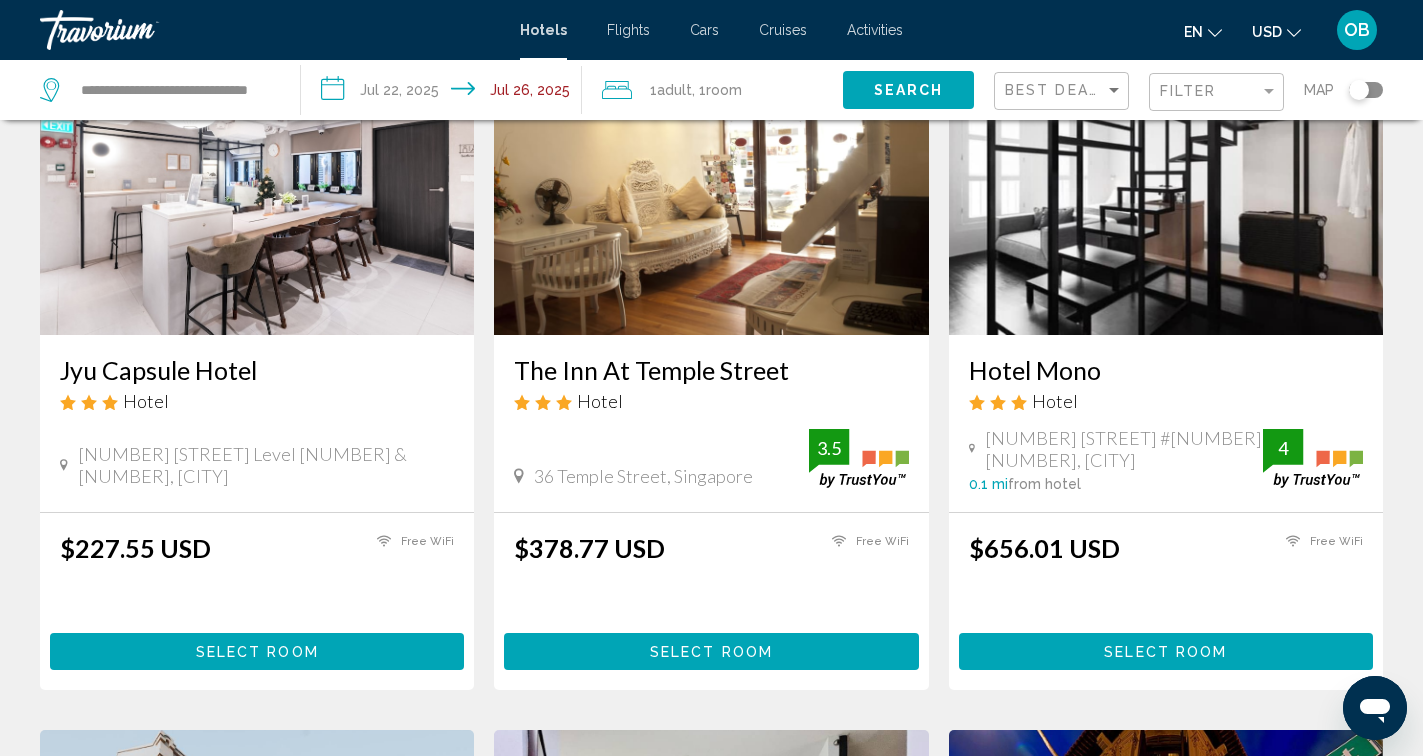 click on "Jyu Capsule Hotel" at bounding box center (257, 370) 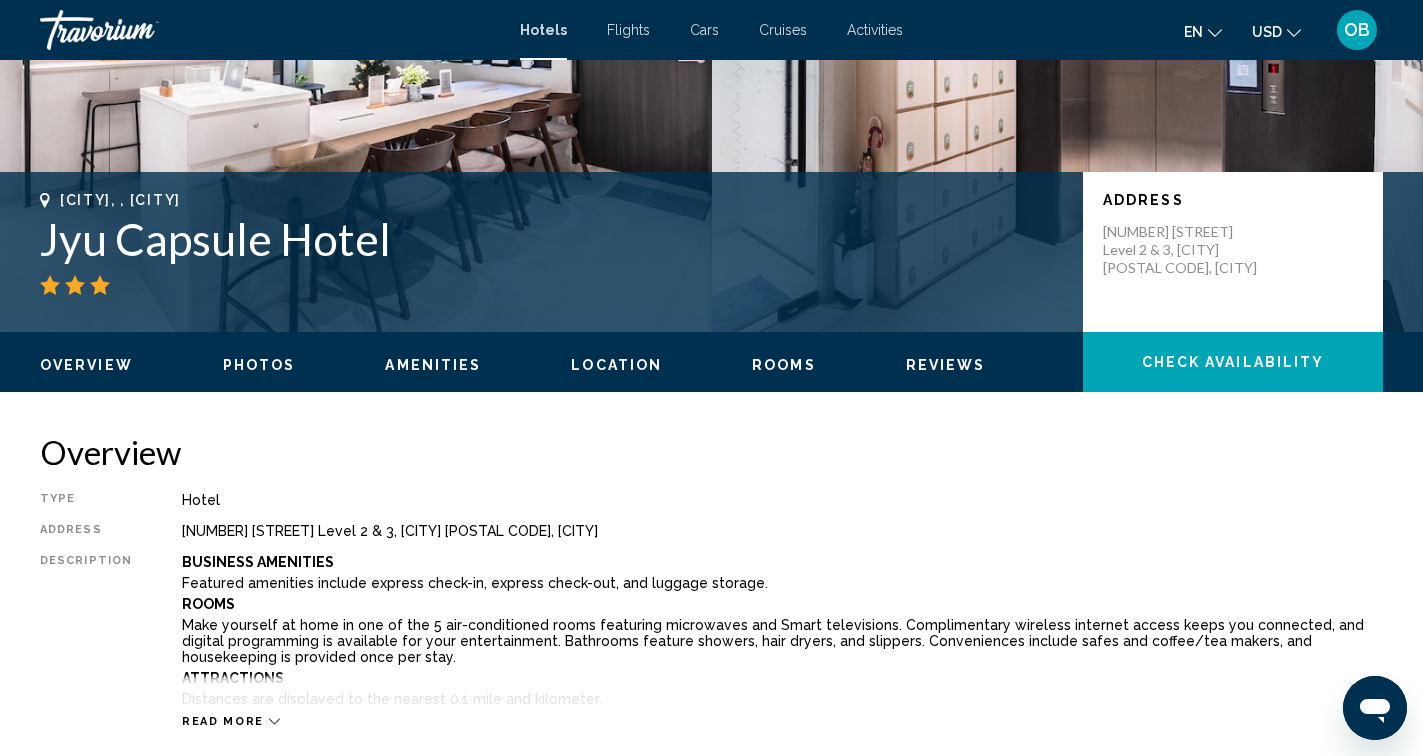 scroll, scrollTop: 0, scrollLeft: 0, axis: both 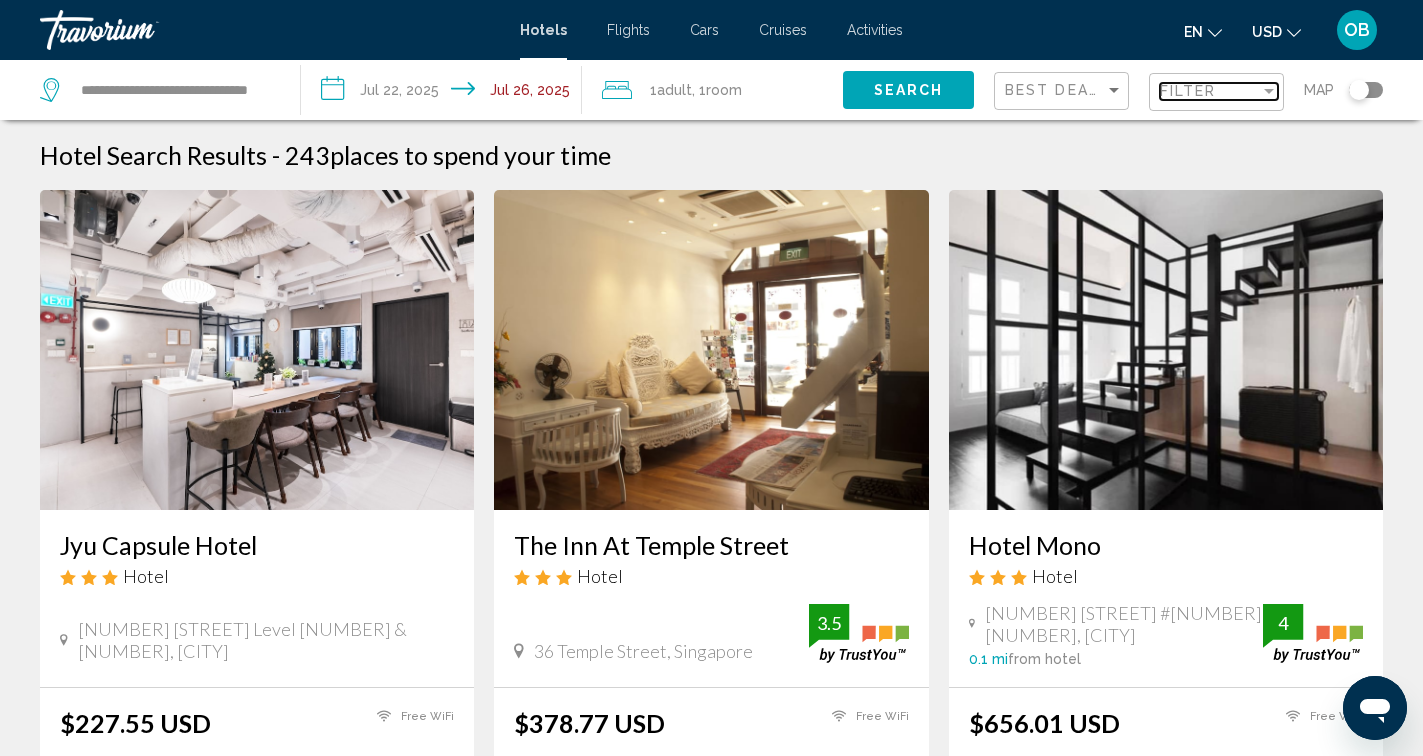 click on "Filter" at bounding box center [1210, 91] 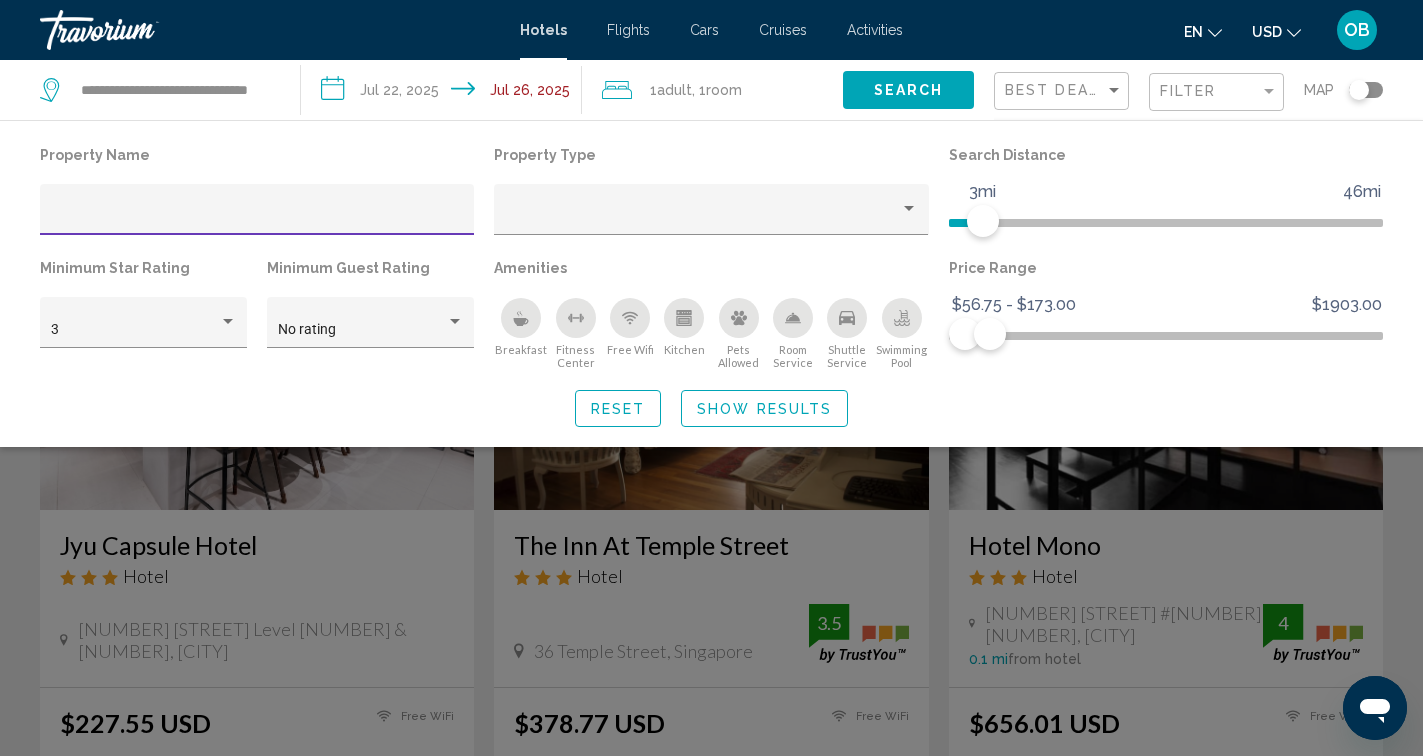 click on "Show Results" 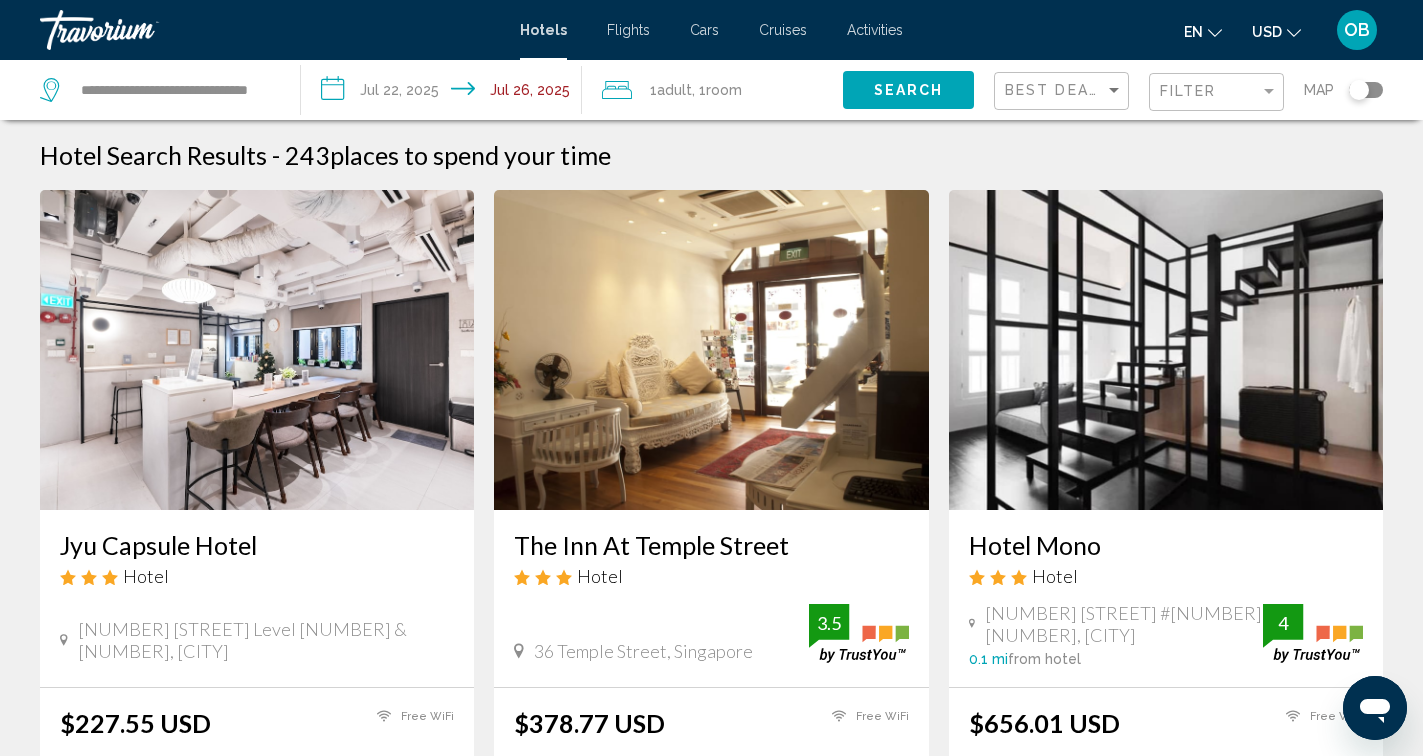 click 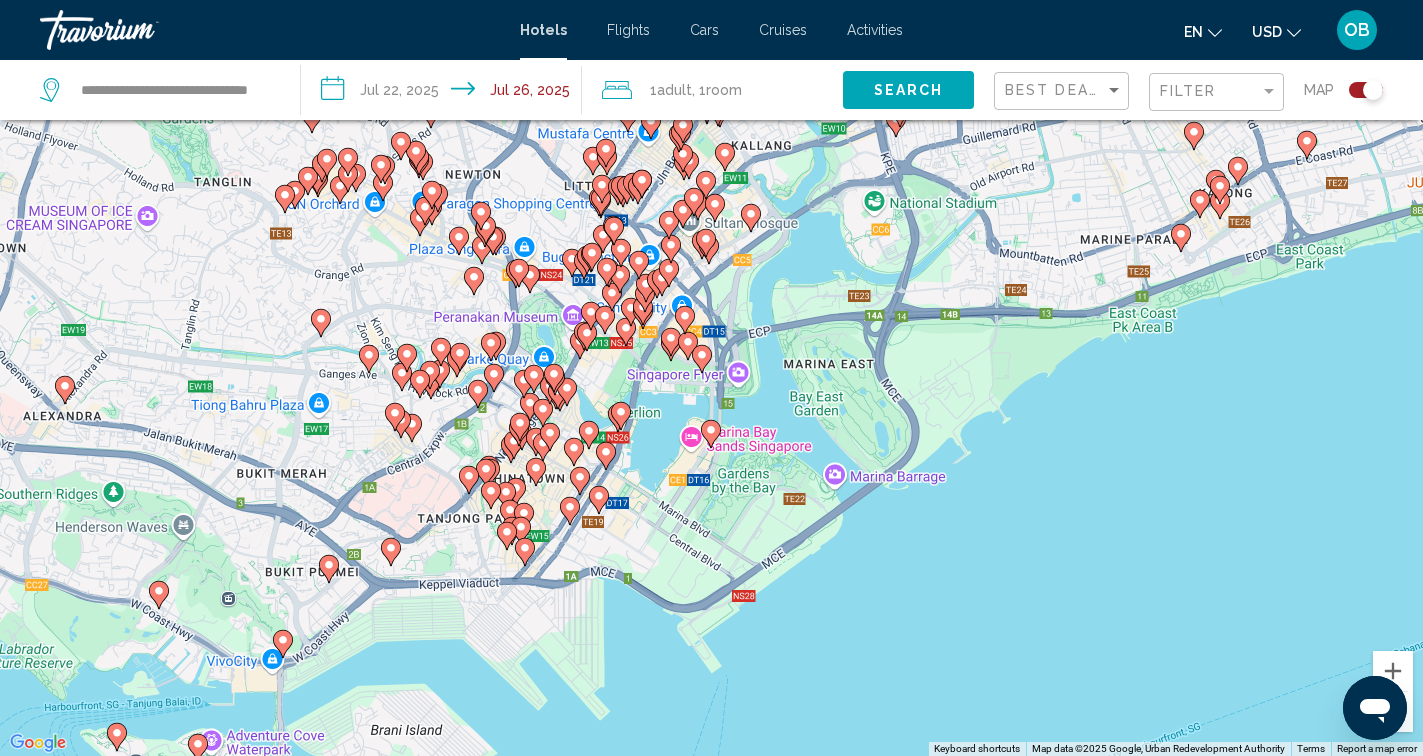 drag, startPoint x: 697, startPoint y: 561, endPoint x: 779, endPoint y: 334, distance: 241.35658 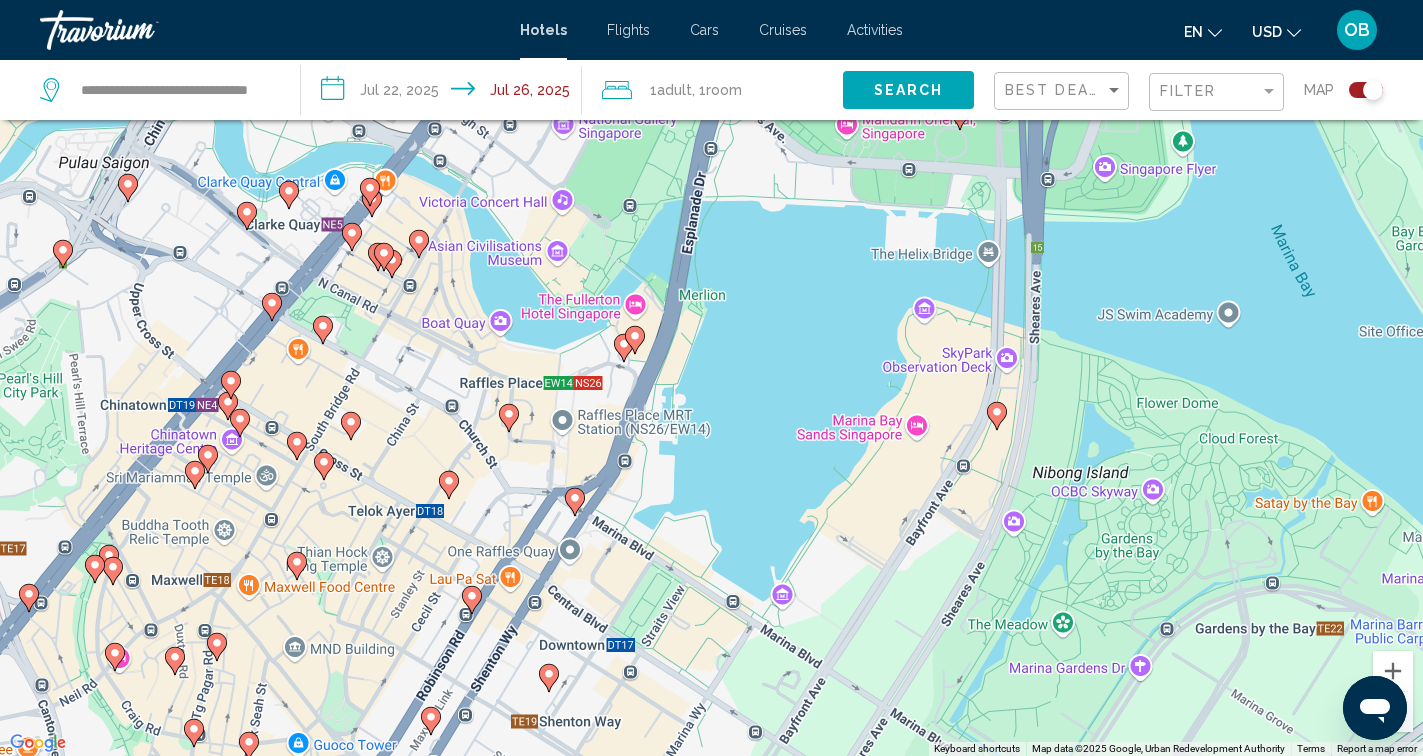 click 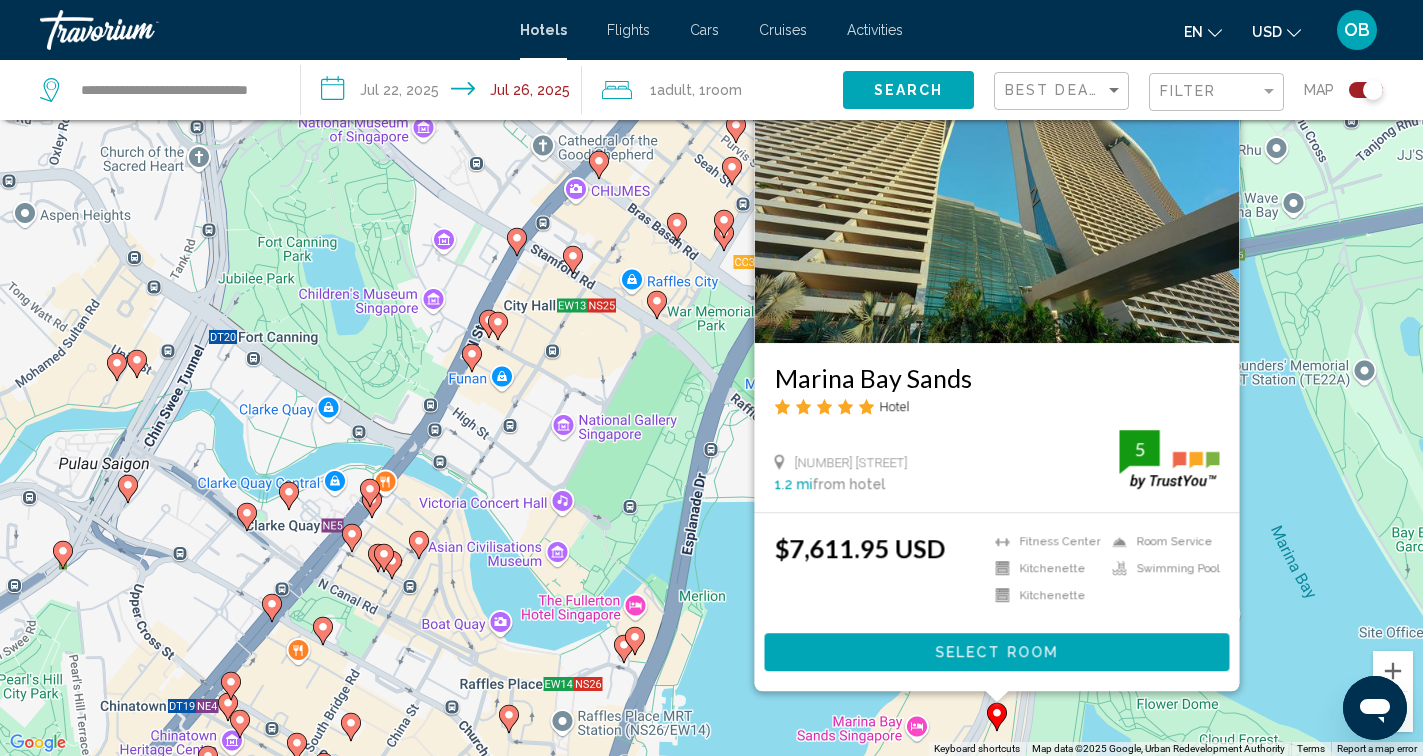 click on "To activate drag with keyboard, press Alt + Enter. Once in keyboard drag state, use the arrow keys to move the marker. To complete the drag, press the Enter key. To cancel, press Escape.  Marina Bay Sands
Hotel
10 [STREET], Singapore 1.2 mi  from hotel 5 $[PRICE] USD
Fitness Center
Kitchenette
Kitchenette
Room Service
Swimming Pool  5 Select Room" at bounding box center (711, 378) 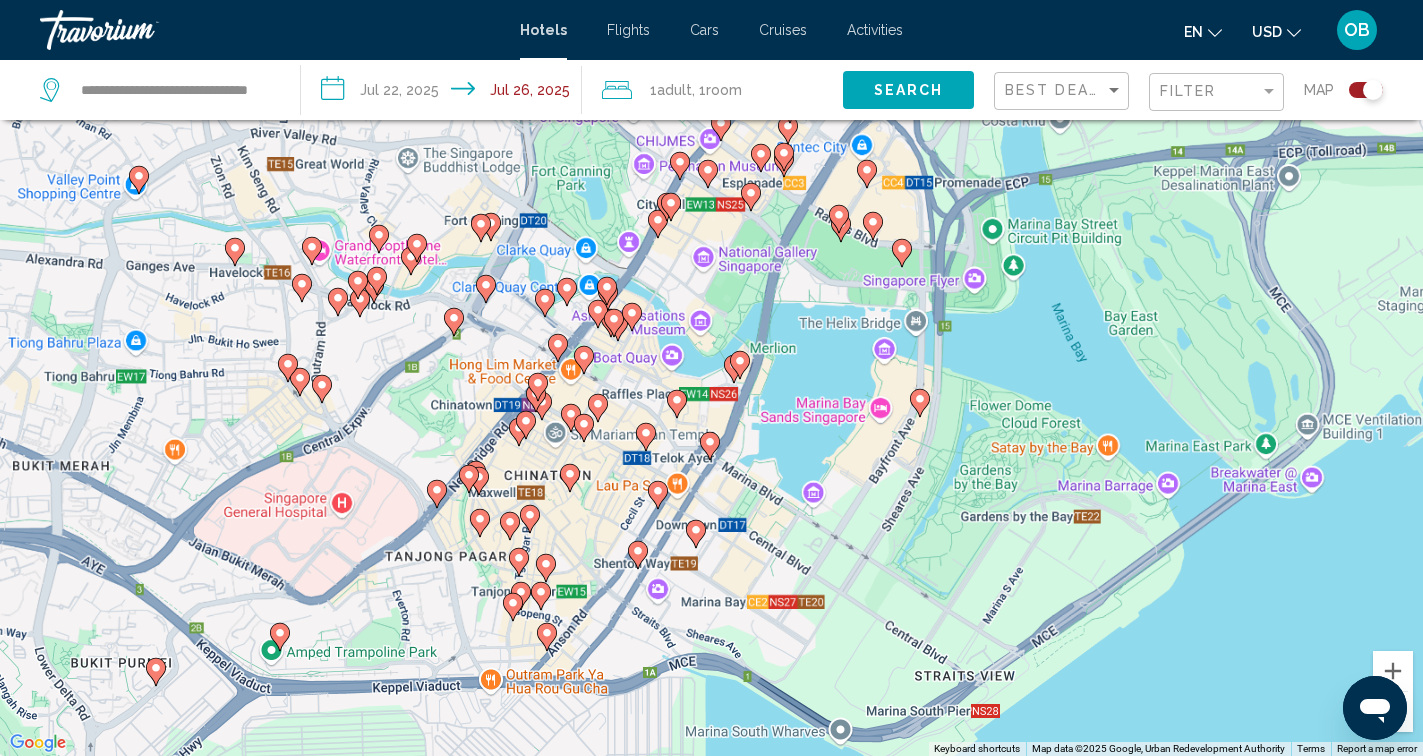 drag, startPoint x: 716, startPoint y: 690, endPoint x: 783, endPoint y: 396, distance: 301.53772 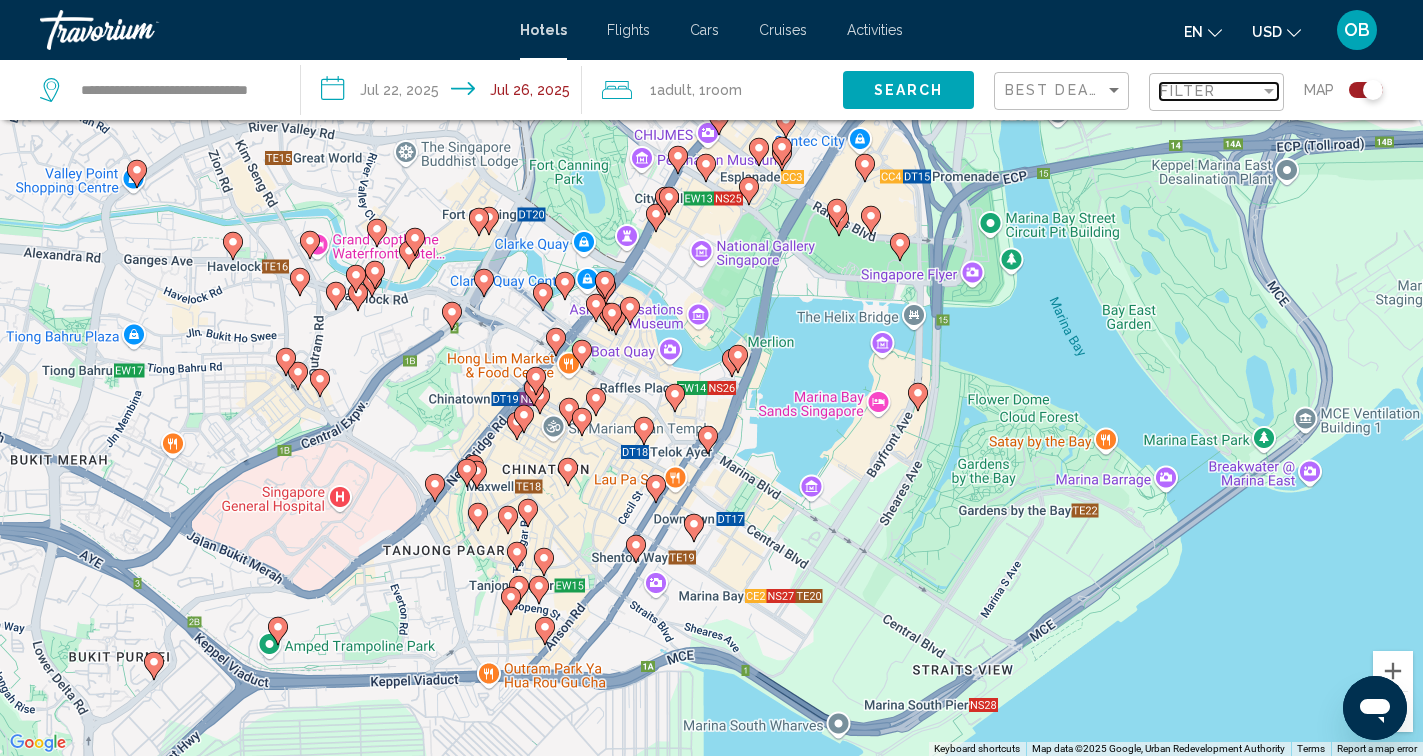 click on "Filter" at bounding box center (1188, 91) 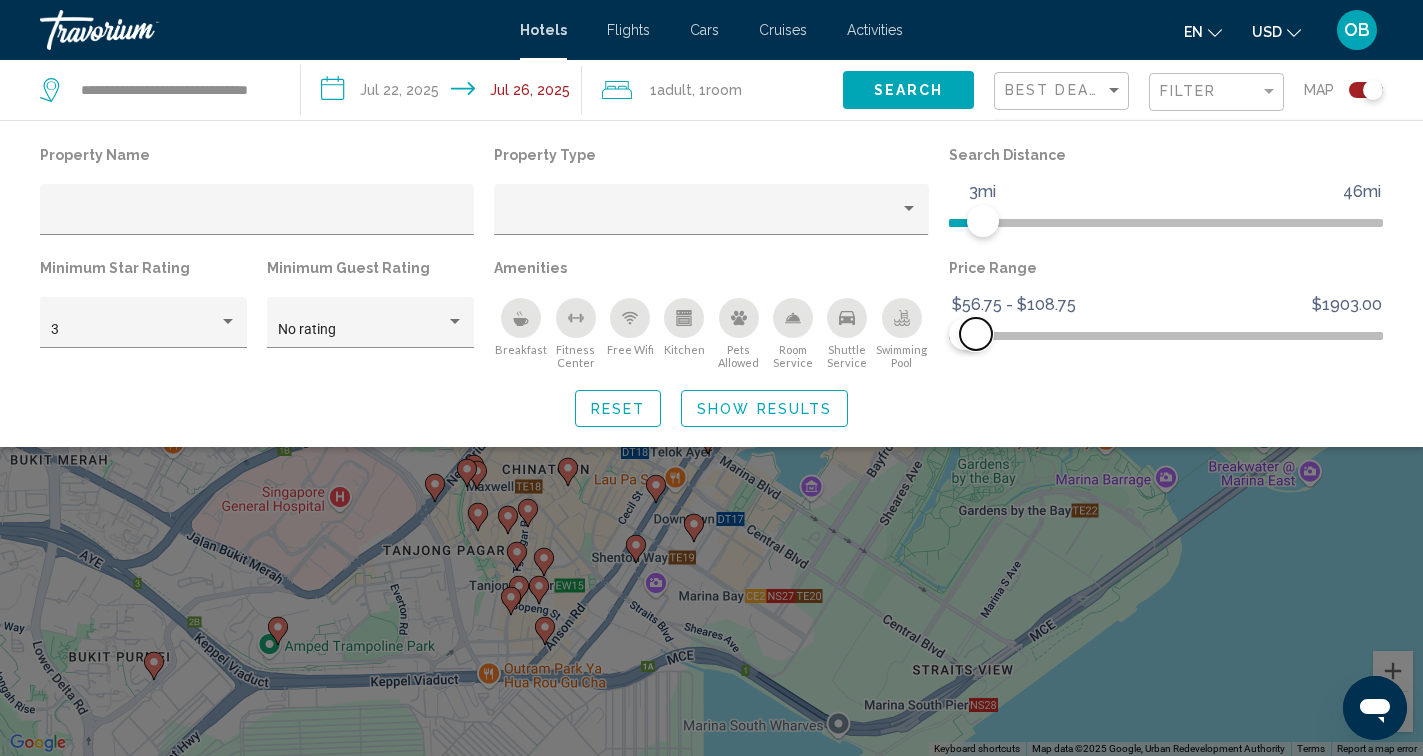 drag, startPoint x: 987, startPoint y: 333, endPoint x: 976, endPoint y: 336, distance: 11.401754 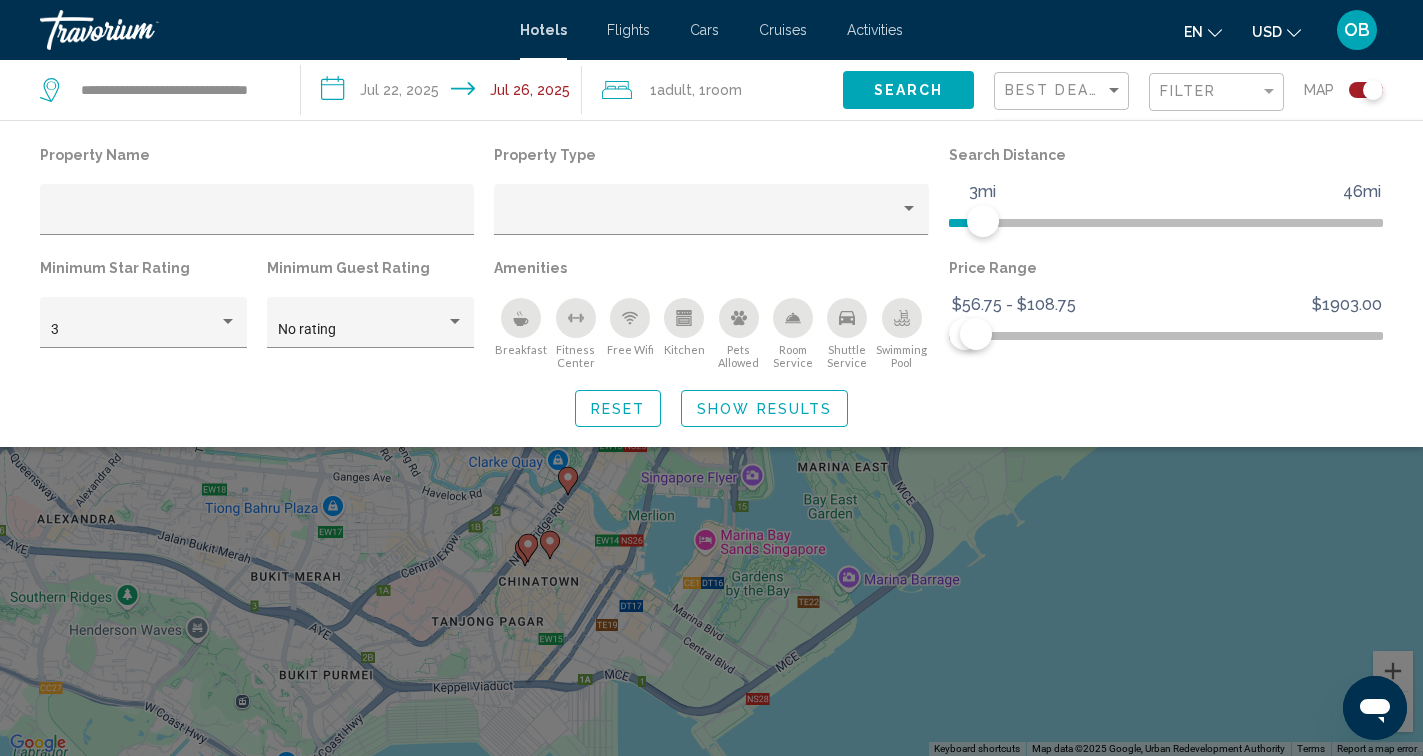 click on "Show Results" 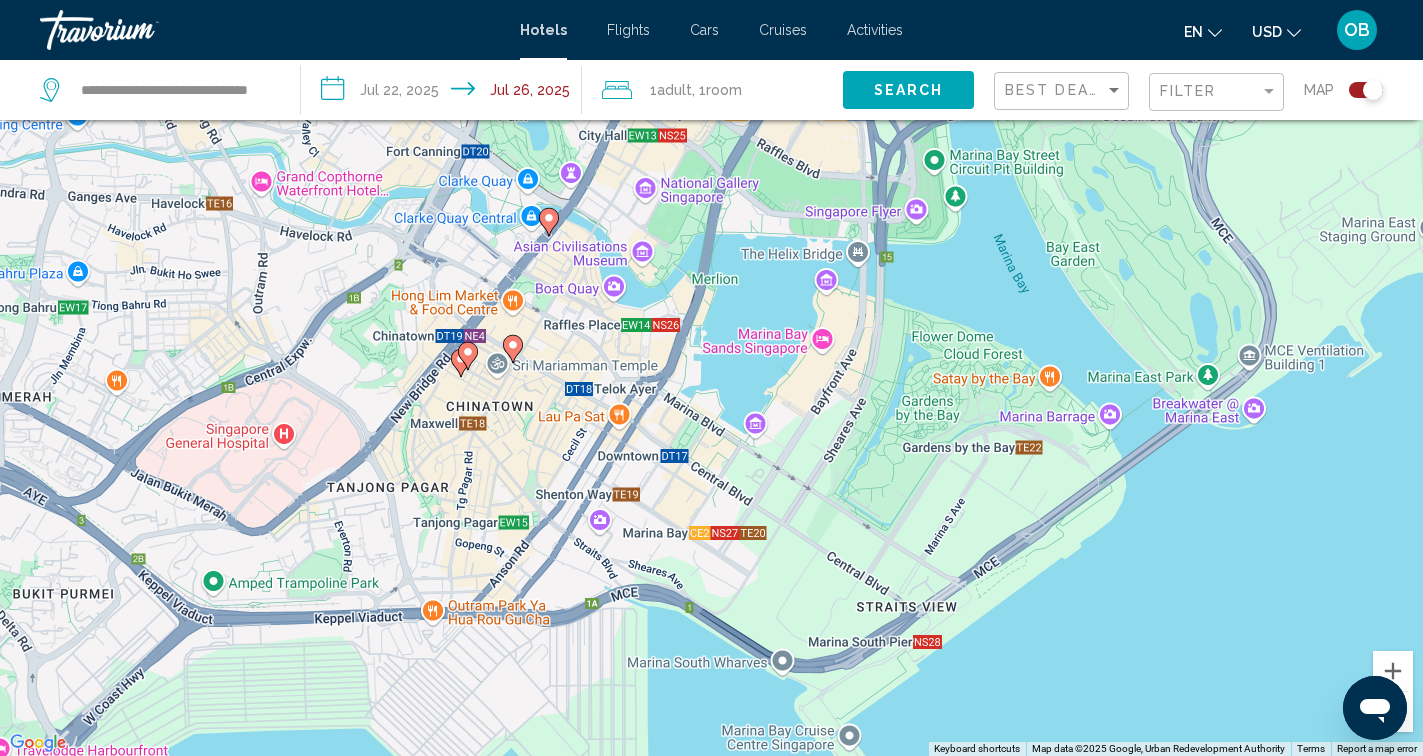 drag, startPoint x: 715, startPoint y: 615, endPoint x: 724, endPoint y: 282, distance: 333.1216 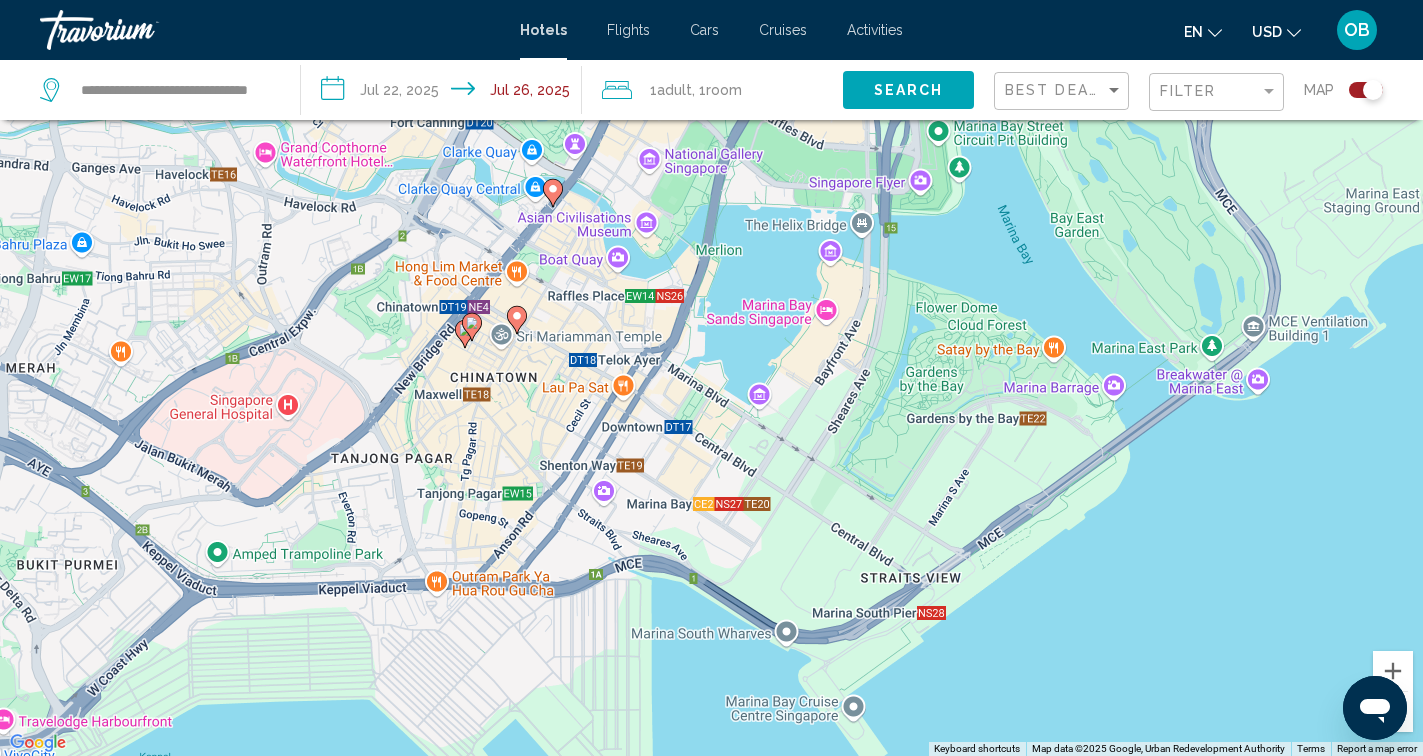 click 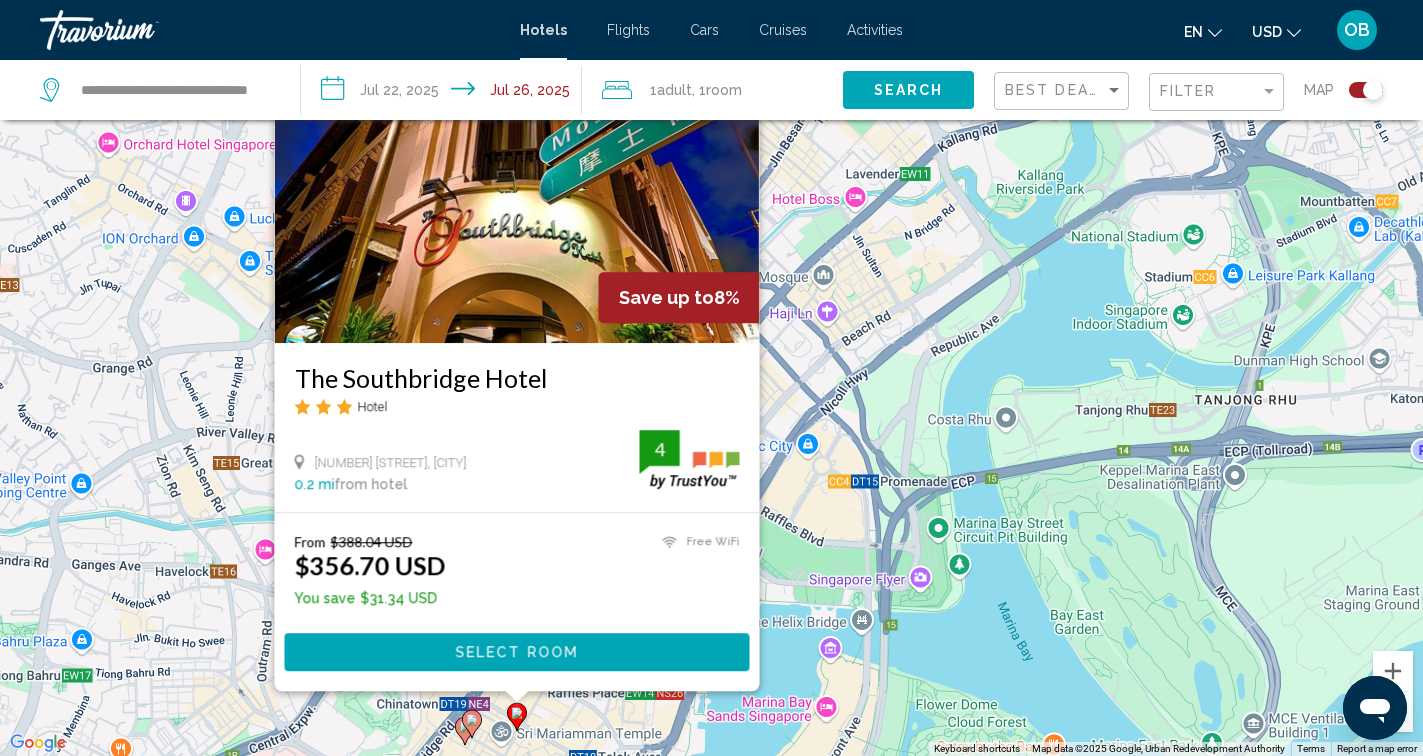 click 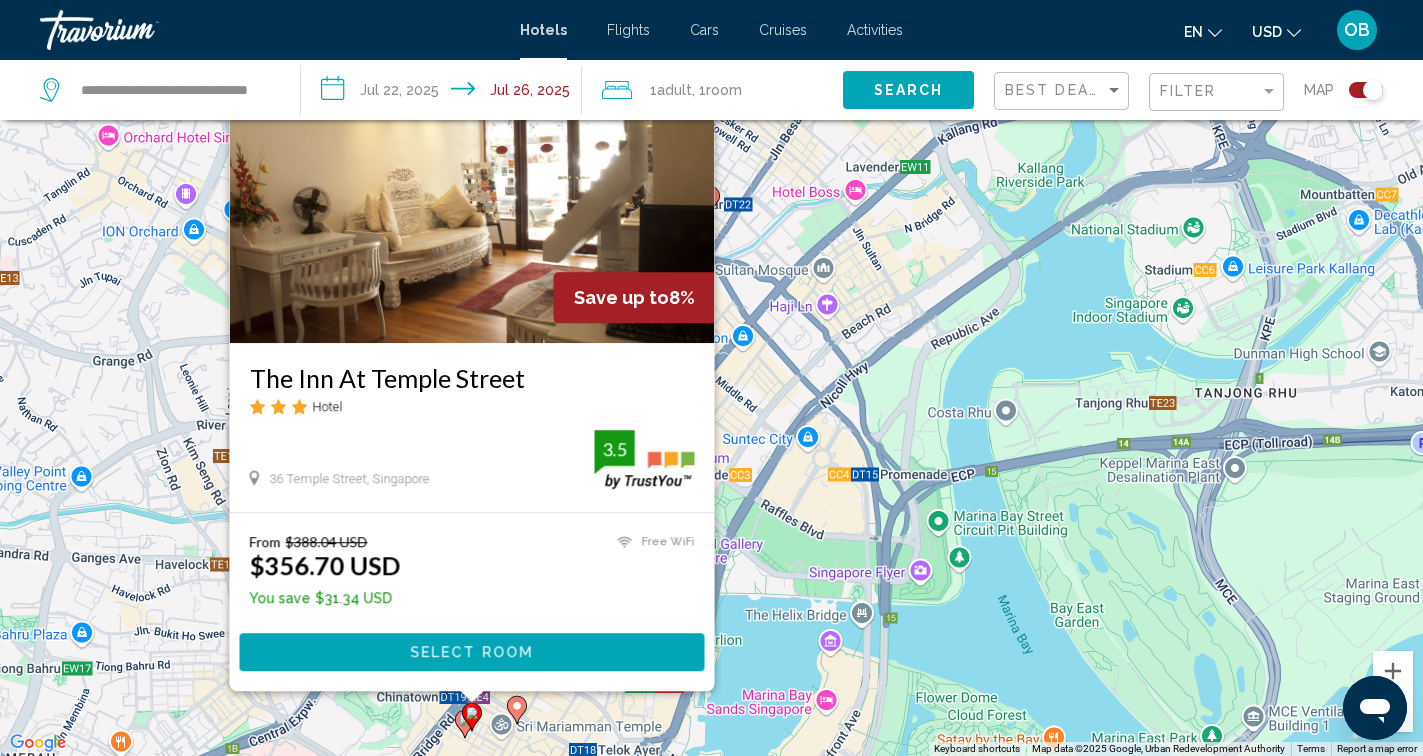 click at bounding box center (472, 717) 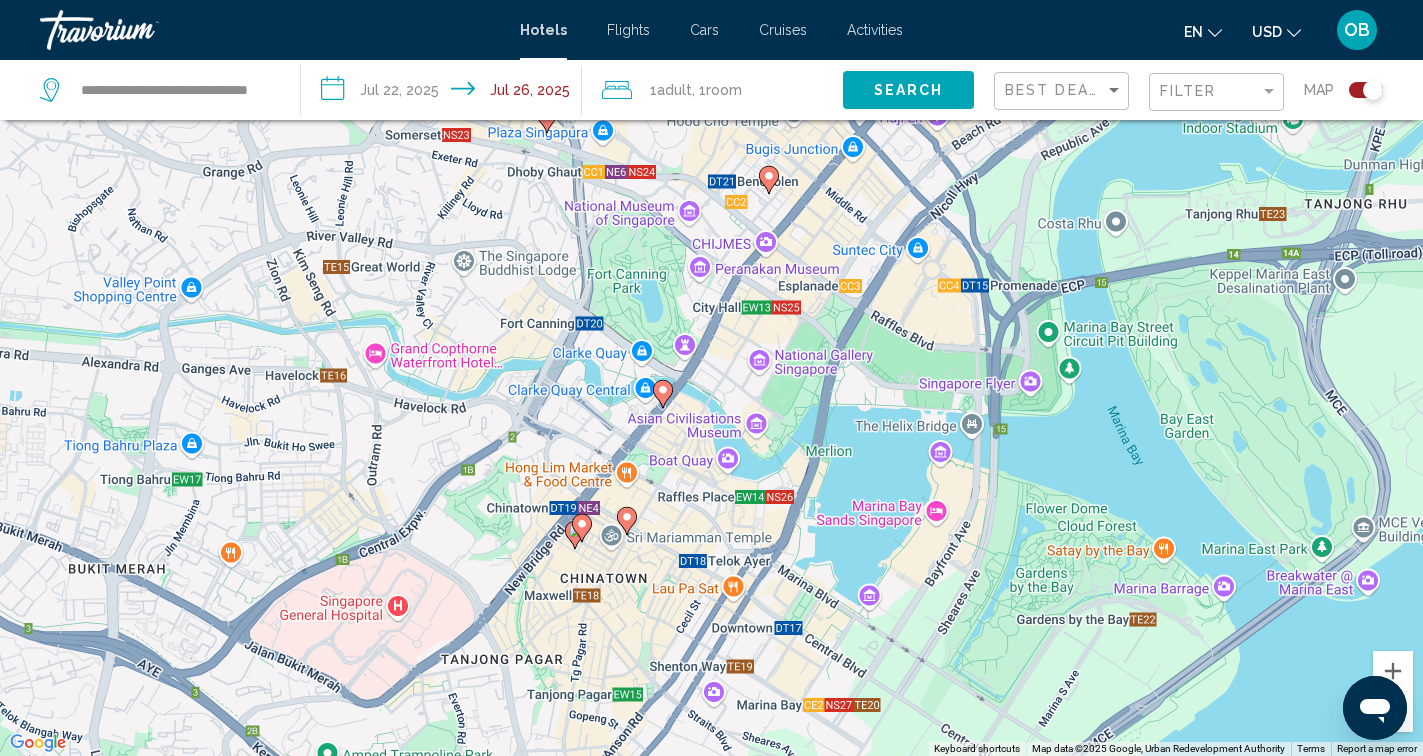 drag, startPoint x: 842, startPoint y: 515, endPoint x: 956, endPoint y: 329, distance: 218.15591 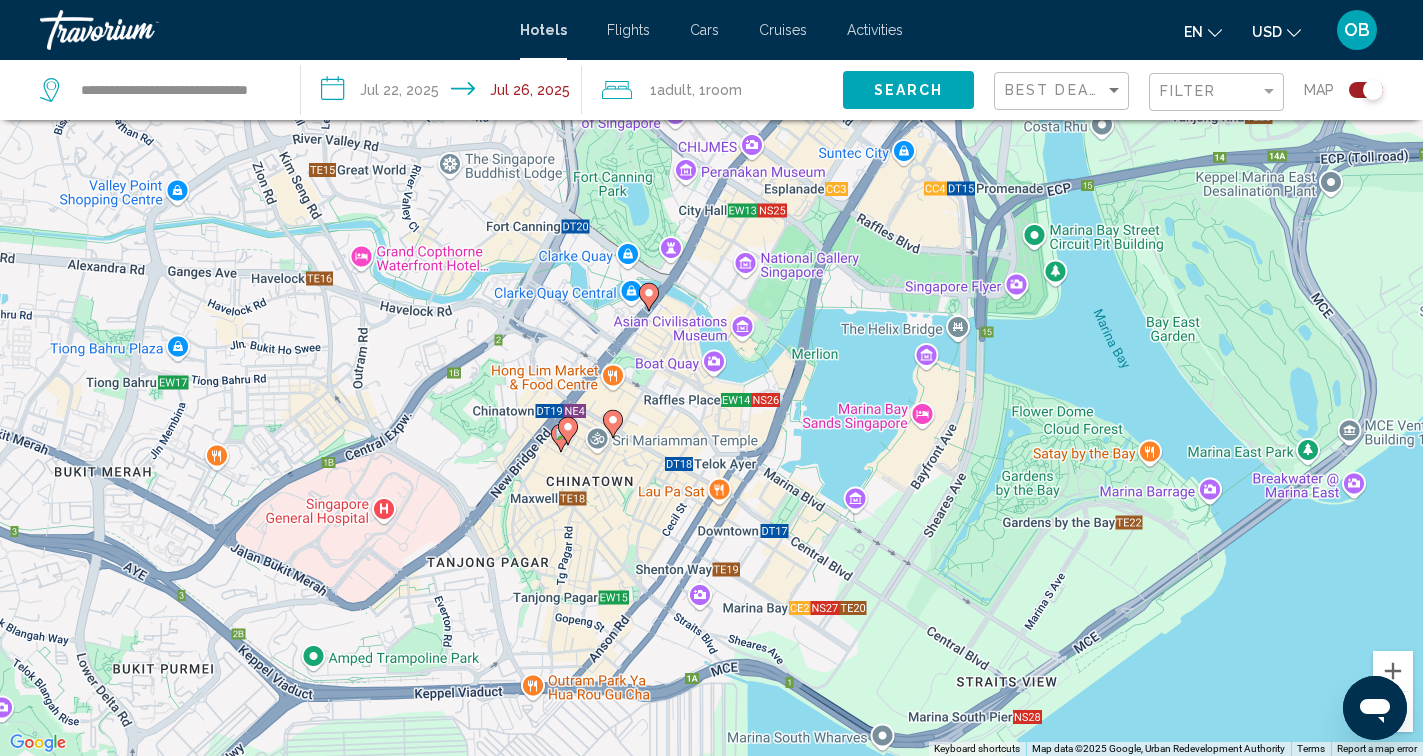 drag, startPoint x: 864, startPoint y: 474, endPoint x: 843, endPoint y: 343, distance: 132.67253 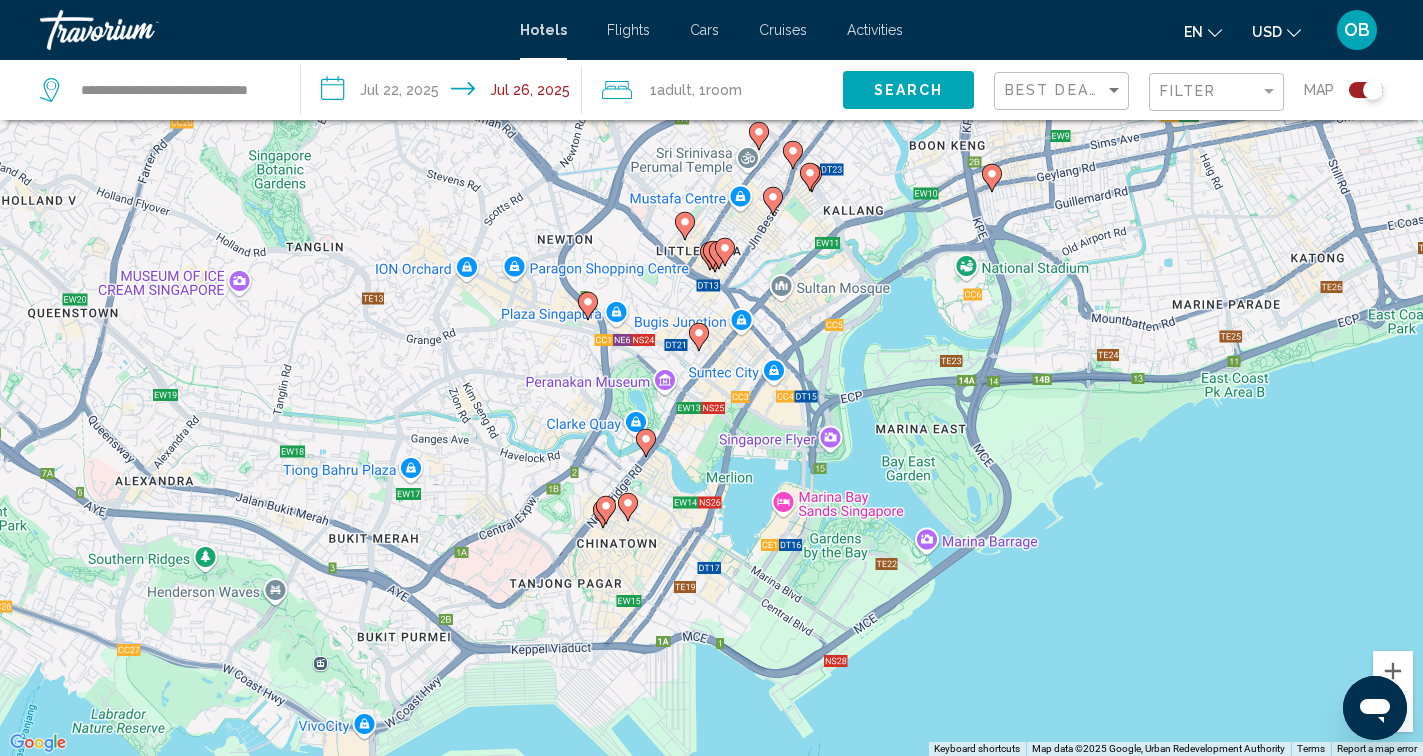 drag, startPoint x: 844, startPoint y: 358, endPoint x: 746, endPoint y: 437, distance: 125.87692 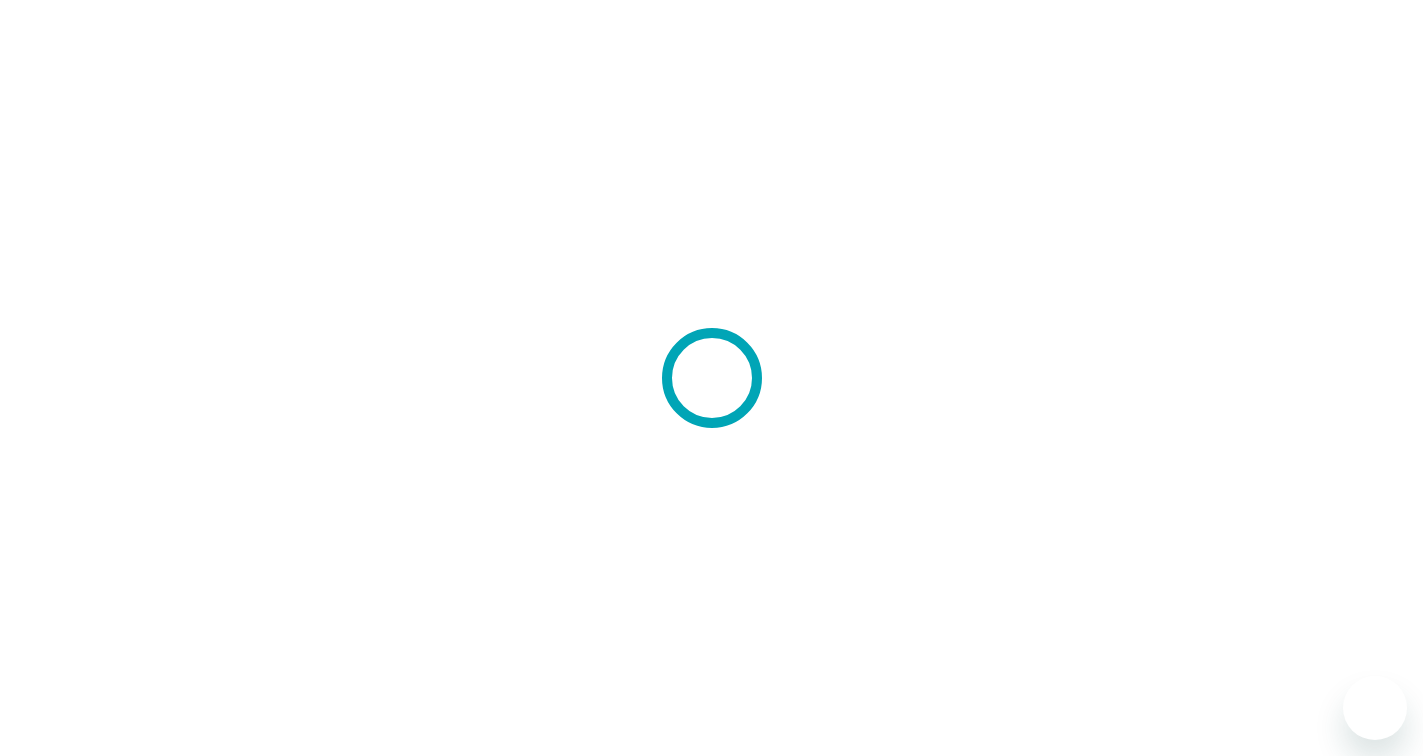 scroll, scrollTop: 0, scrollLeft: 0, axis: both 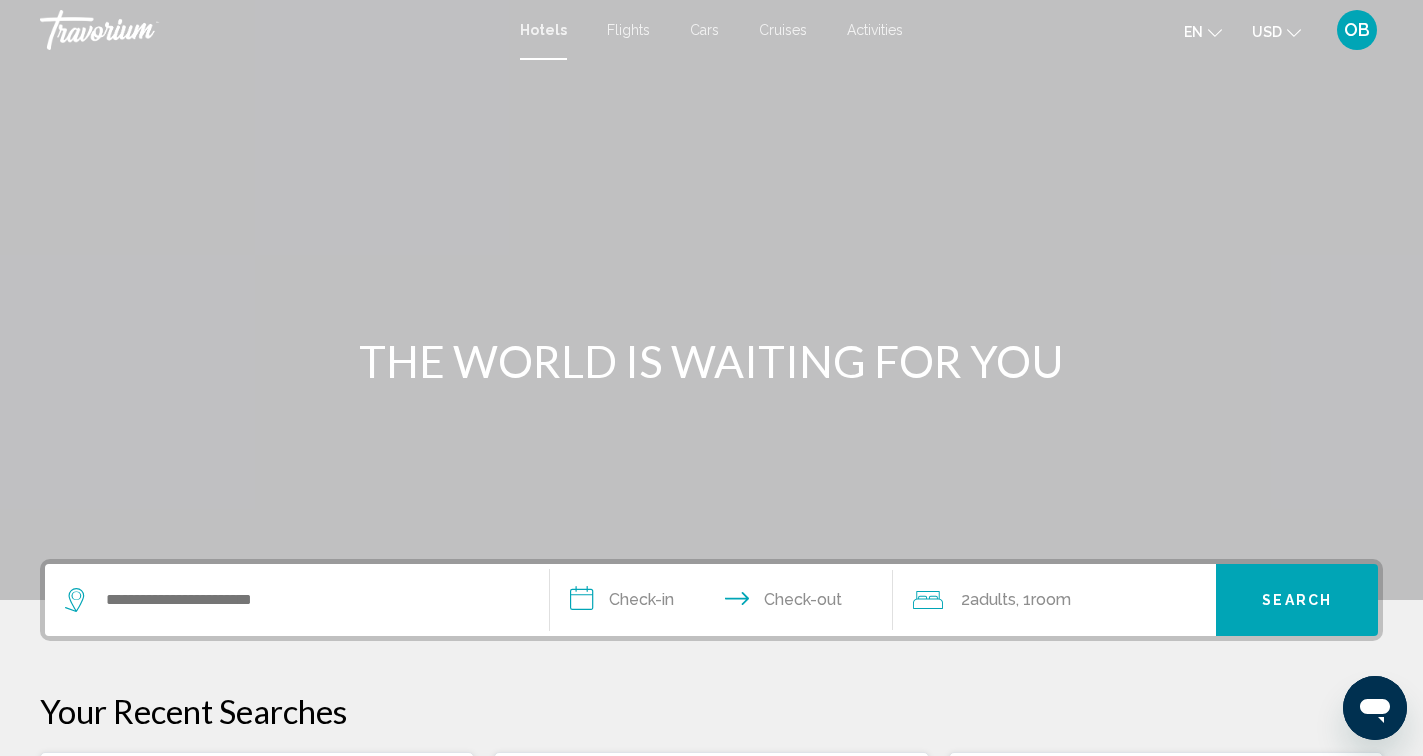 click on "Activities" at bounding box center [875, 30] 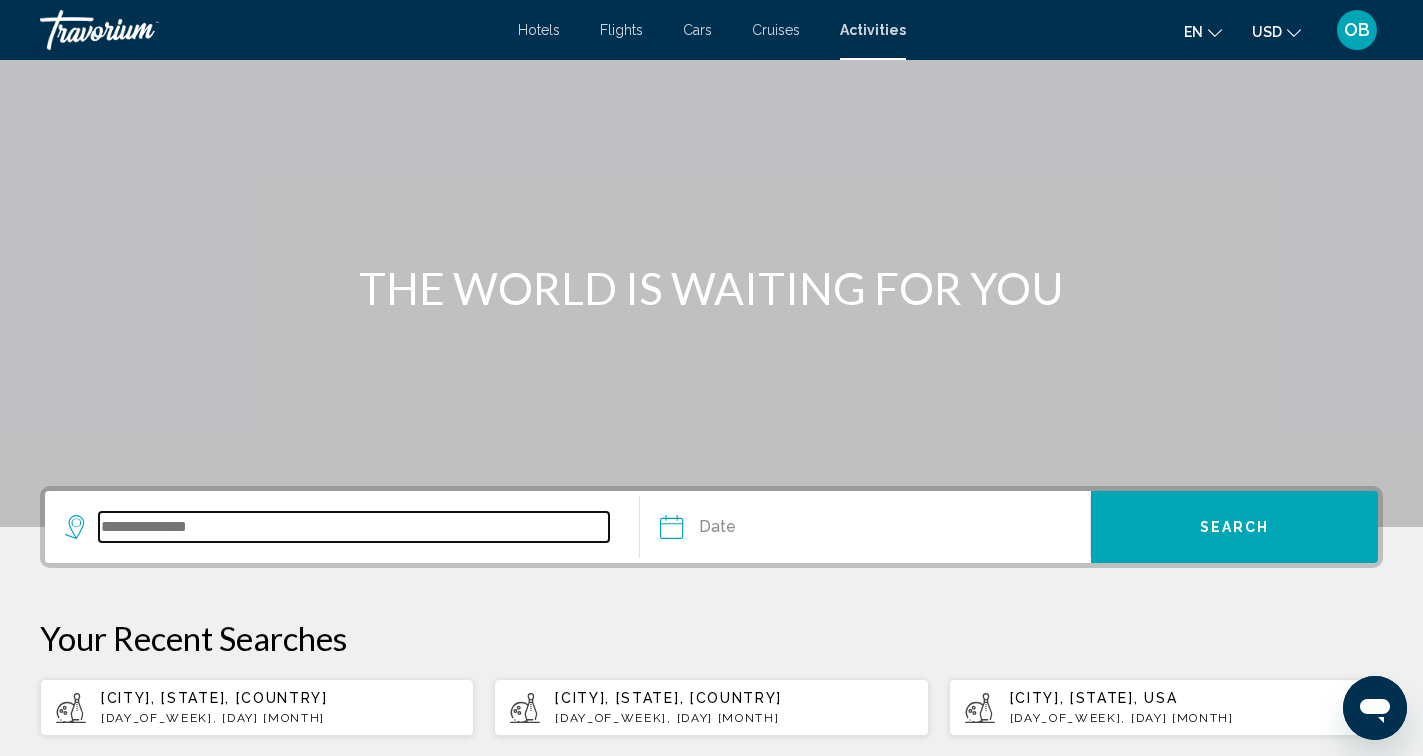 click at bounding box center (354, 527) 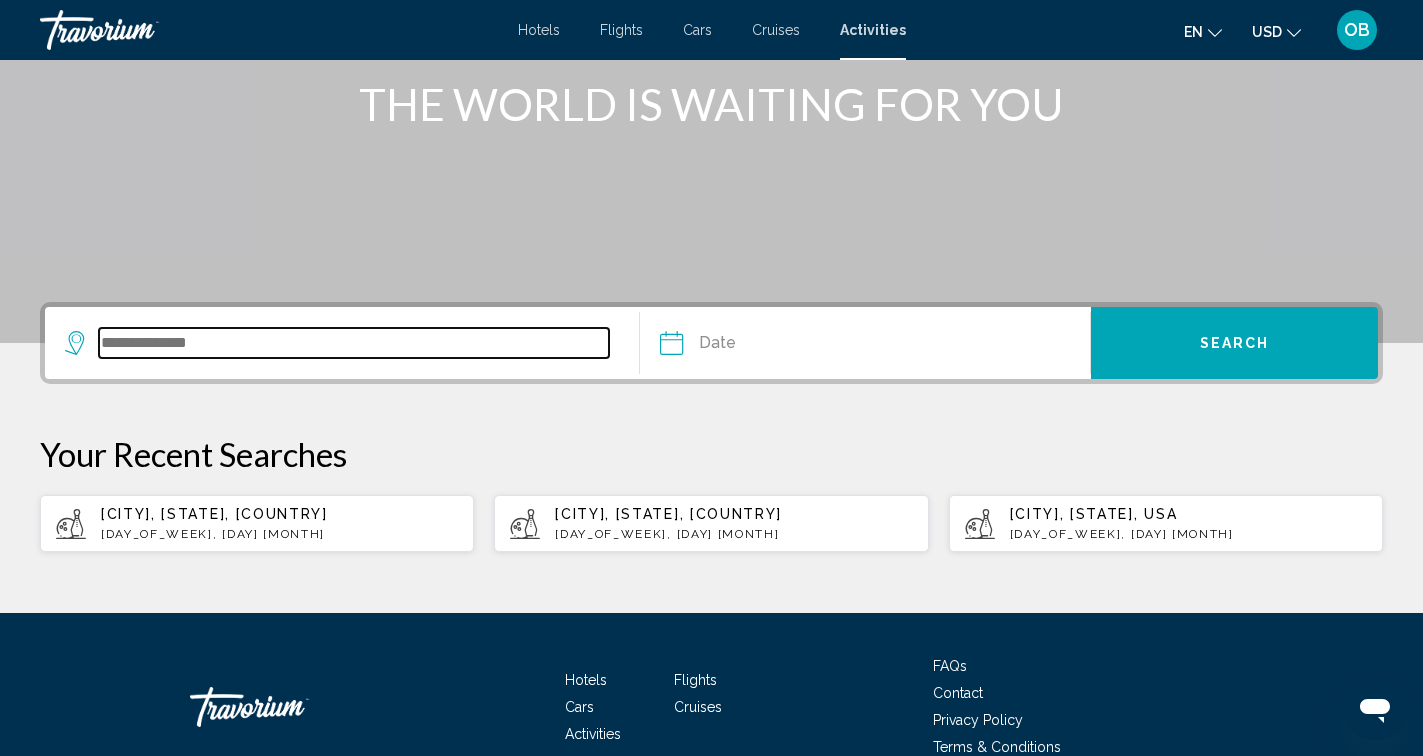 scroll, scrollTop: 359, scrollLeft: 0, axis: vertical 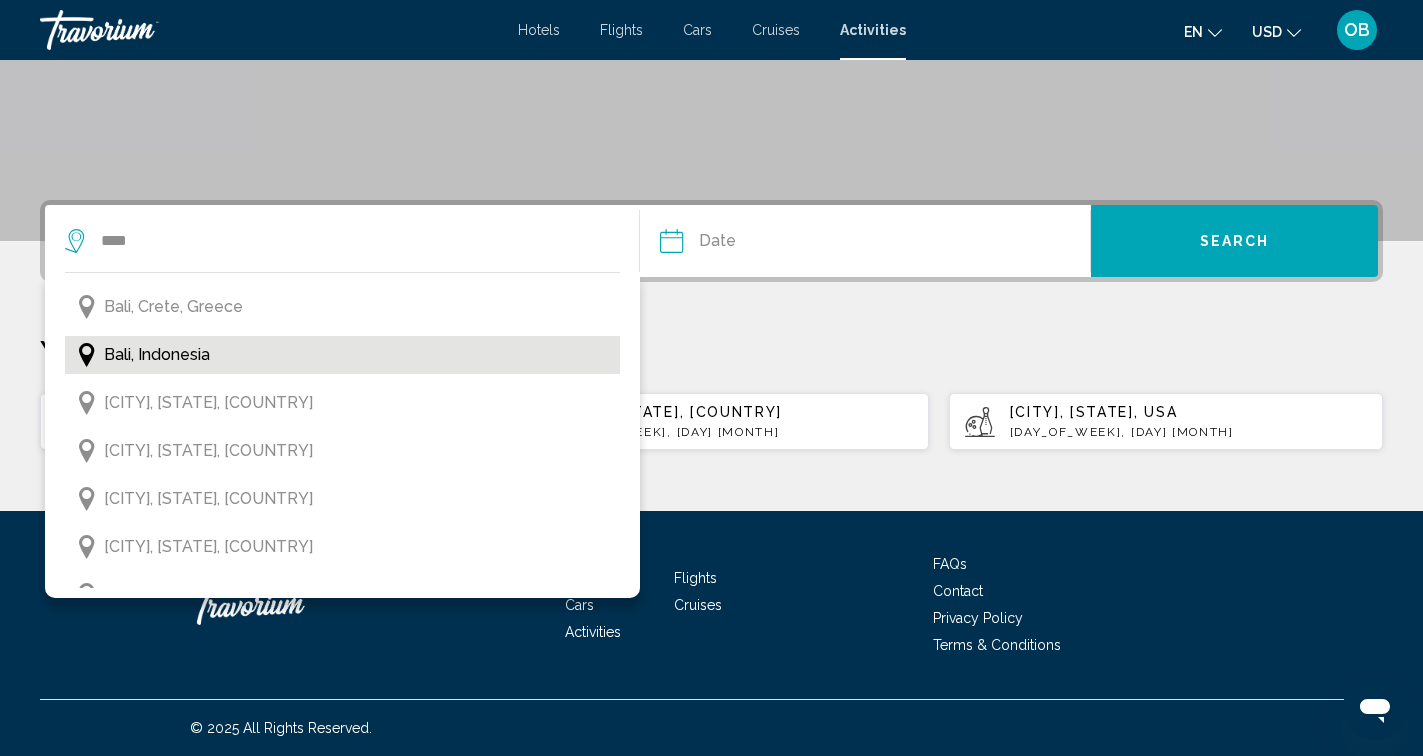 click on "Bali, Indonesia" at bounding box center [342, 355] 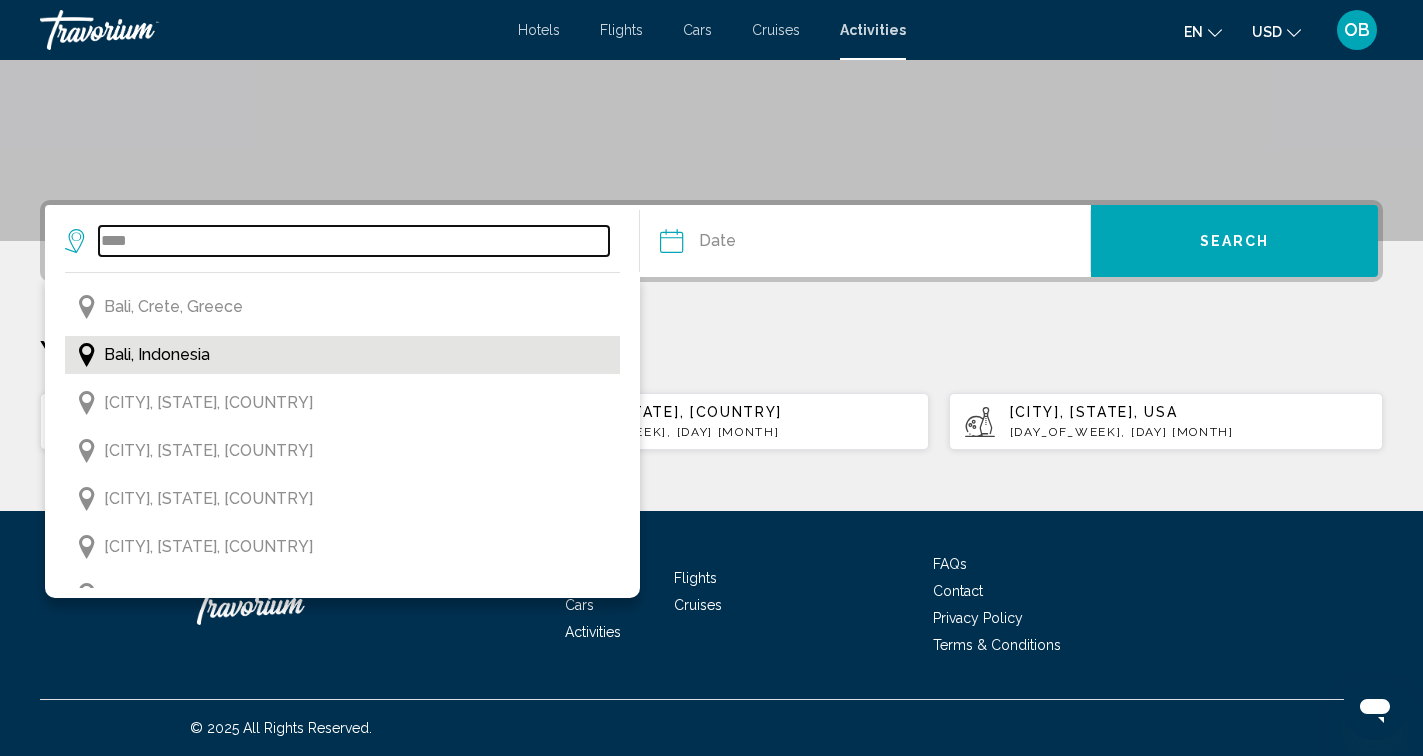 type on "**********" 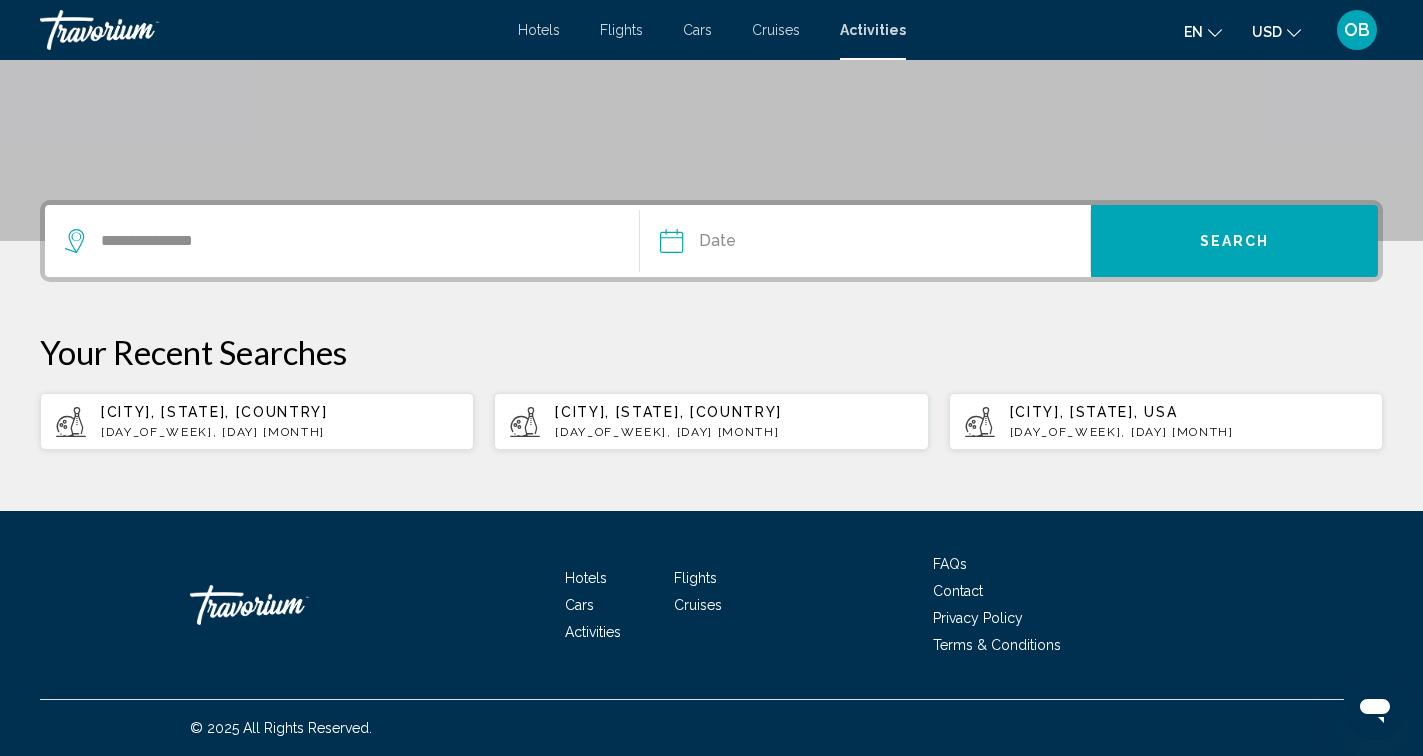 click at bounding box center (766, 244) 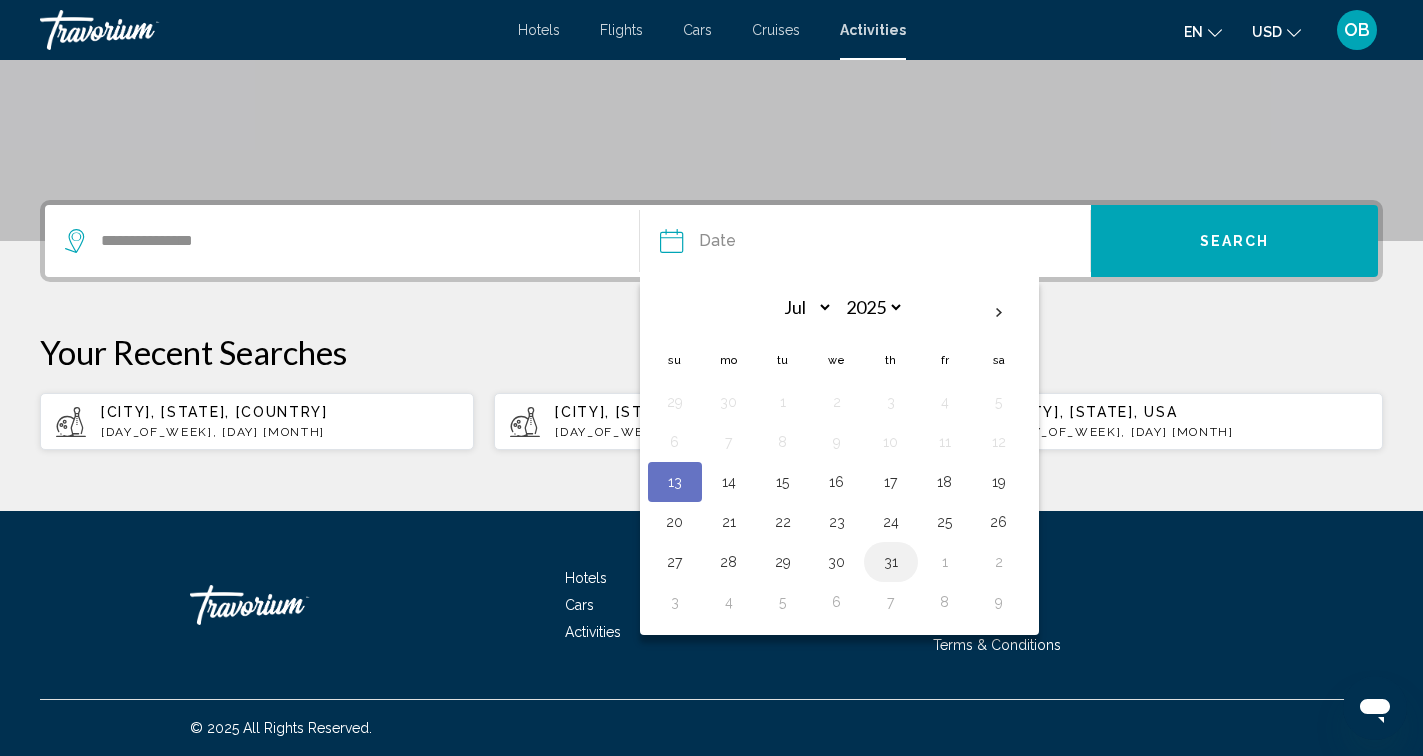 click on "31" at bounding box center (891, 562) 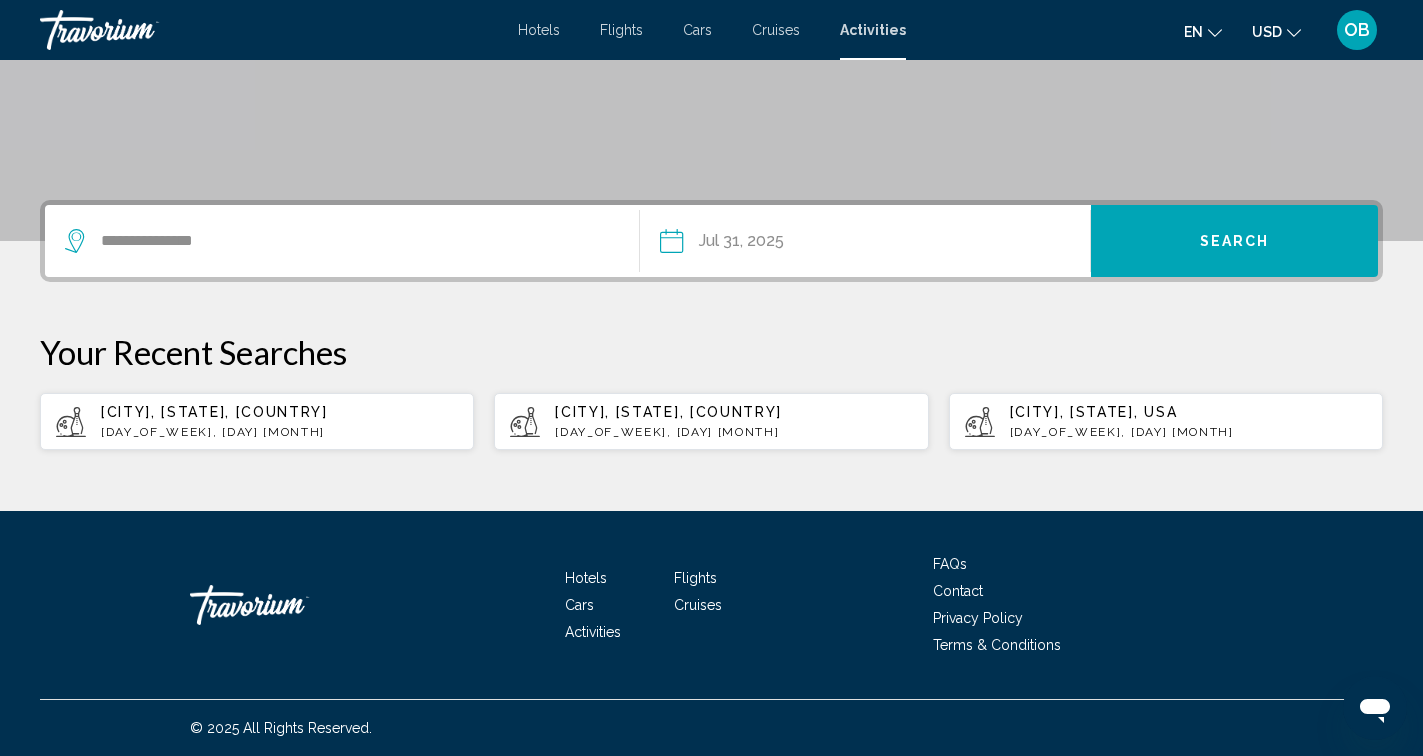 click on "Search" at bounding box center [1235, 242] 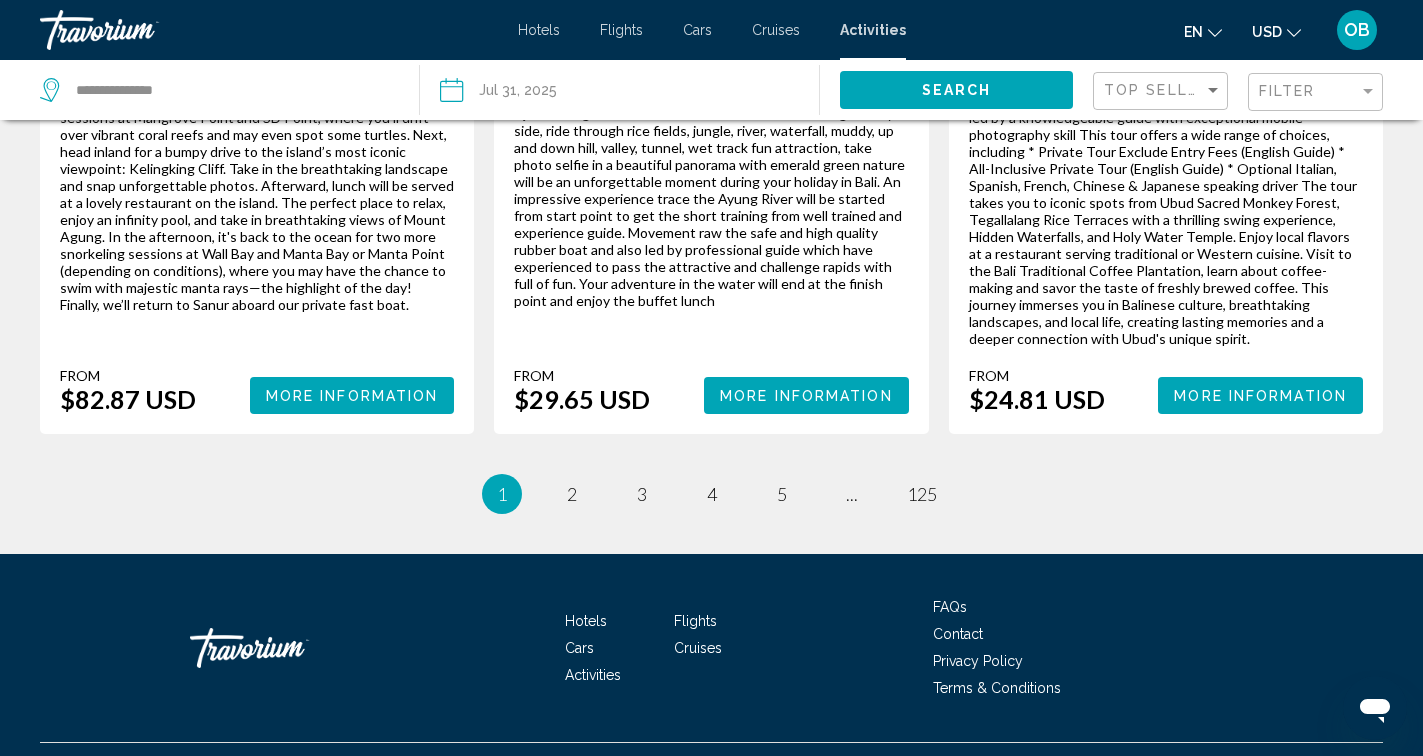 scroll, scrollTop: 3410, scrollLeft: 0, axis: vertical 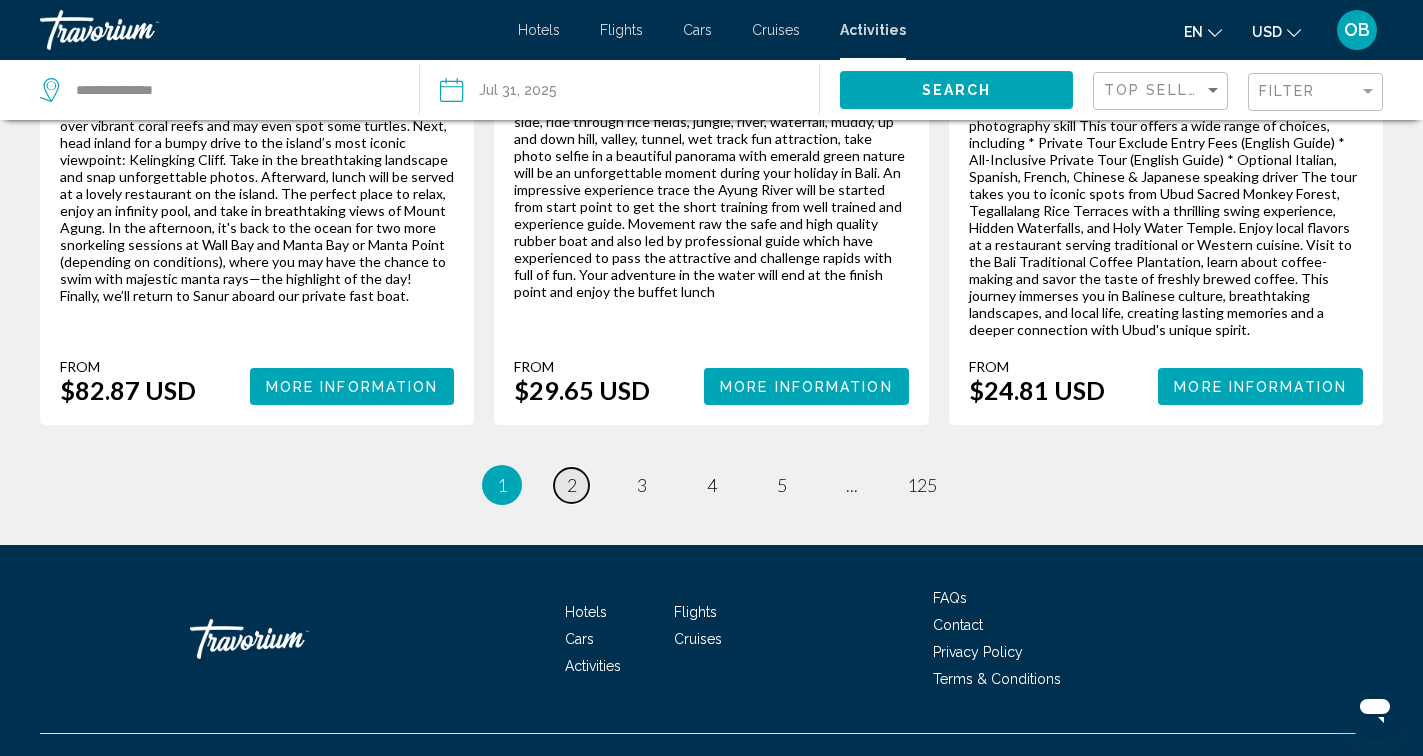 click on "2" at bounding box center [572, 485] 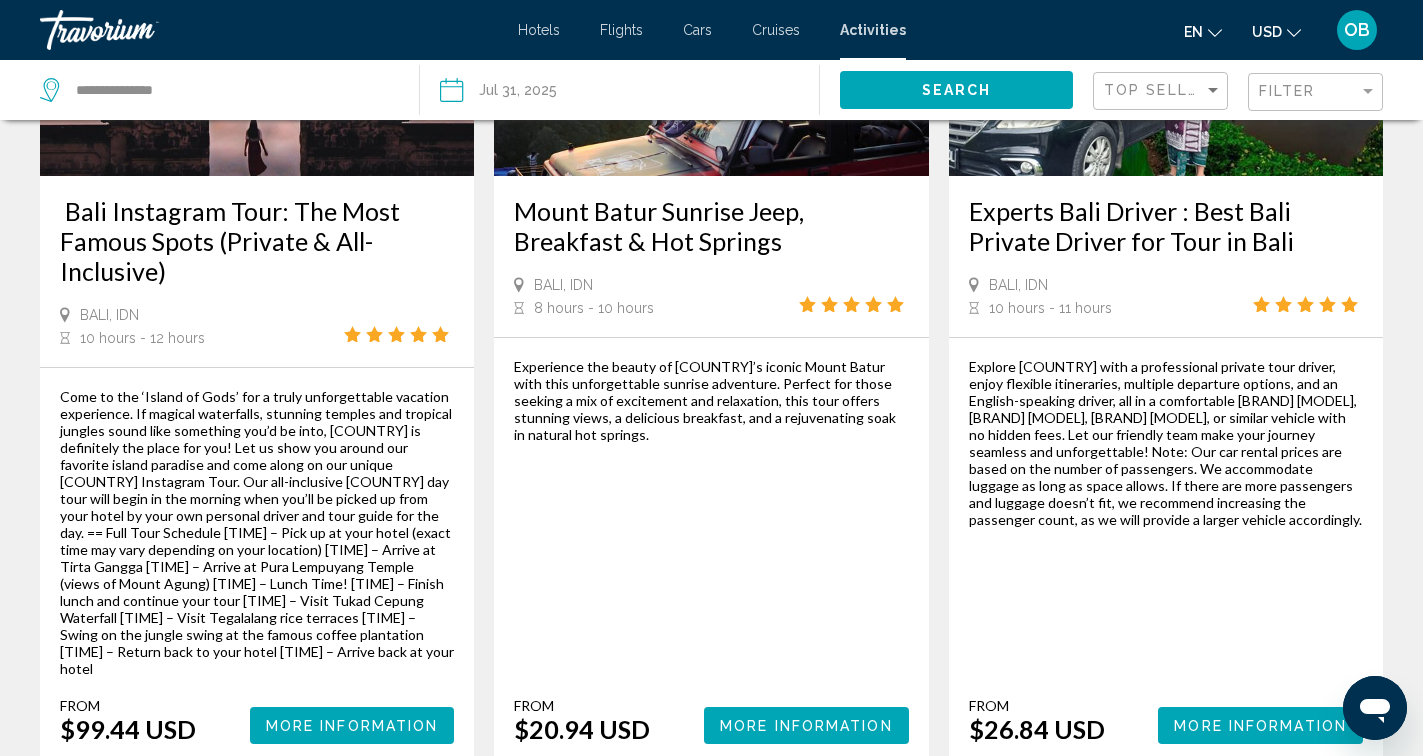 scroll, scrollTop: 2133, scrollLeft: 0, axis: vertical 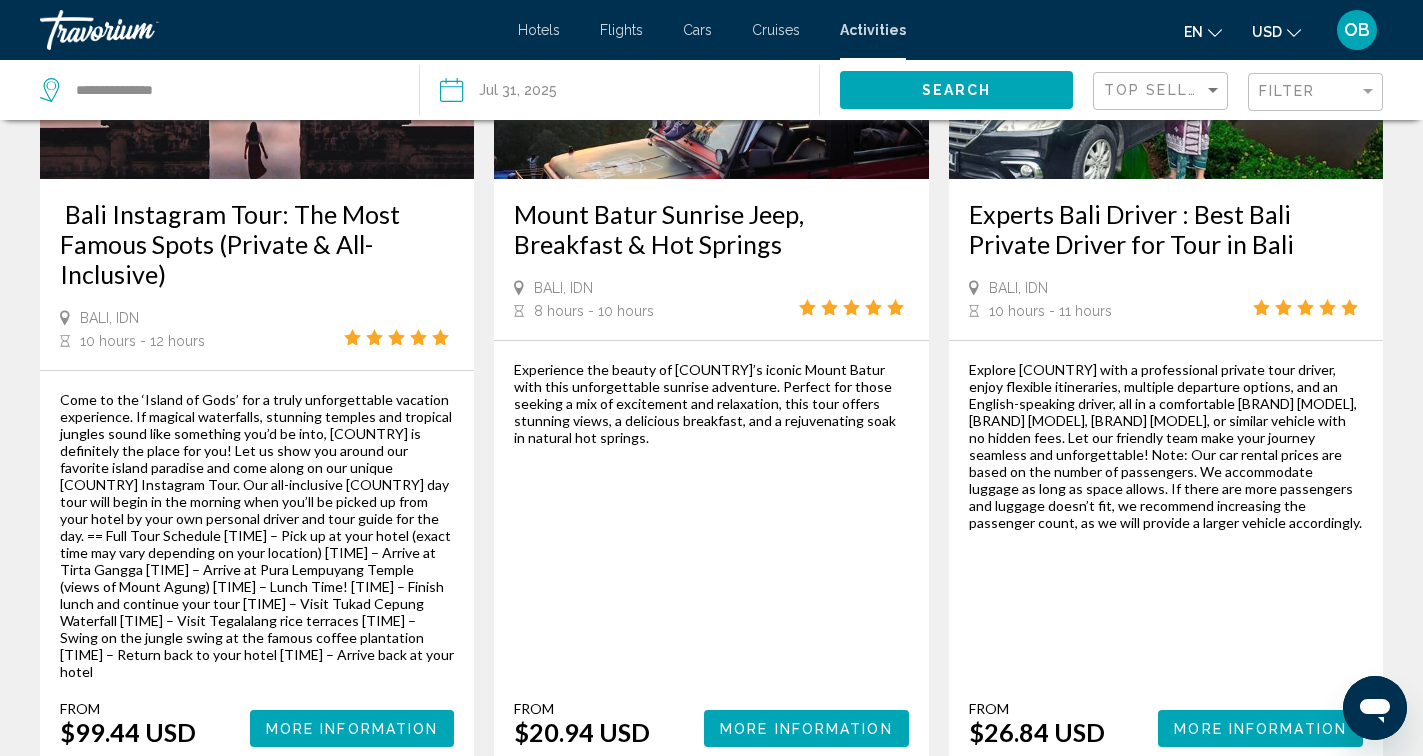 click on "More Information" at bounding box center [1260, 729] 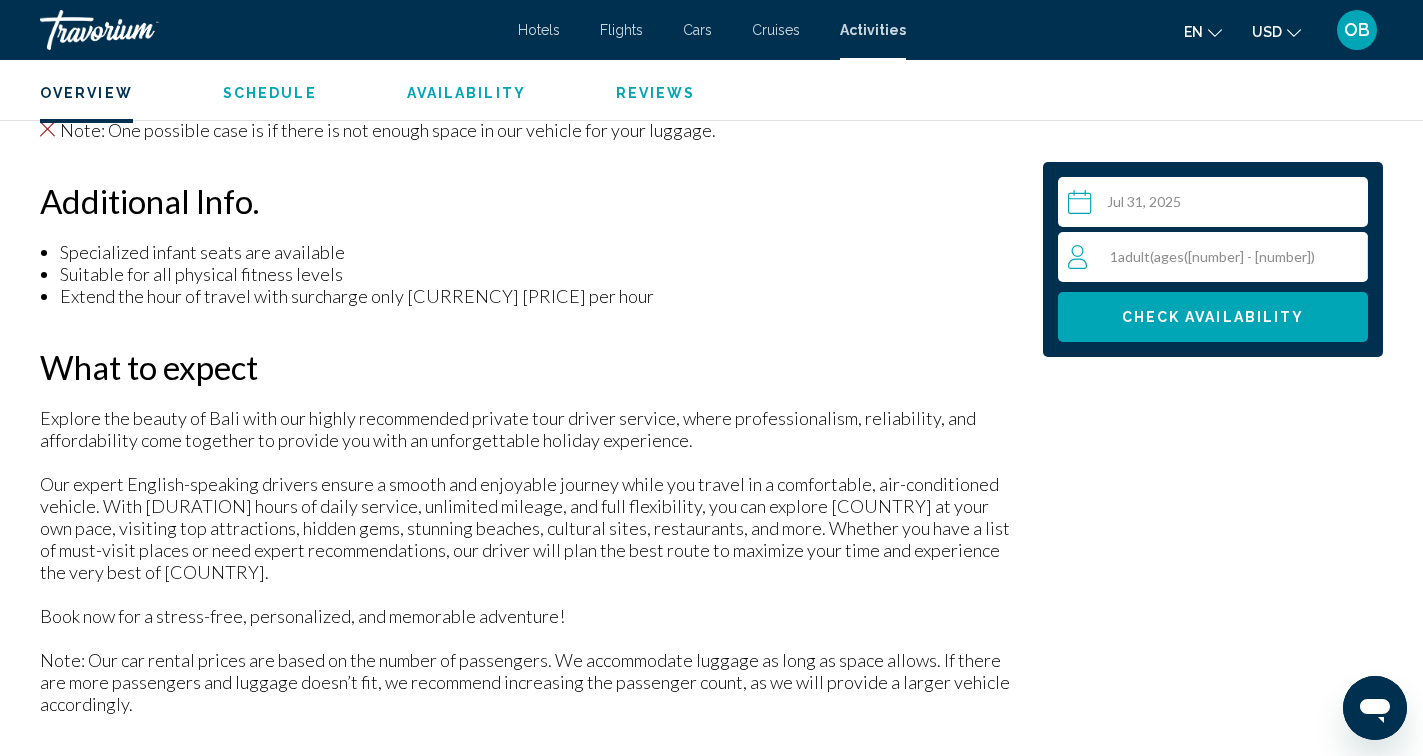 scroll, scrollTop: 1712, scrollLeft: 0, axis: vertical 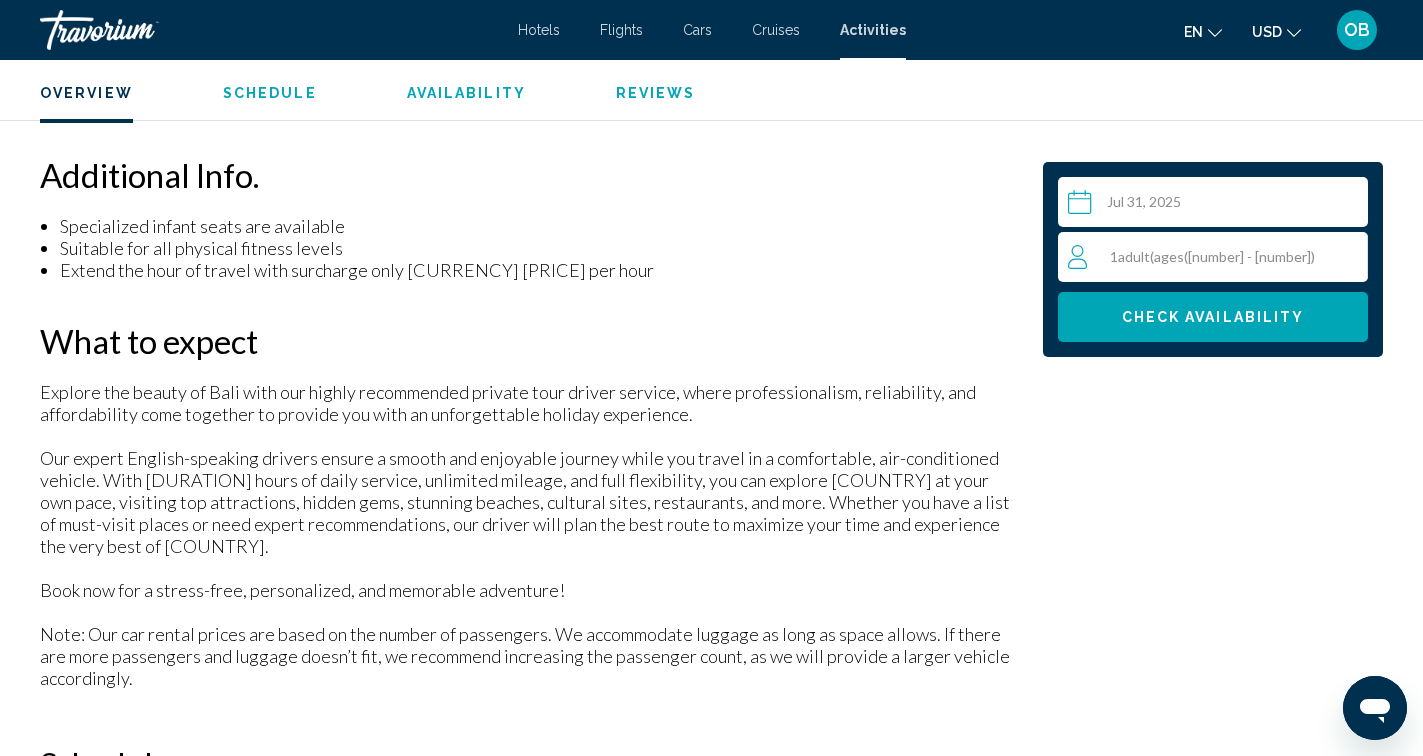 click at bounding box center [1217, 205] 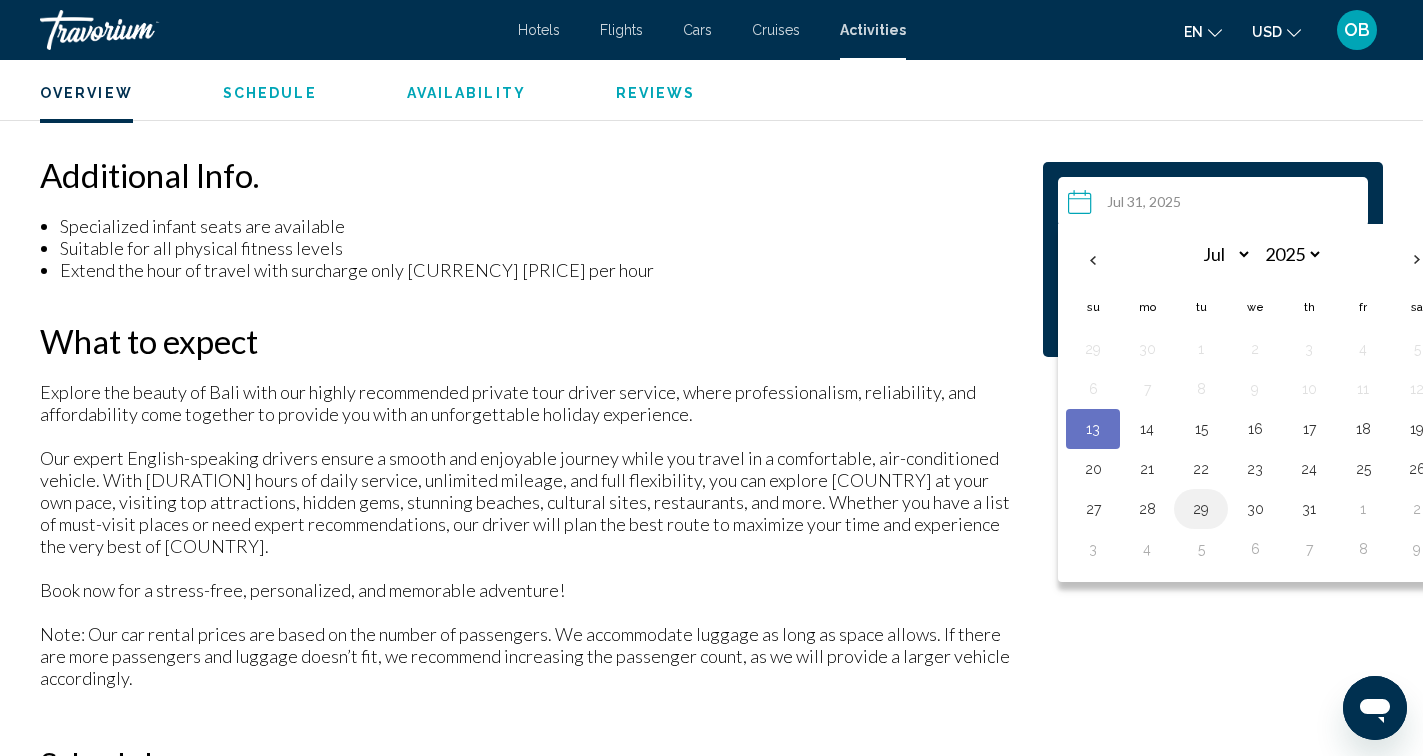 click on "29" at bounding box center (1201, 509) 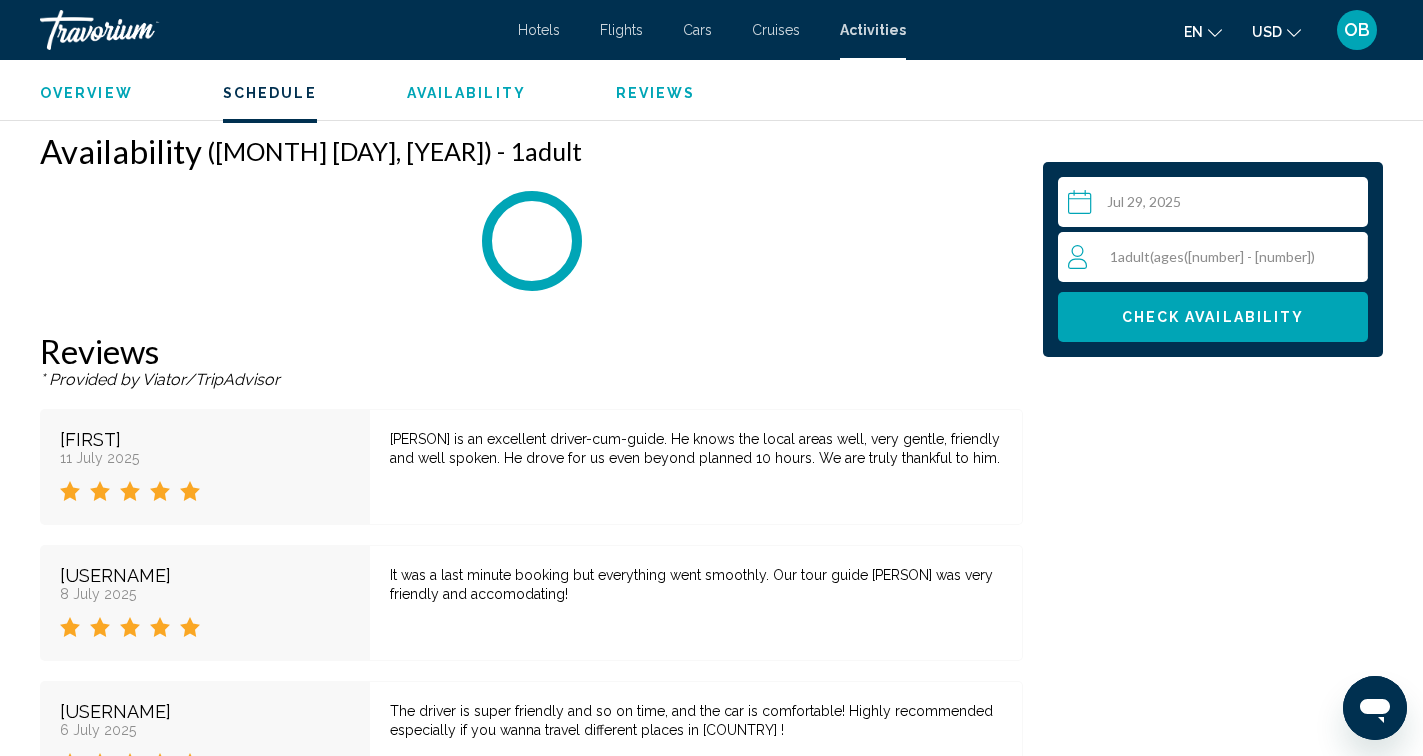 scroll, scrollTop: 2904, scrollLeft: 0, axis: vertical 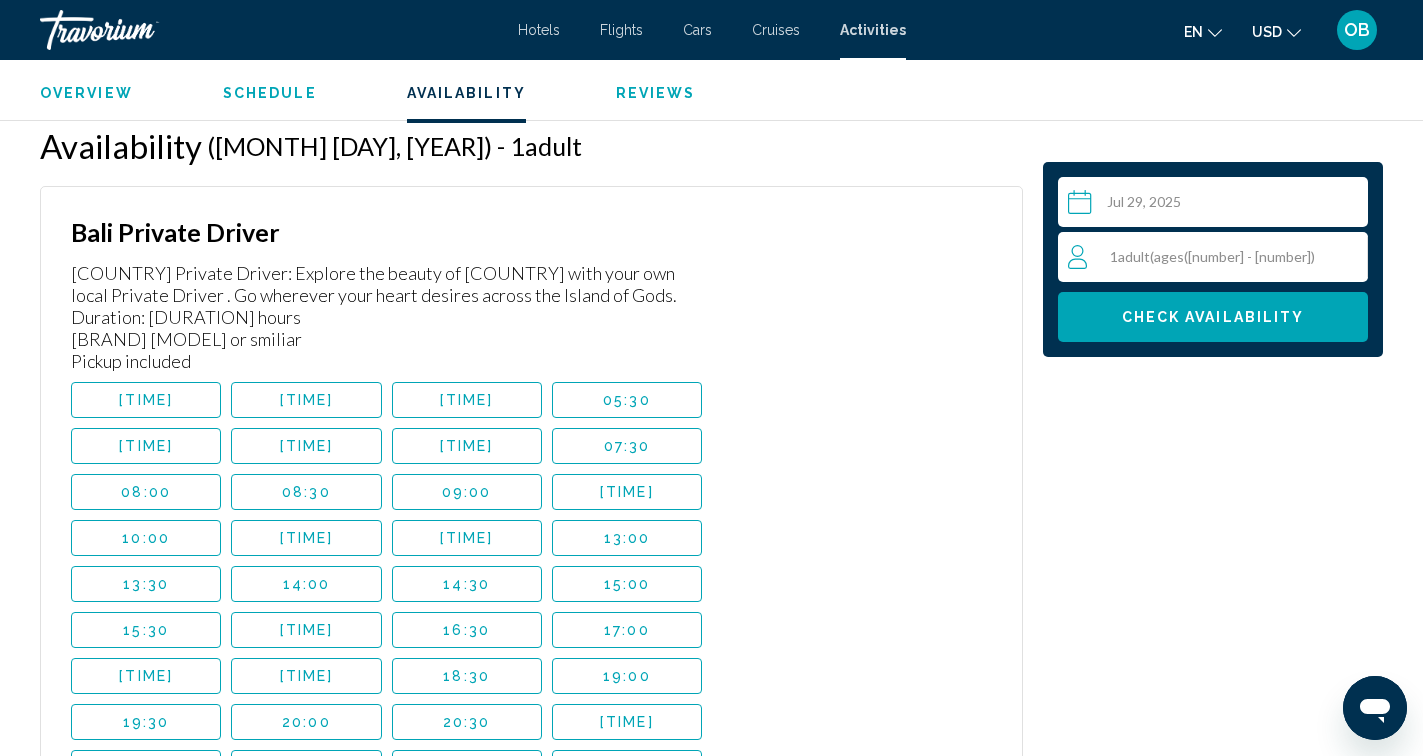 click on "08:30" at bounding box center (306, 492) 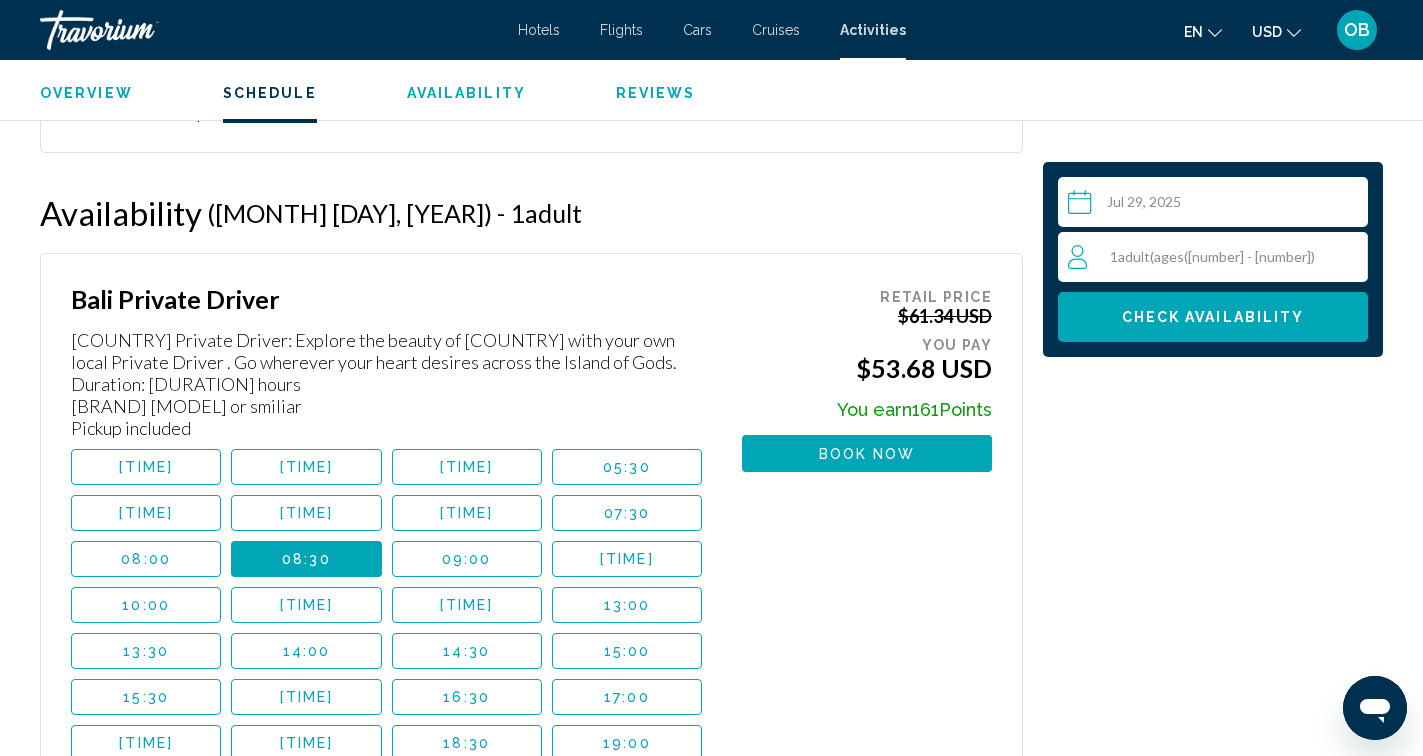 scroll, scrollTop: 2833, scrollLeft: 0, axis: vertical 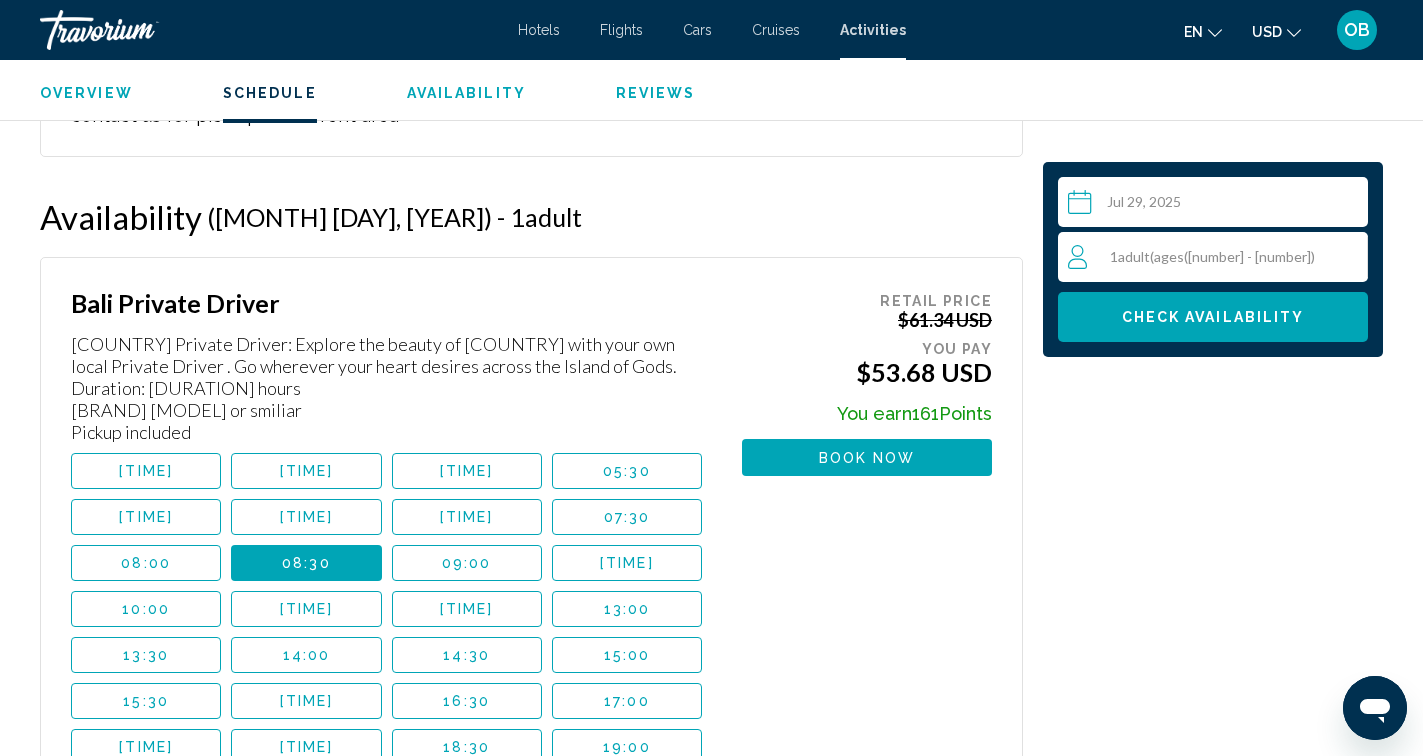 click on "ages" at bounding box center [1169, 256] 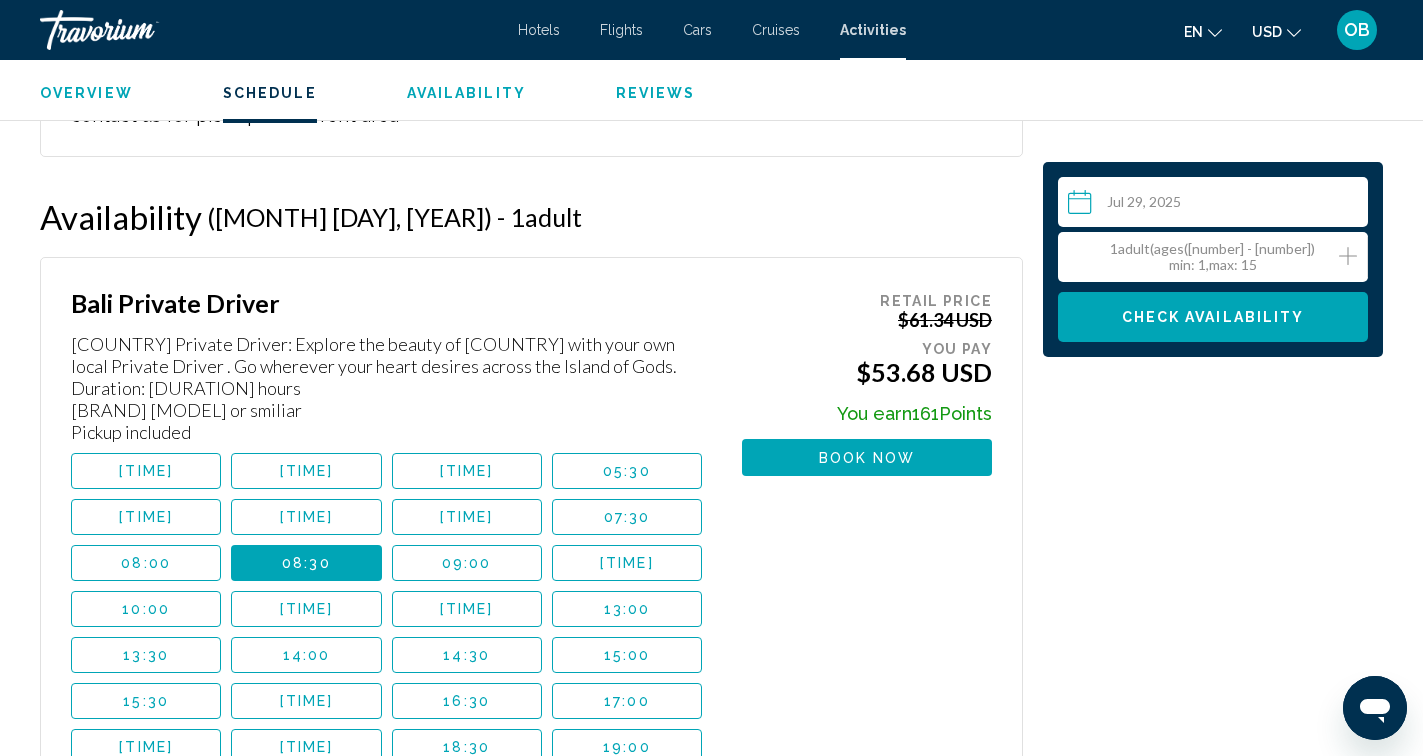 click 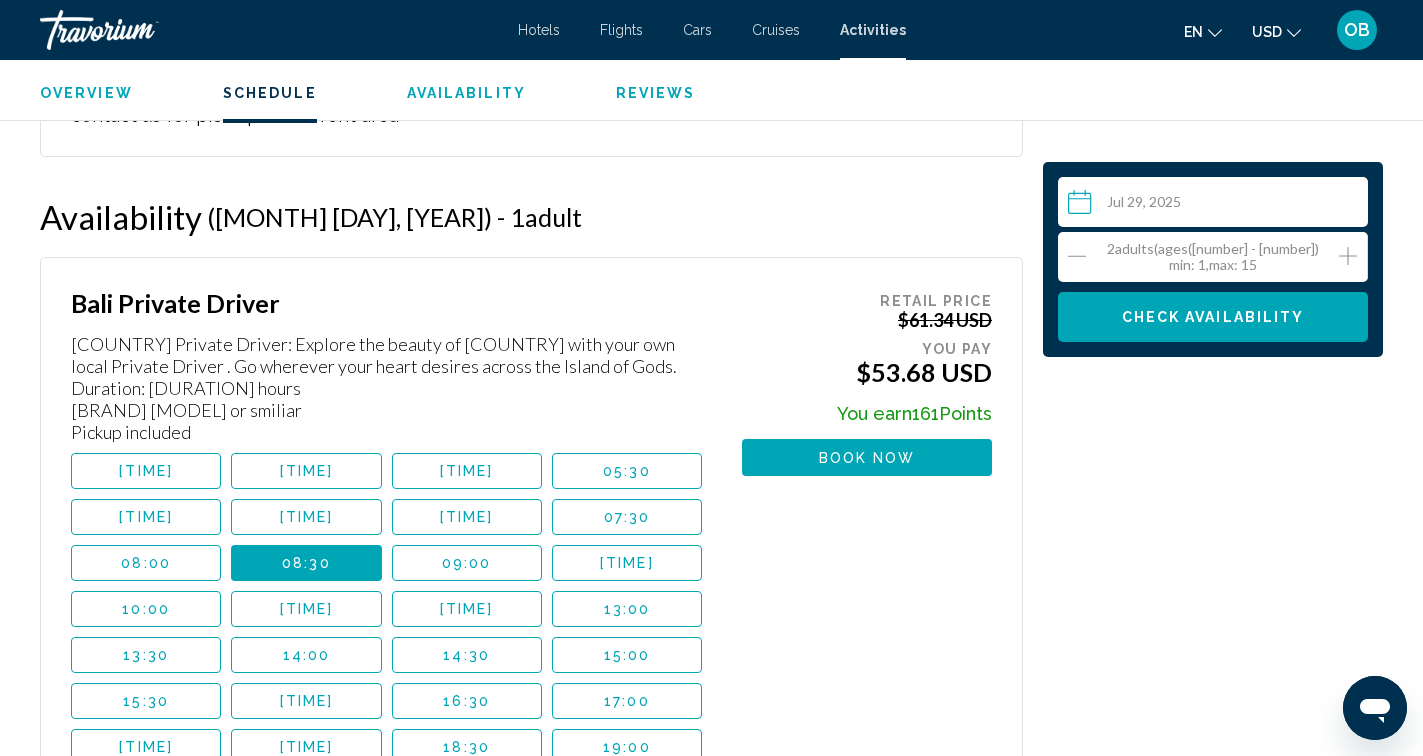 click 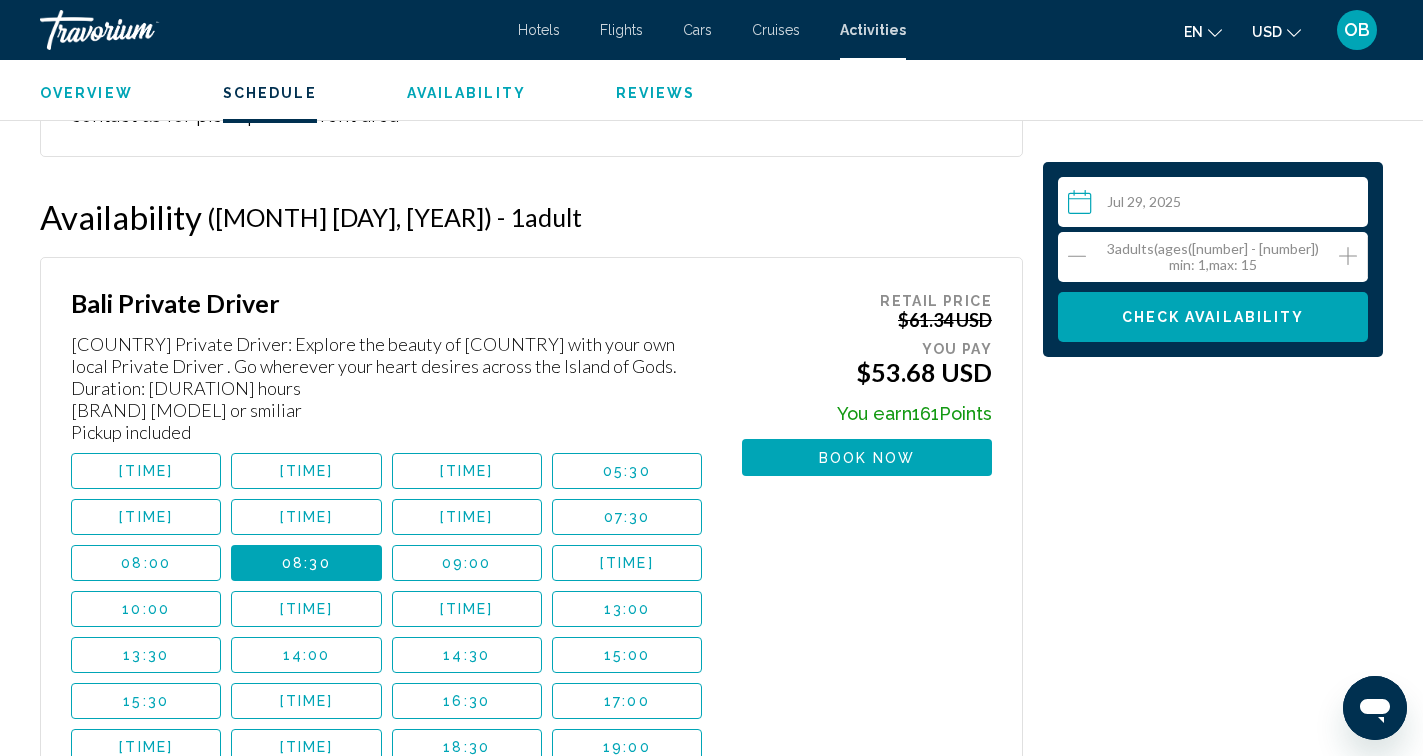 click 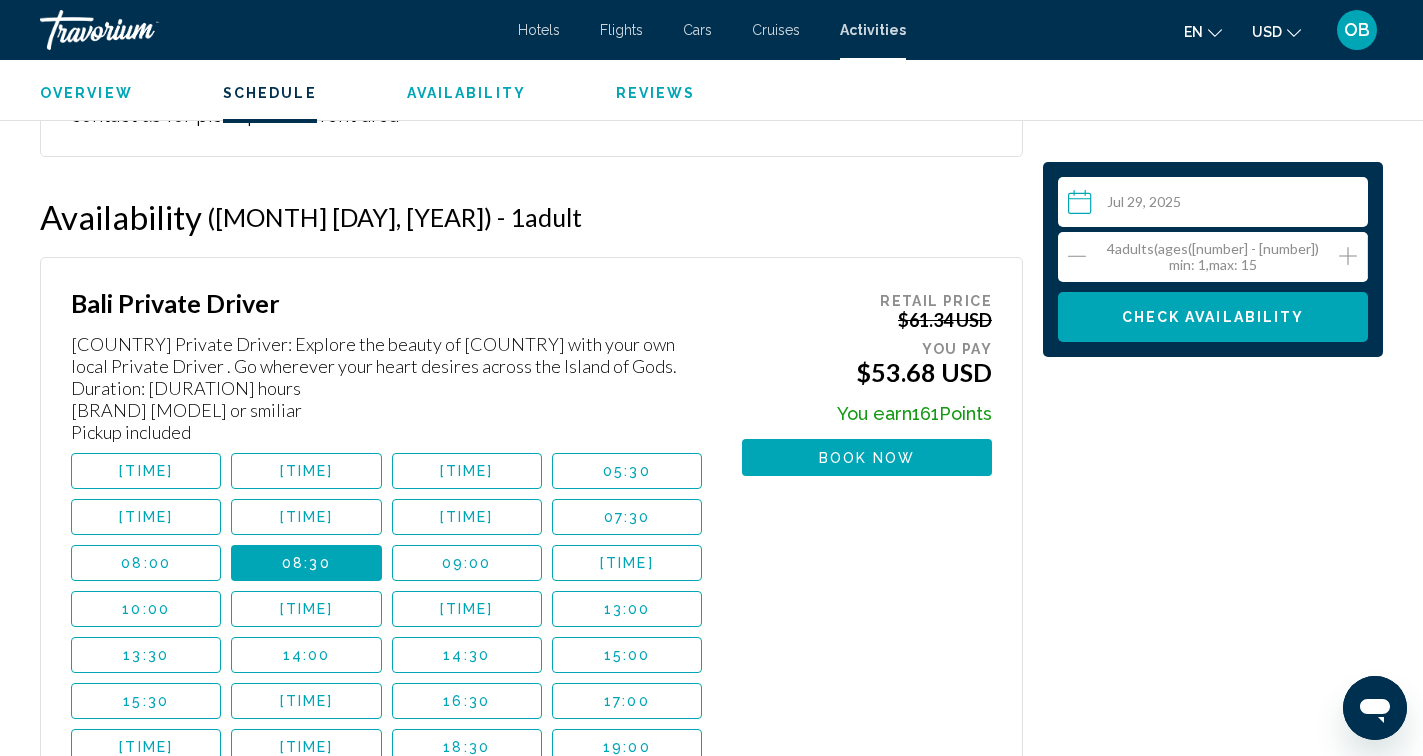 click 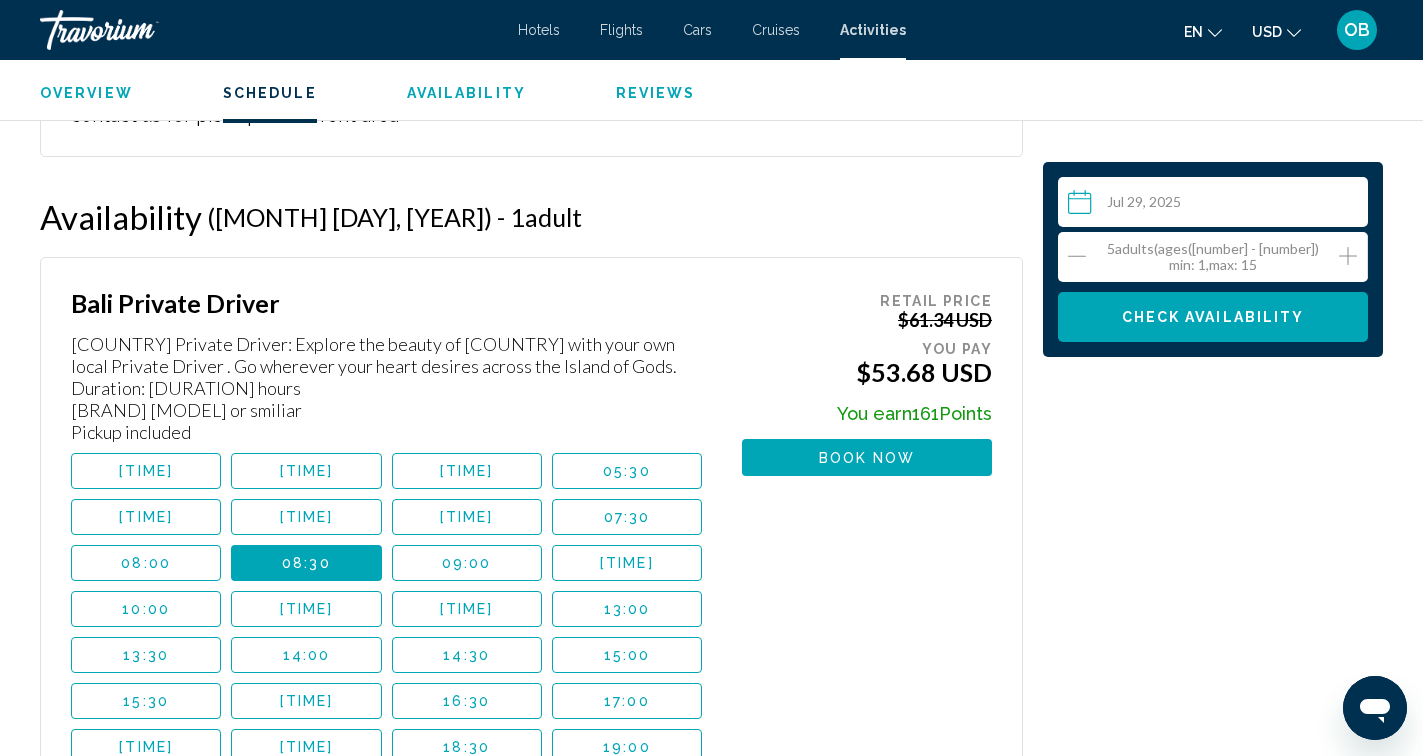 click 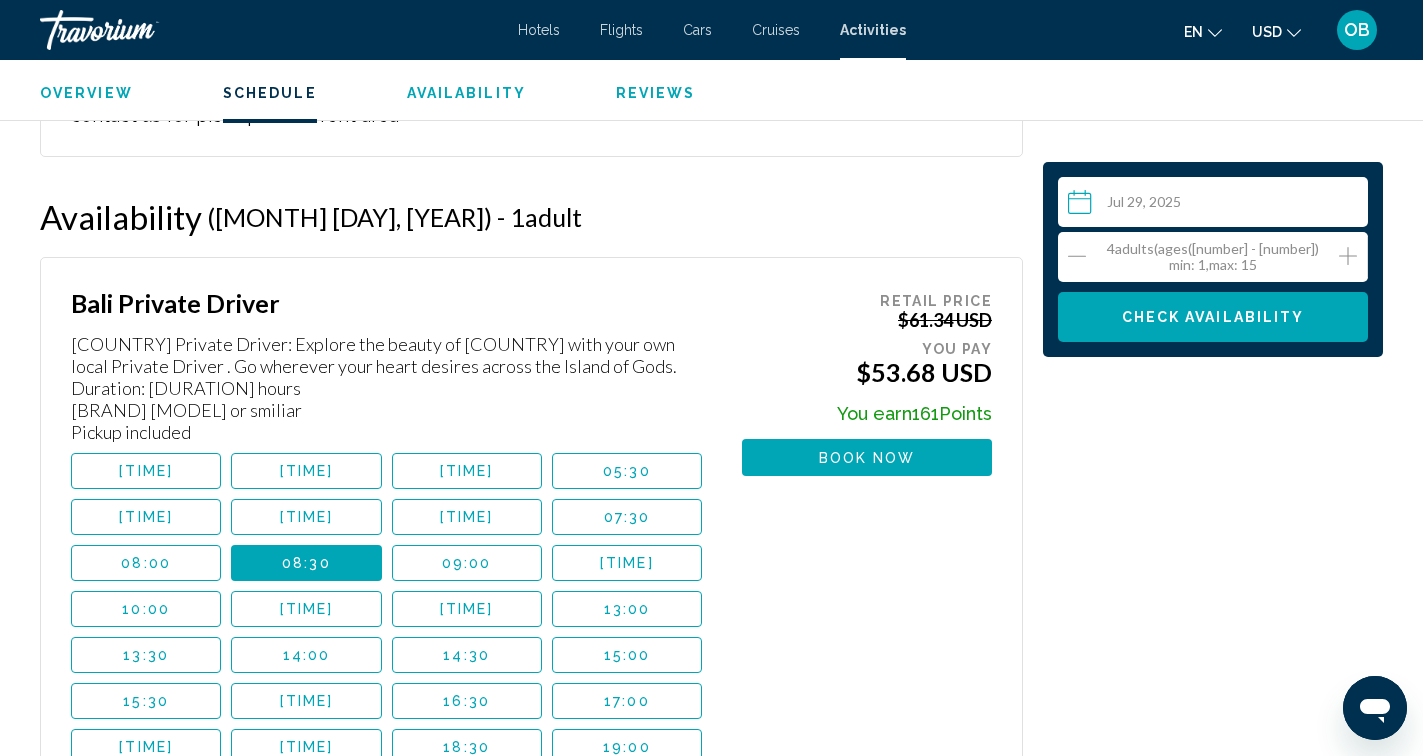 click on "Check Availability" at bounding box center (1213, 318) 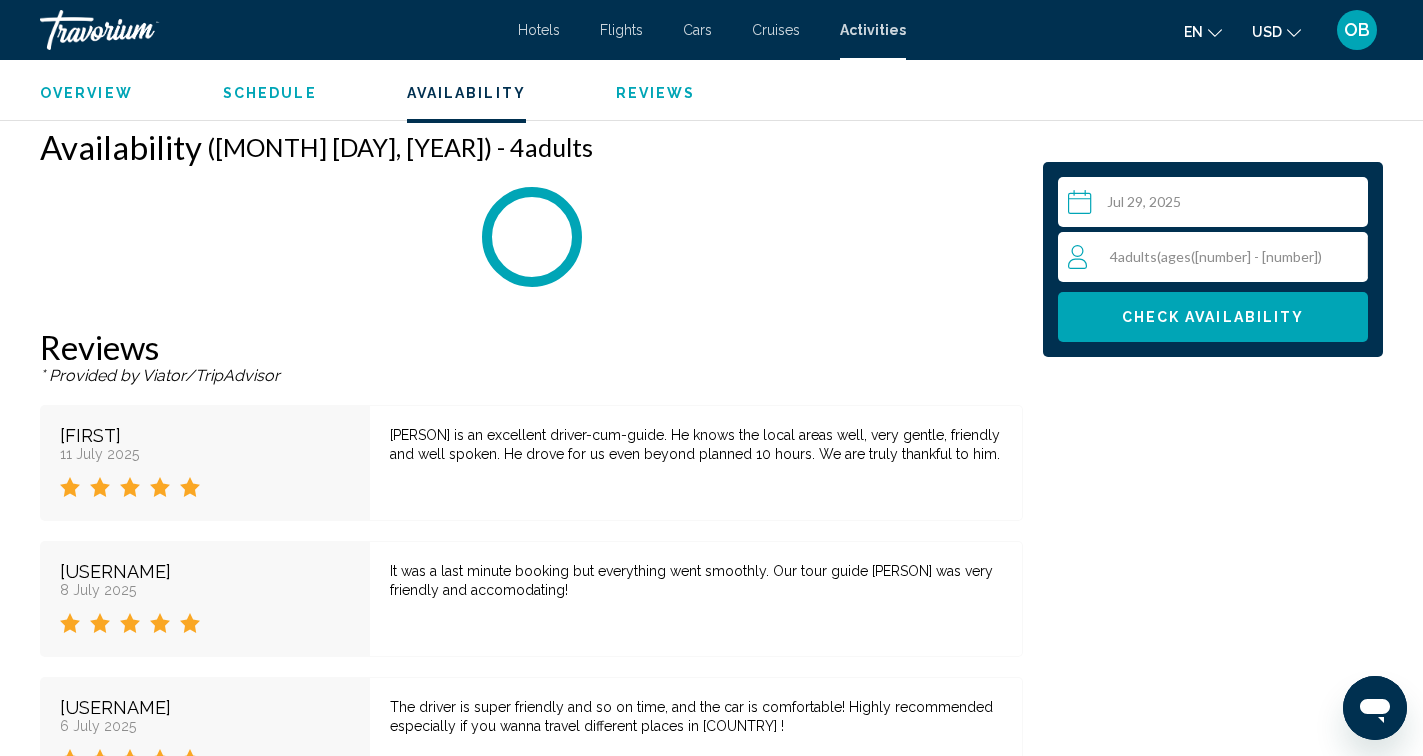 scroll, scrollTop: 2904, scrollLeft: 0, axis: vertical 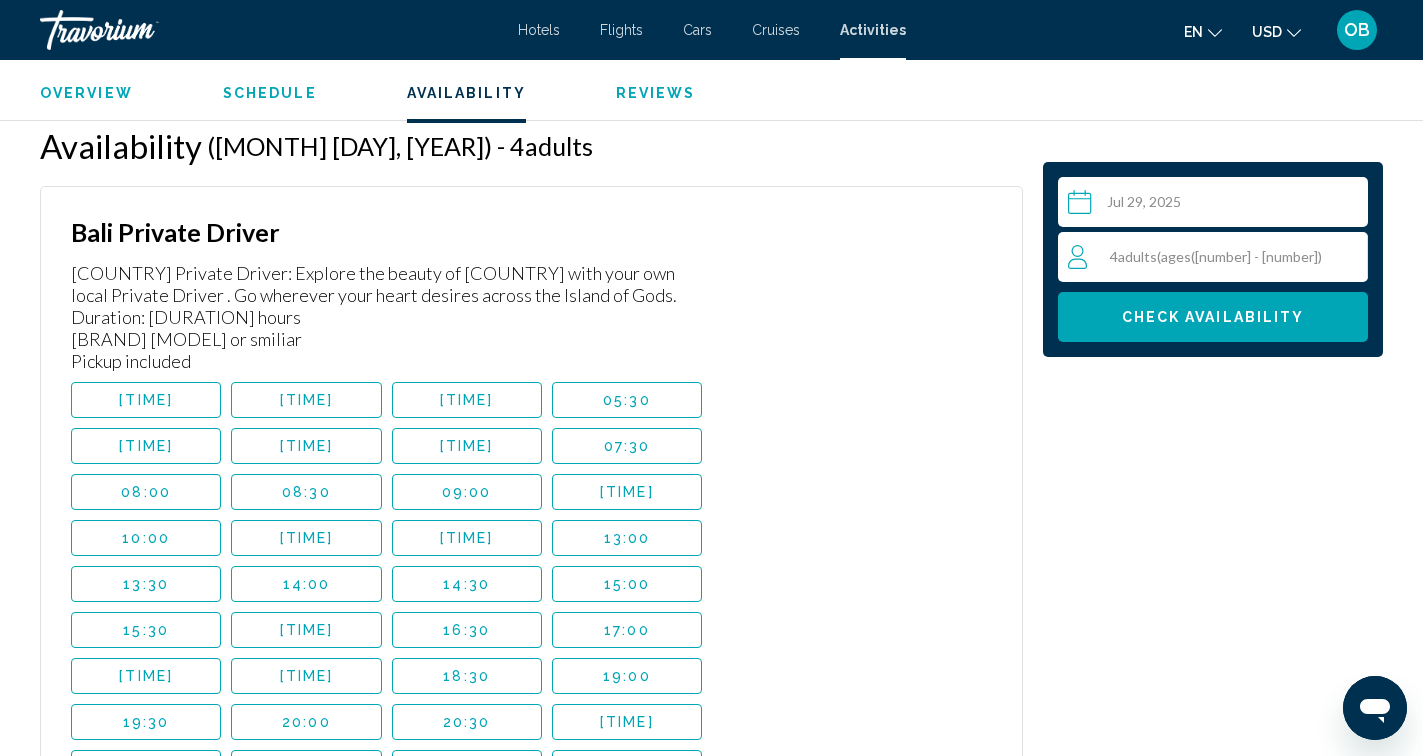 click on "06:30" at bounding box center [306, 446] 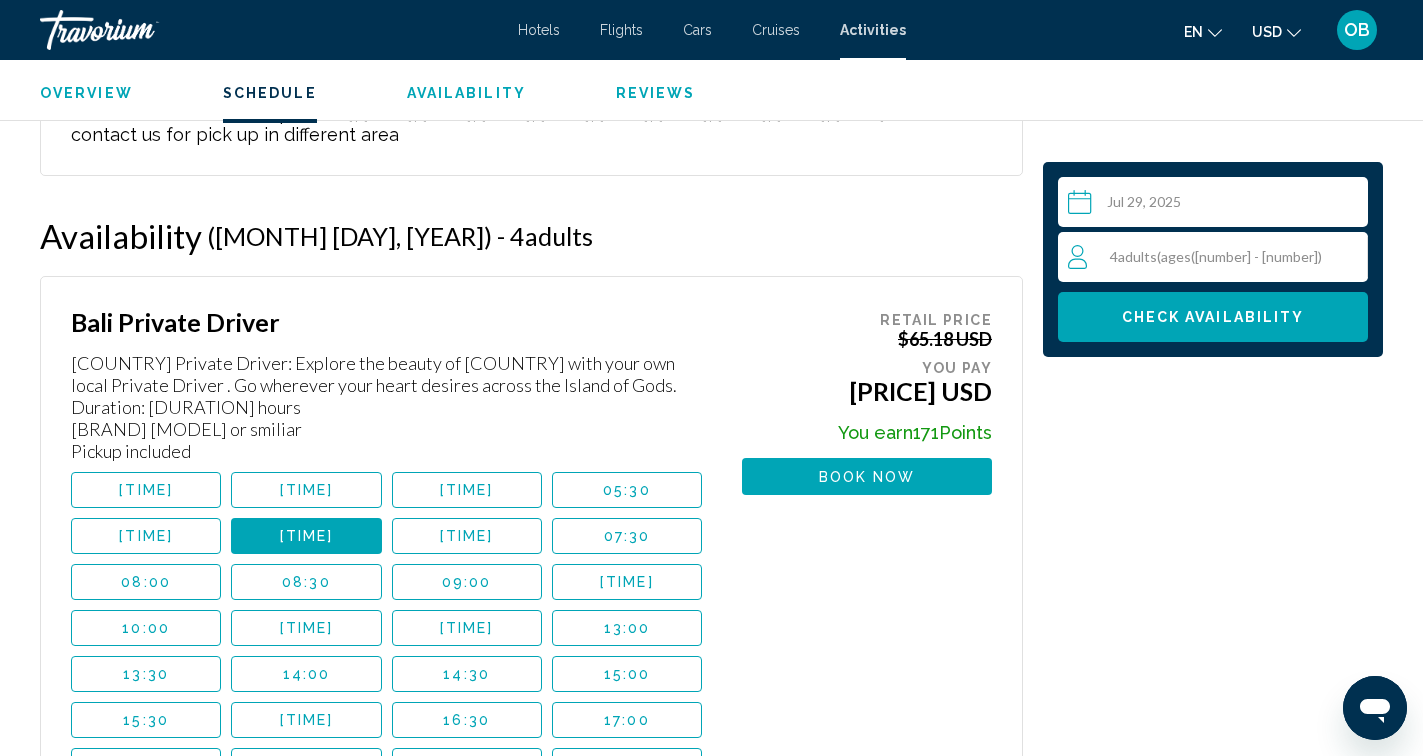 scroll, scrollTop: 2820, scrollLeft: 0, axis: vertical 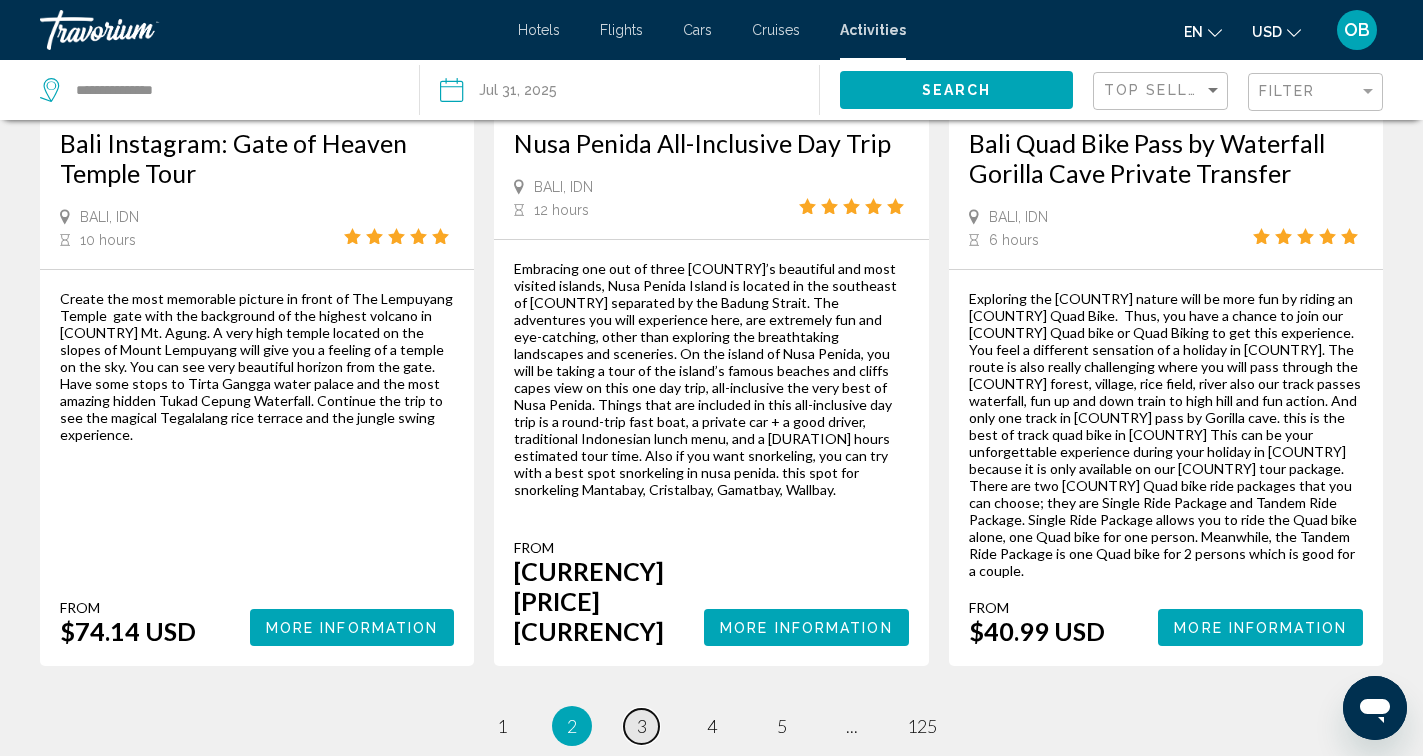 click on "page  3" at bounding box center (641, 726) 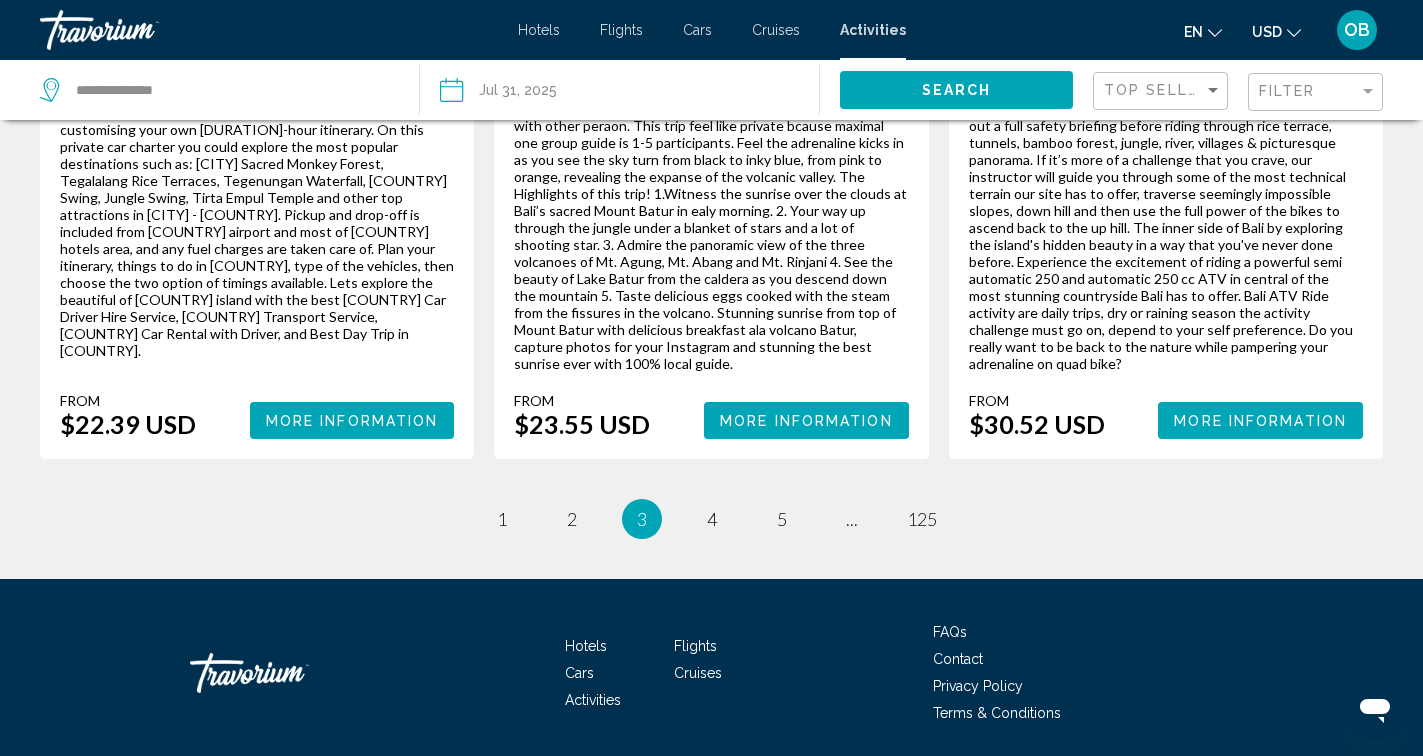scroll, scrollTop: 3339, scrollLeft: 0, axis: vertical 